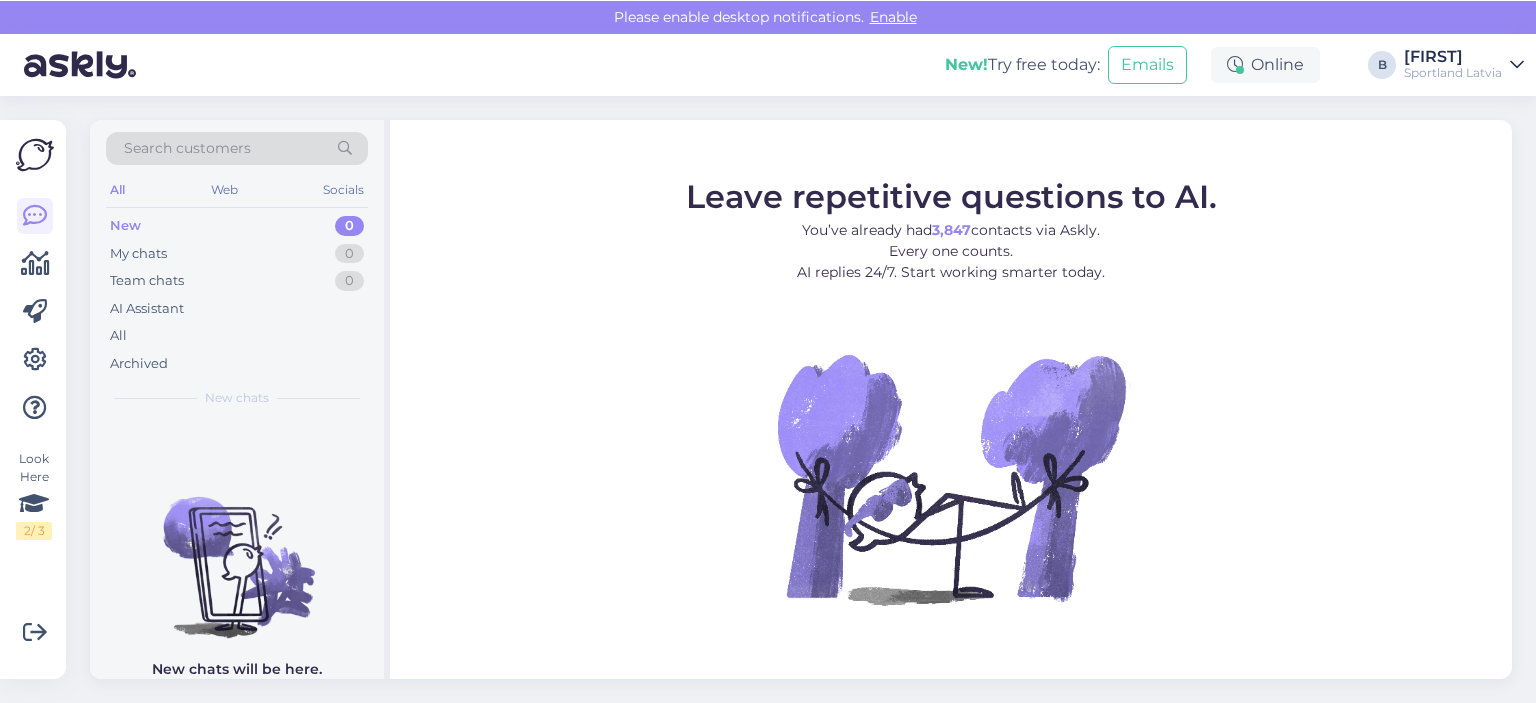 scroll, scrollTop: 0, scrollLeft: 0, axis: both 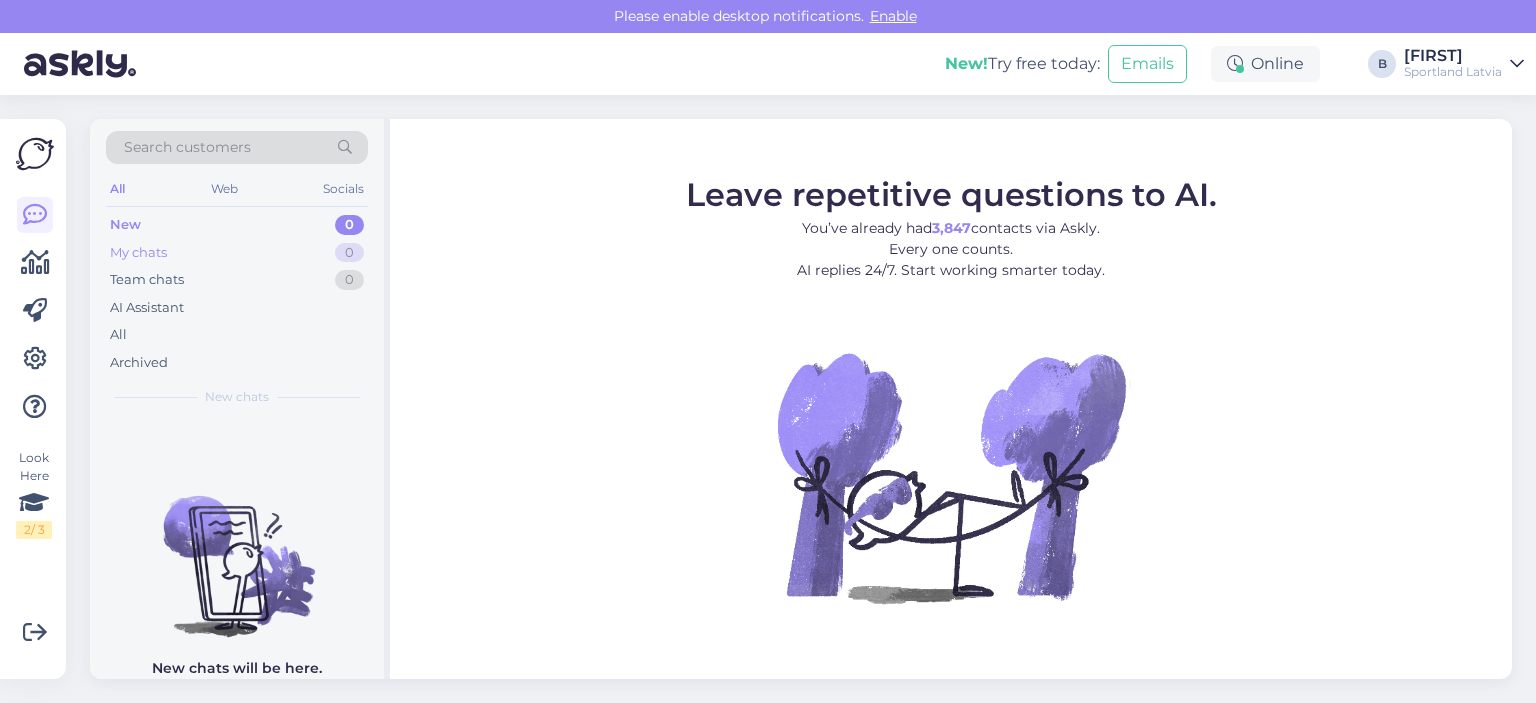 click on "My chats" at bounding box center (138, 253) 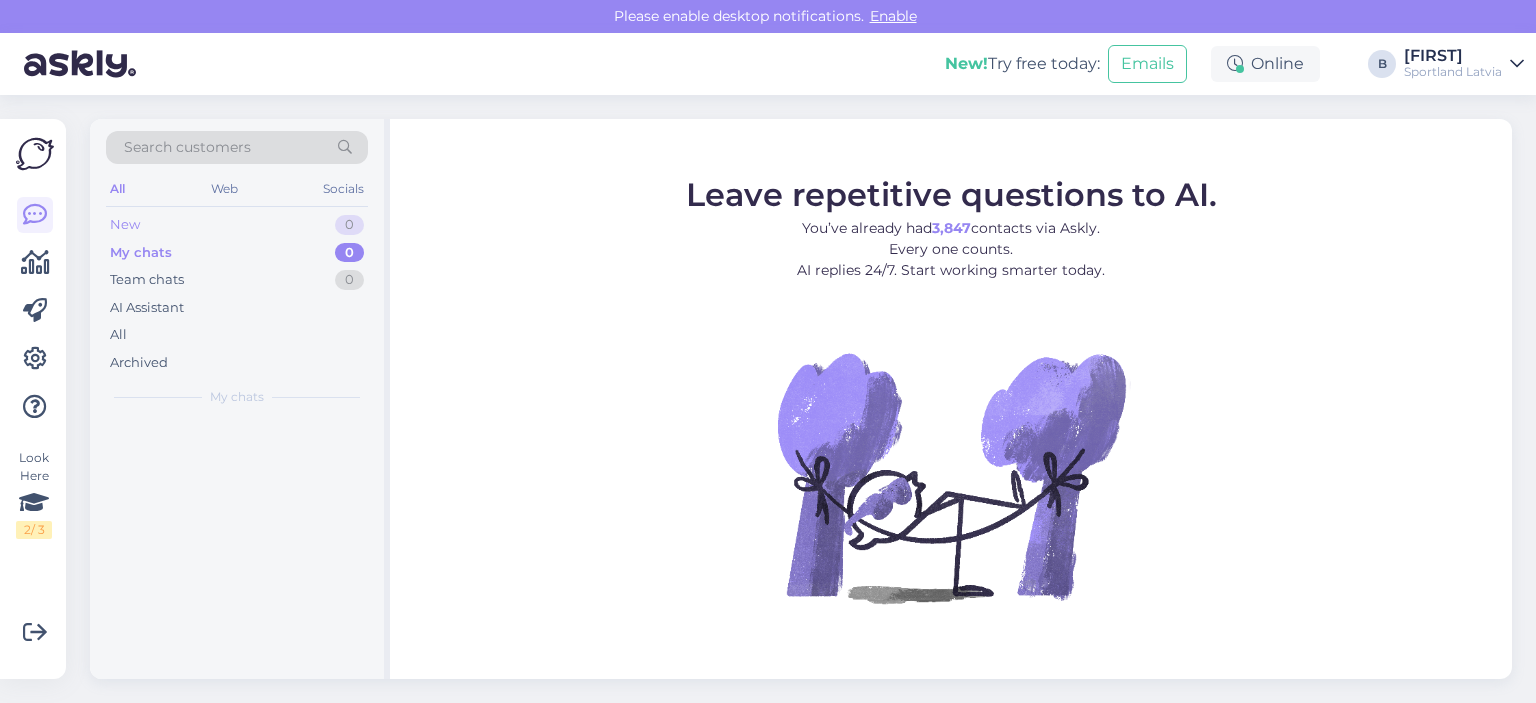 click on "New 0" at bounding box center (237, 225) 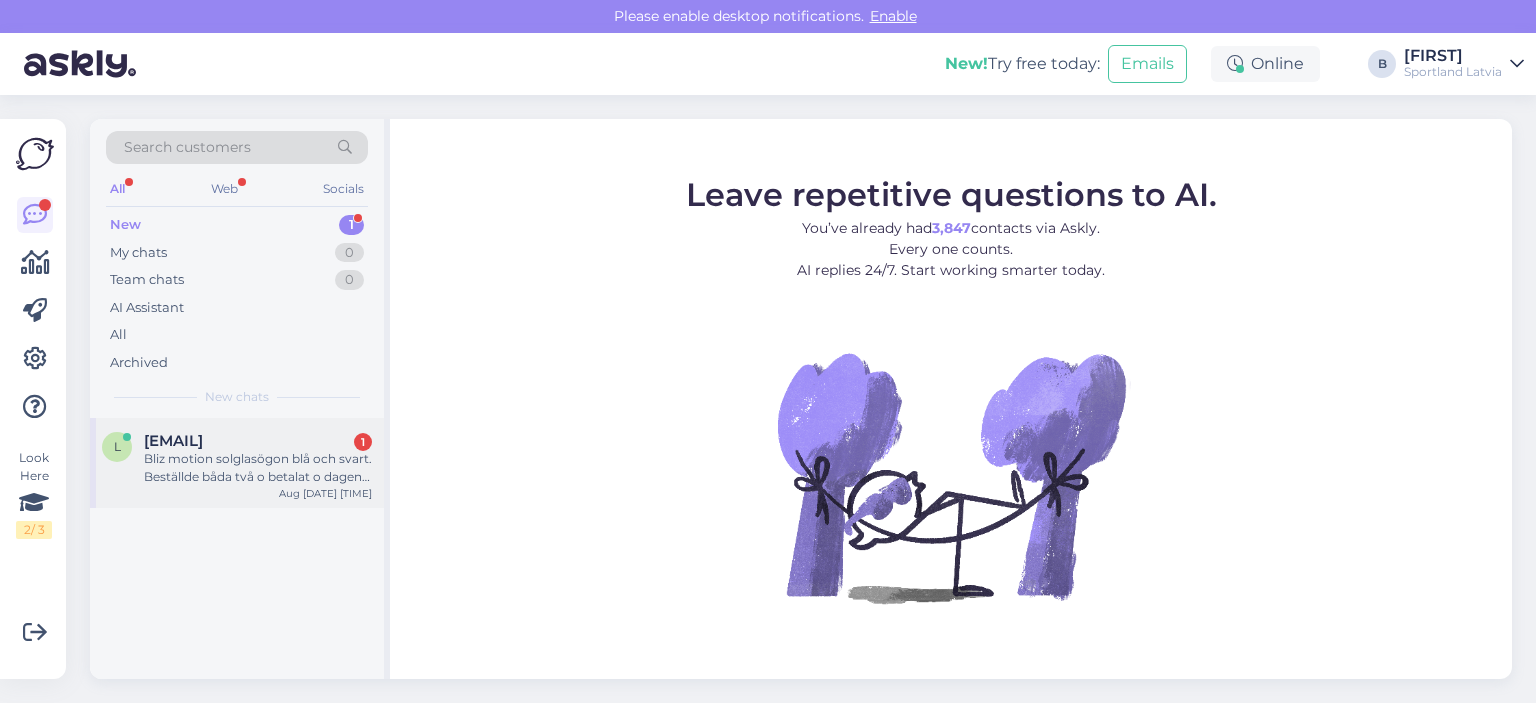click on "Bliz motion solglasögon blå och svart. Beställde båda två o betalat o dagen efter fick jag svar att de inte finns. Nu ser jag samma solglasögon igen på hemsidan. Vill veta om de verkligen finns att köpa eller inte." at bounding box center [258, 468] 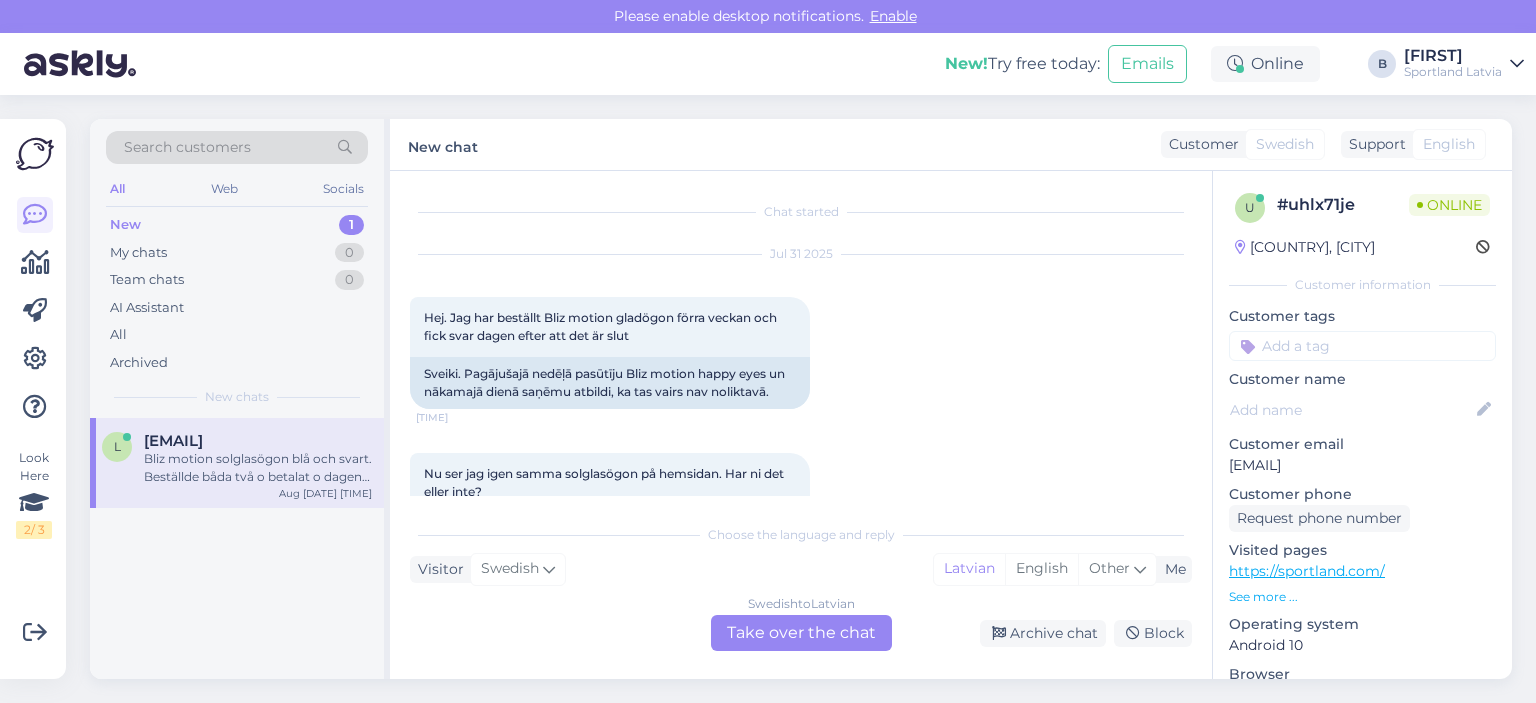 scroll, scrollTop: 548, scrollLeft: 0, axis: vertical 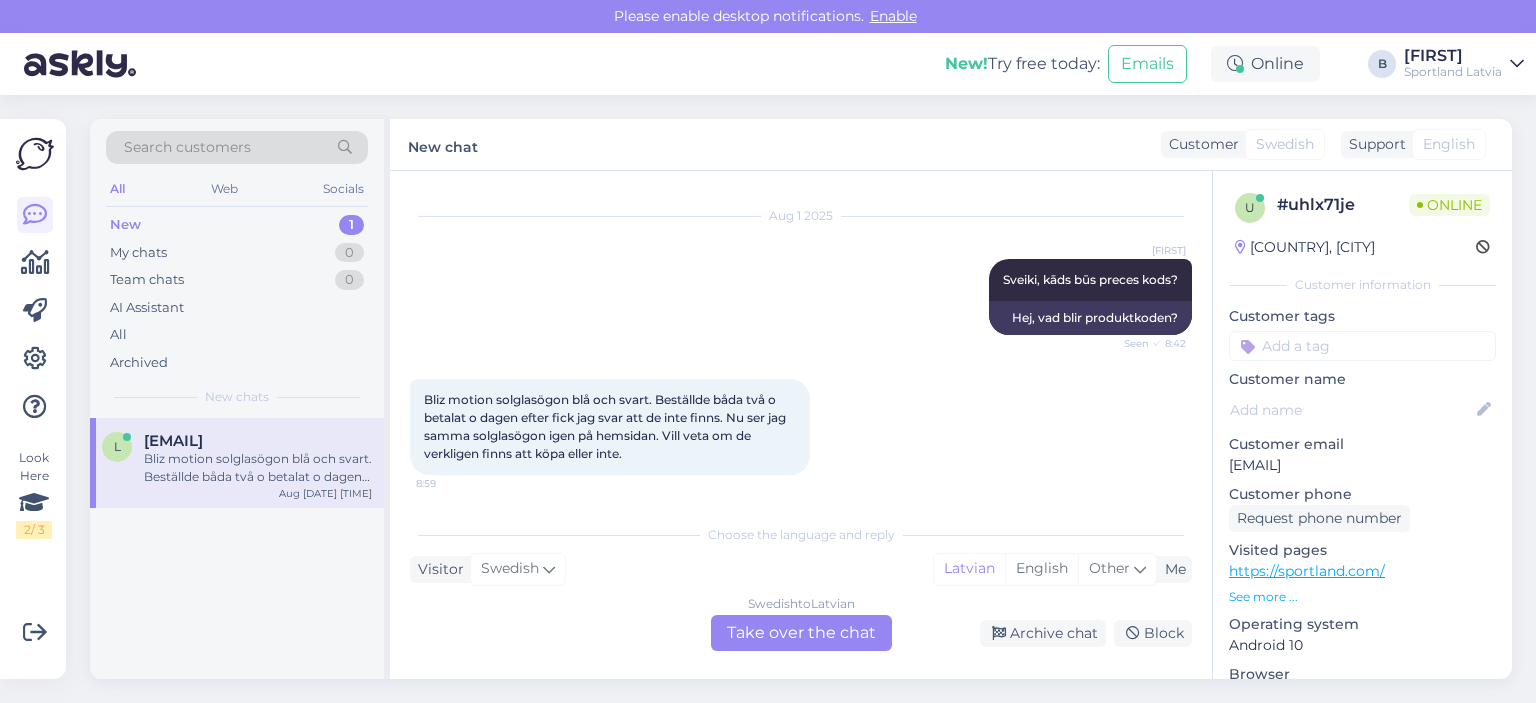 click on "Swedish to Latvian Take over the chat" at bounding box center [801, 633] 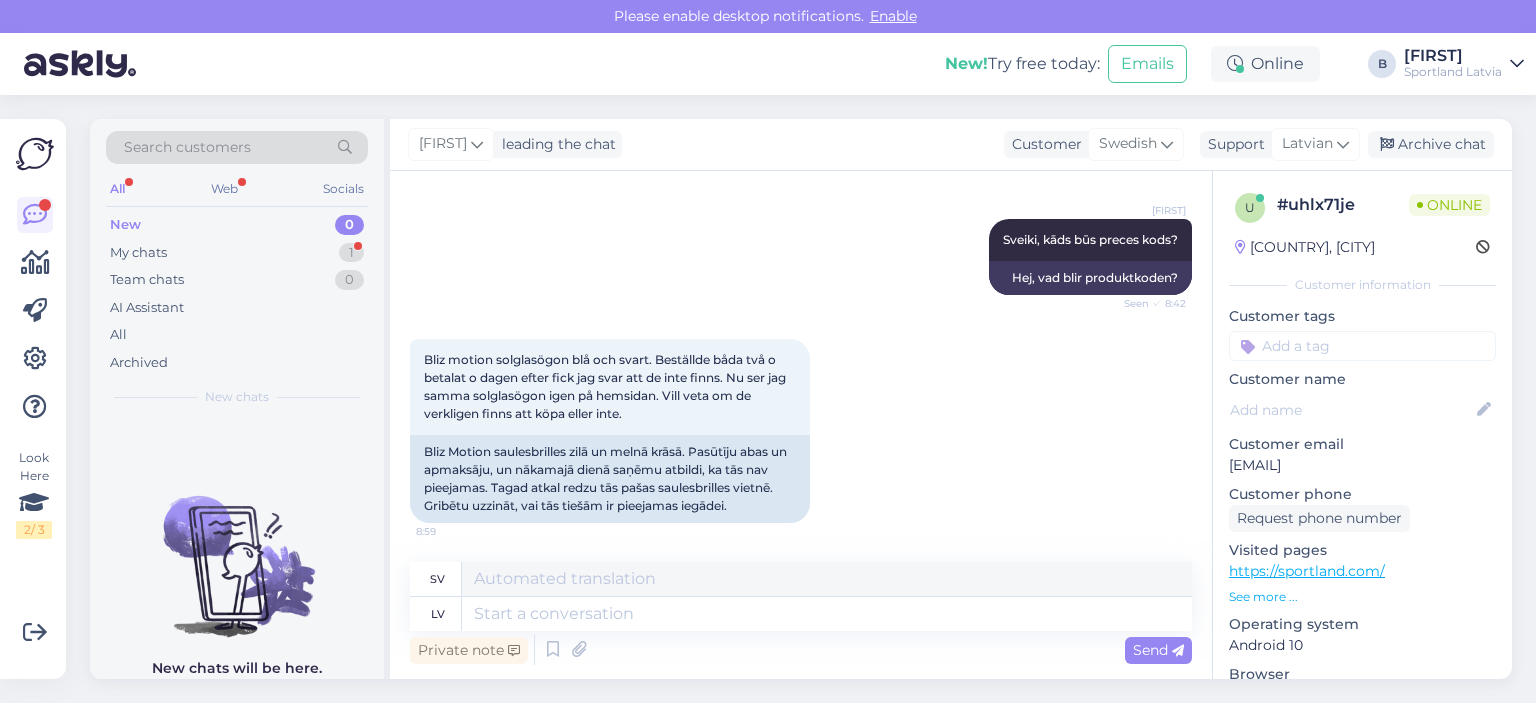 scroll, scrollTop: 708, scrollLeft: 0, axis: vertical 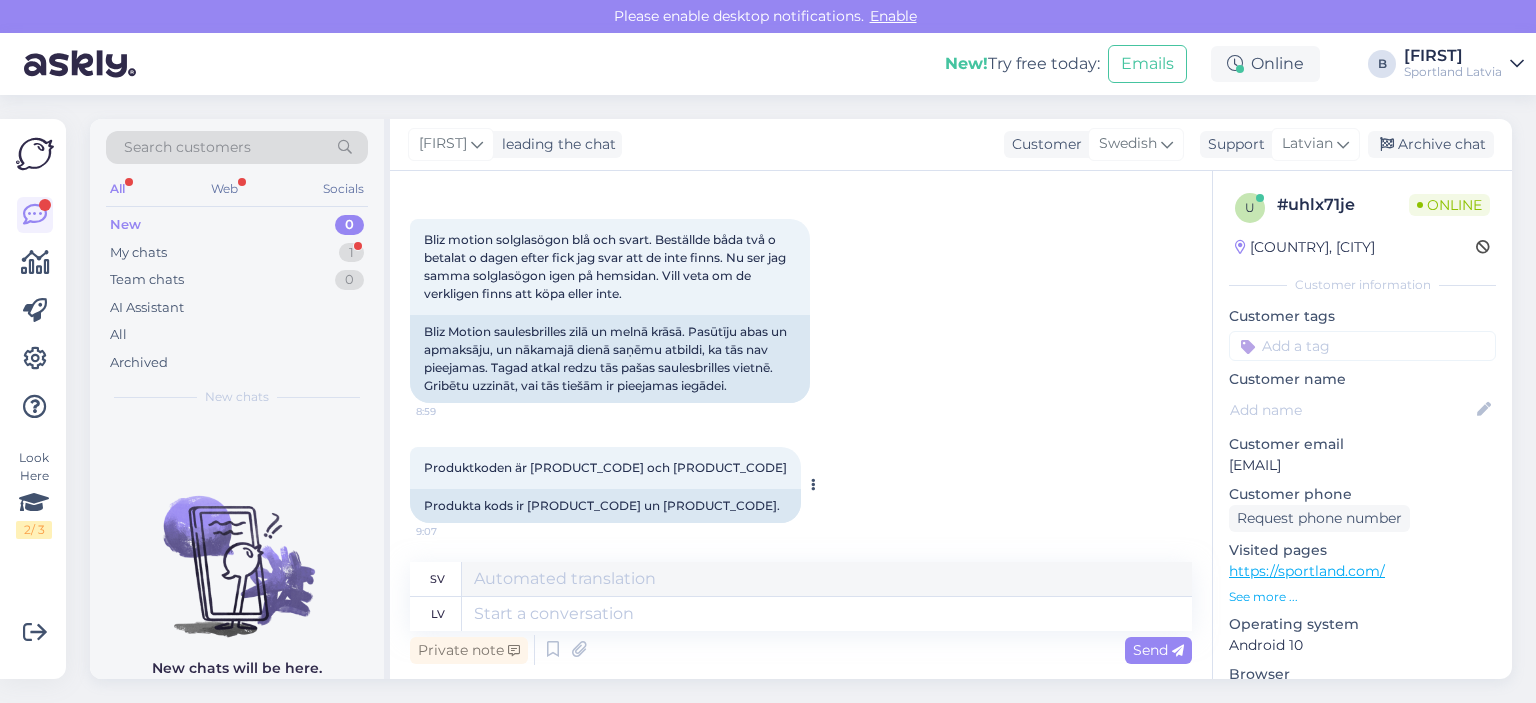 click on "Produktkoden är [PRODUCT_CODE] och [PRODUCT_CODE]" at bounding box center (605, 467) 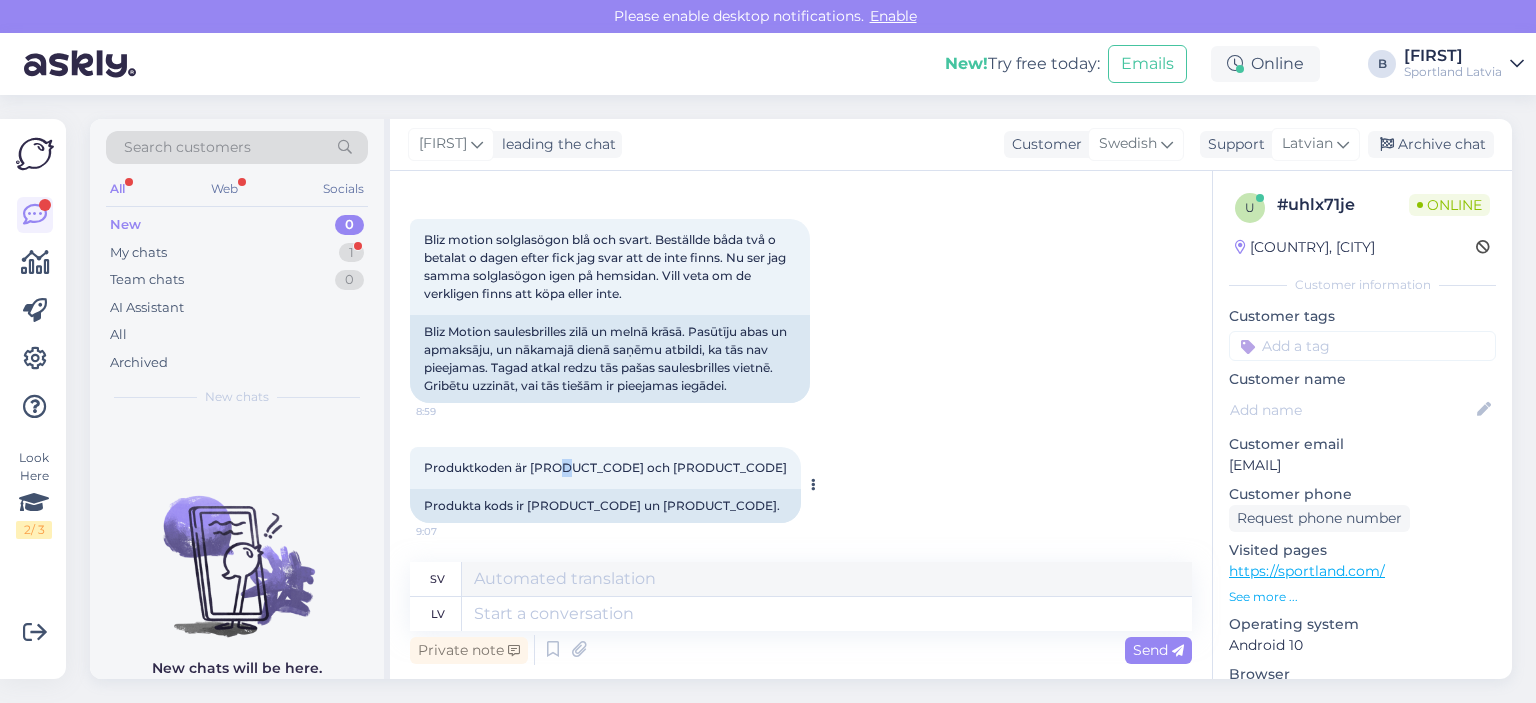 click on "Produktkoden är [PRODUCT_CODE] och [PRODUCT_CODE]" at bounding box center (605, 467) 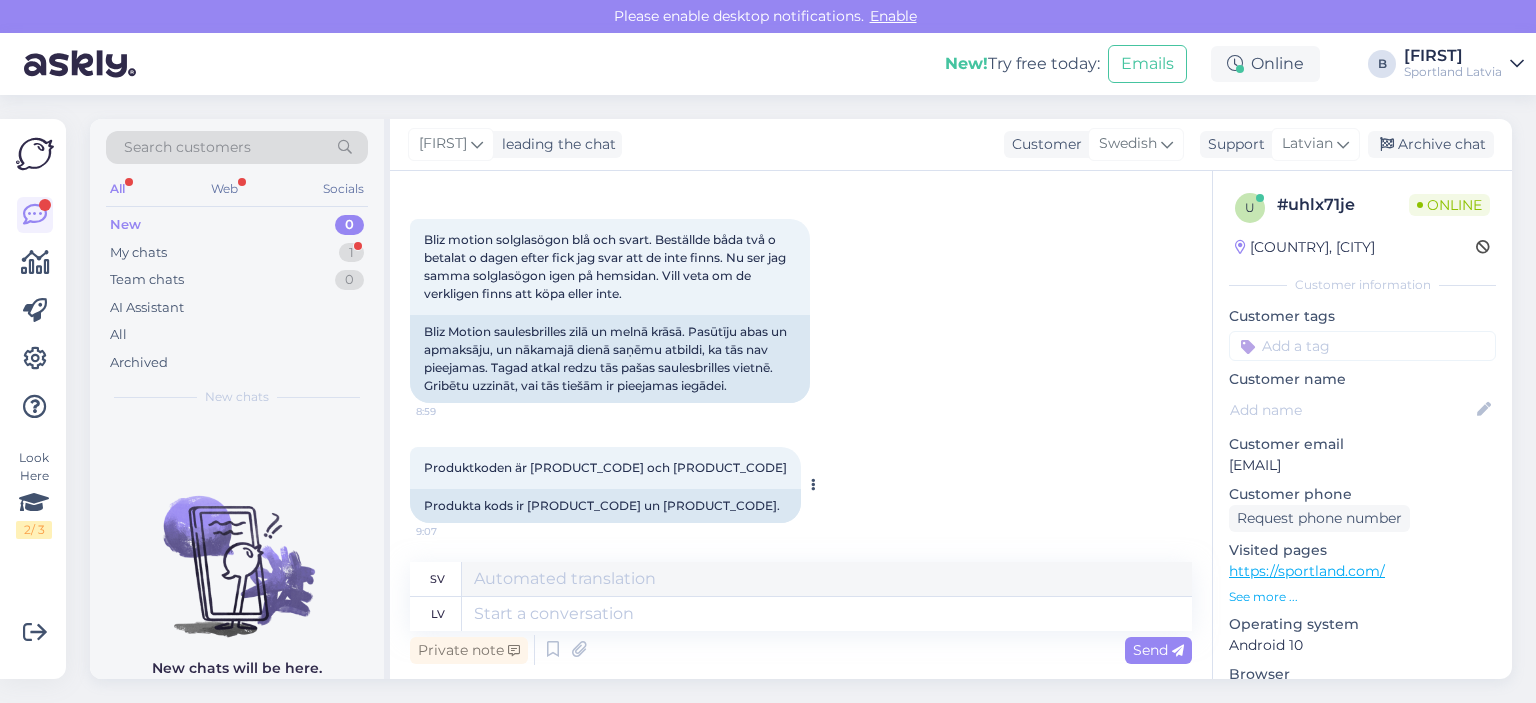 drag, startPoint x: 560, startPoint y: 459, endPoint x: 550, endPoint y: 471, distance: 15.6205 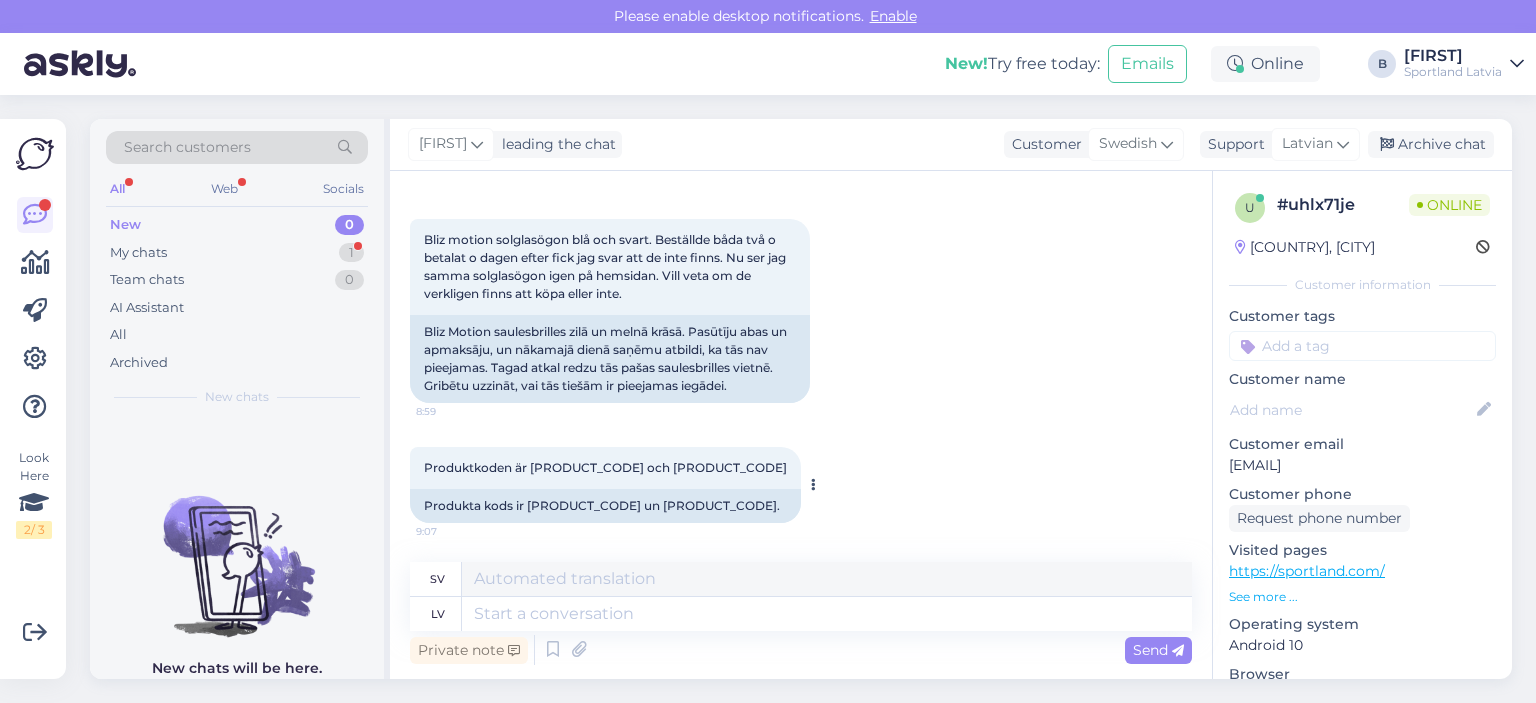 click on "Produktkoden är [PRODUCT_CODE] och [PRODUCT_CODE]" at bounding box center (605, 467) 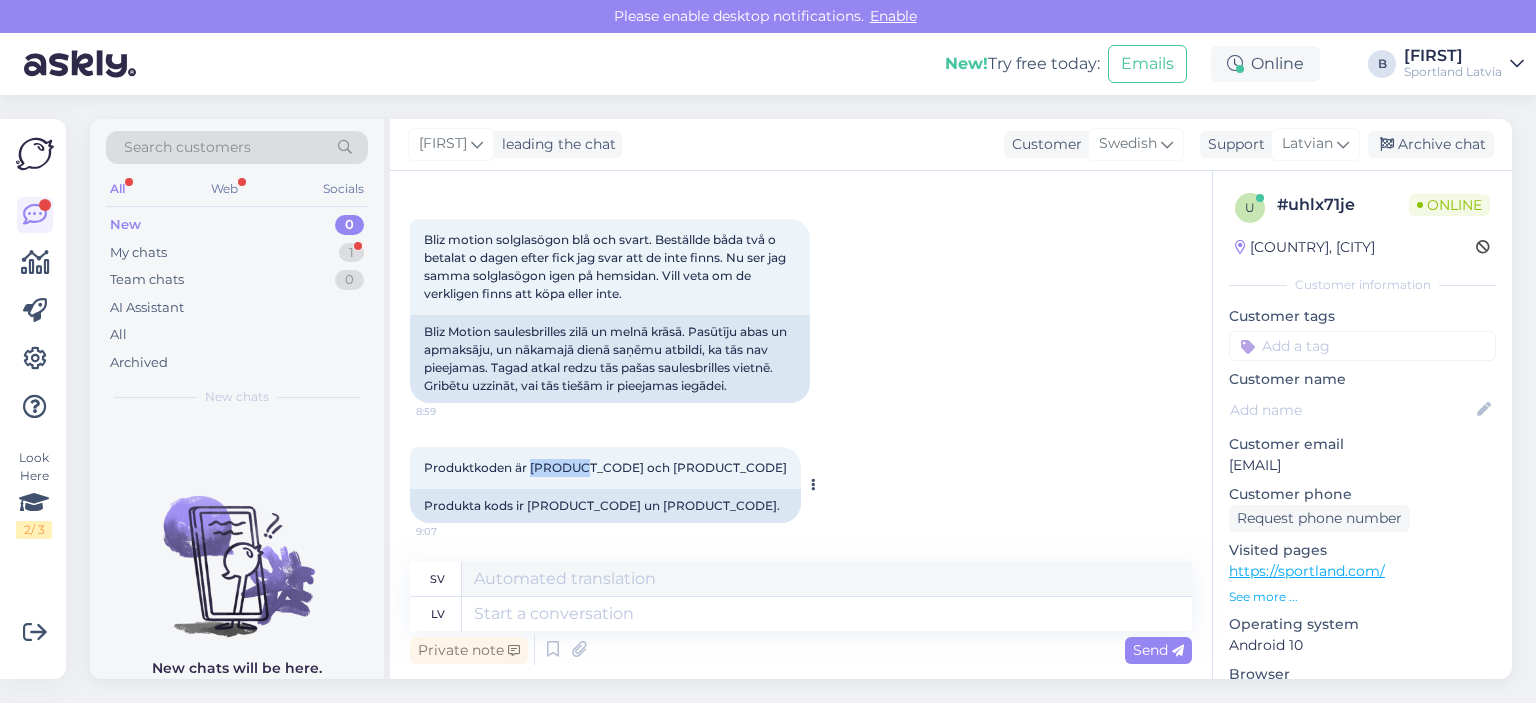 drag, startPoint x: 576, startPoint y: 467, endPoint x: 532, endPoint y: 470, distance: 44.102154 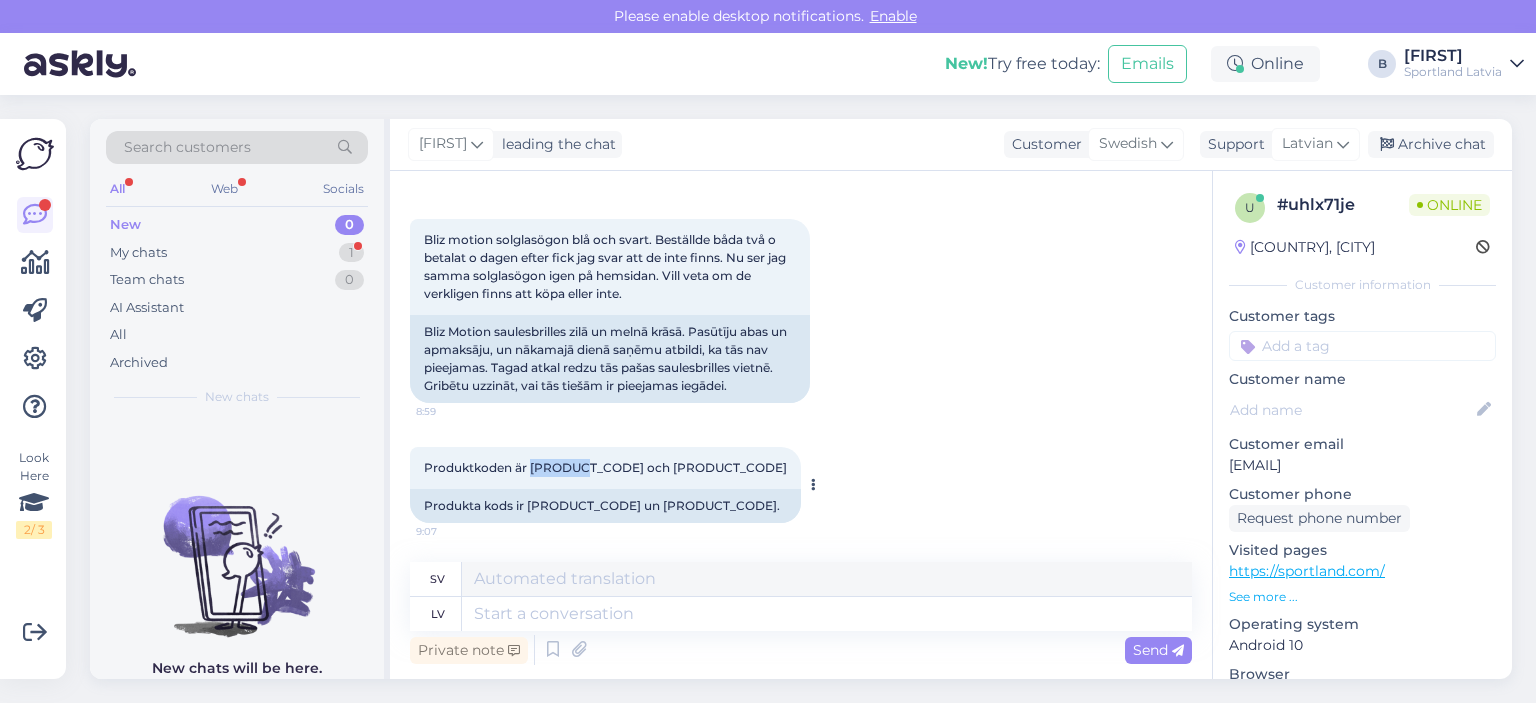 click on "Produktkoden är [PRODUCT_CODE] och [PRODUCT_CODE]" at bounding box center [605, 467] 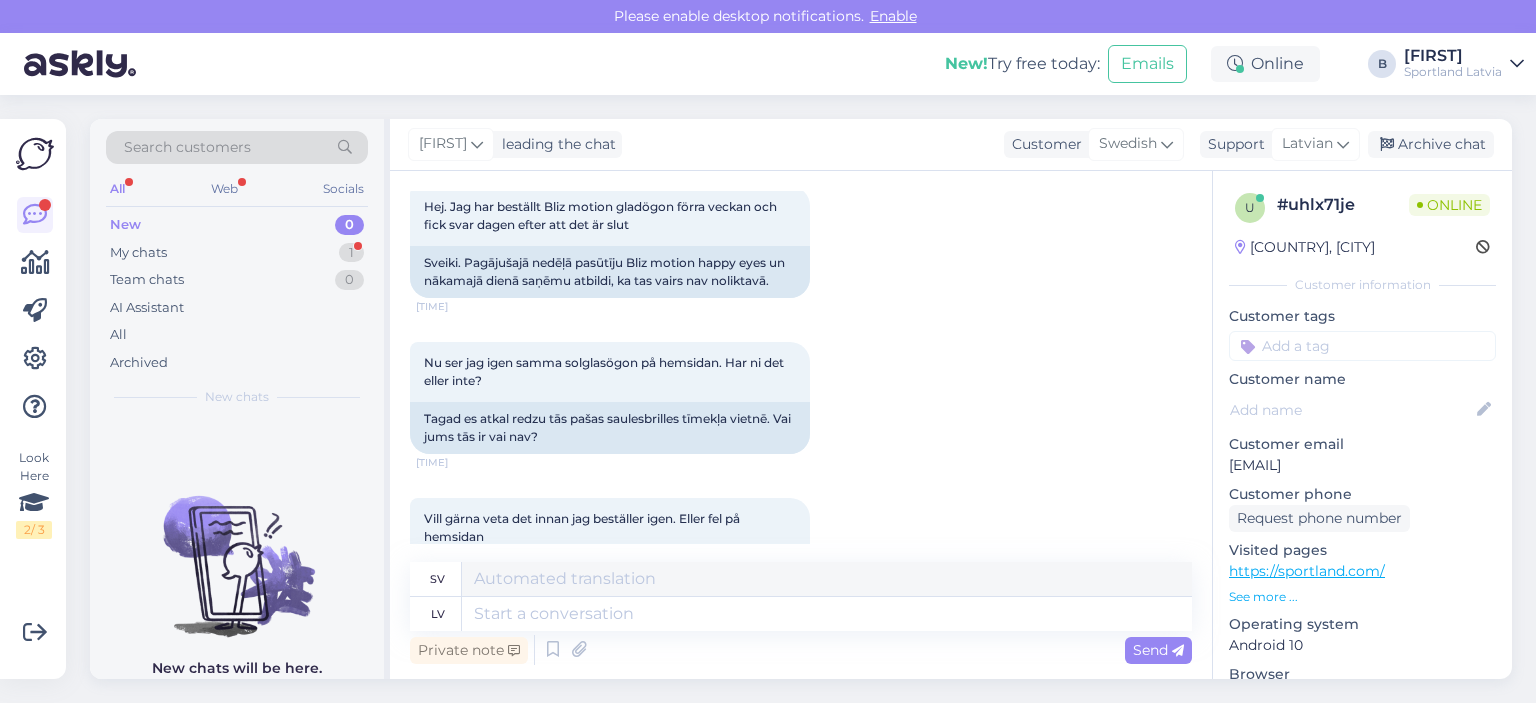 scroll, scrollTop: 108, scrollLeft: 0, axis: vertical 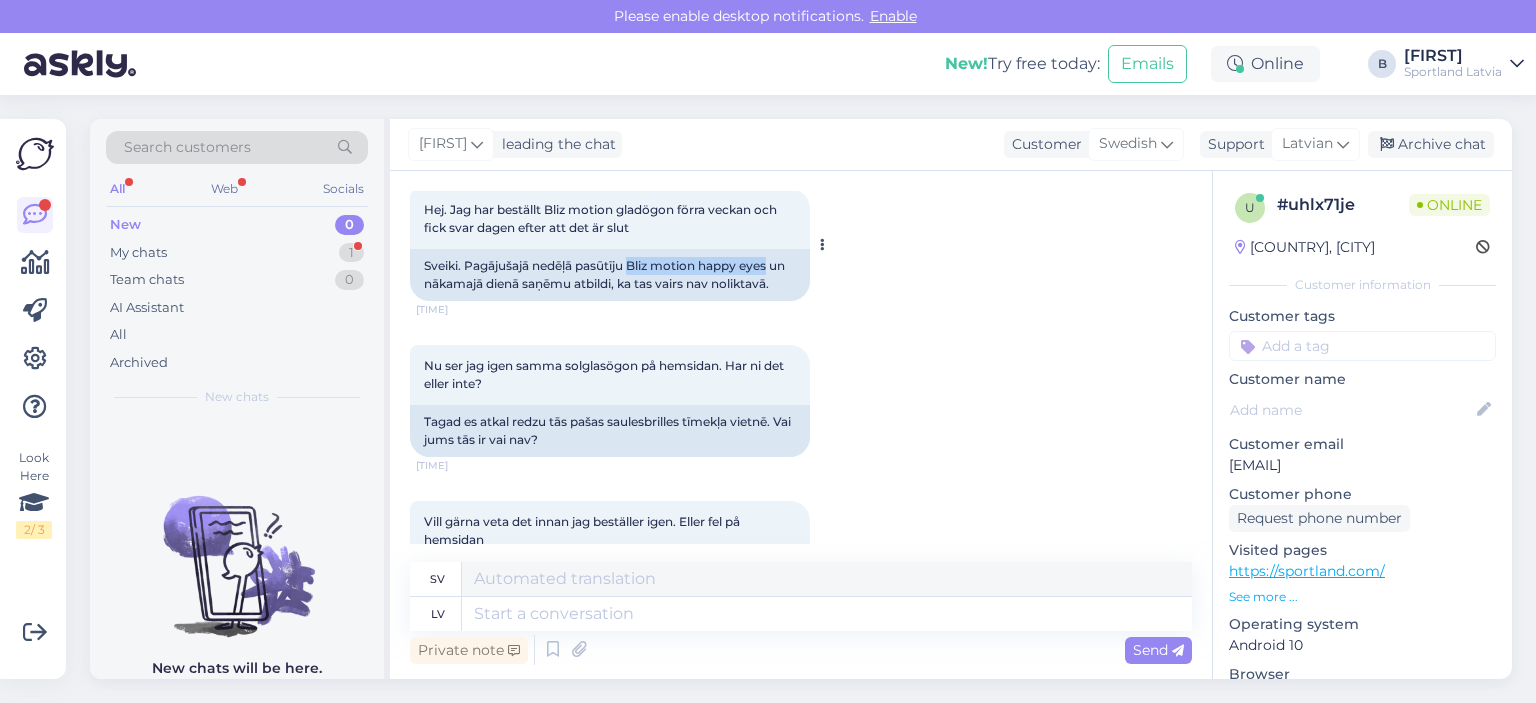 drag, startPoint x: 633, startPoint y: 263, endPoint x: 772, endPoint y: 256, distance: 139.17615 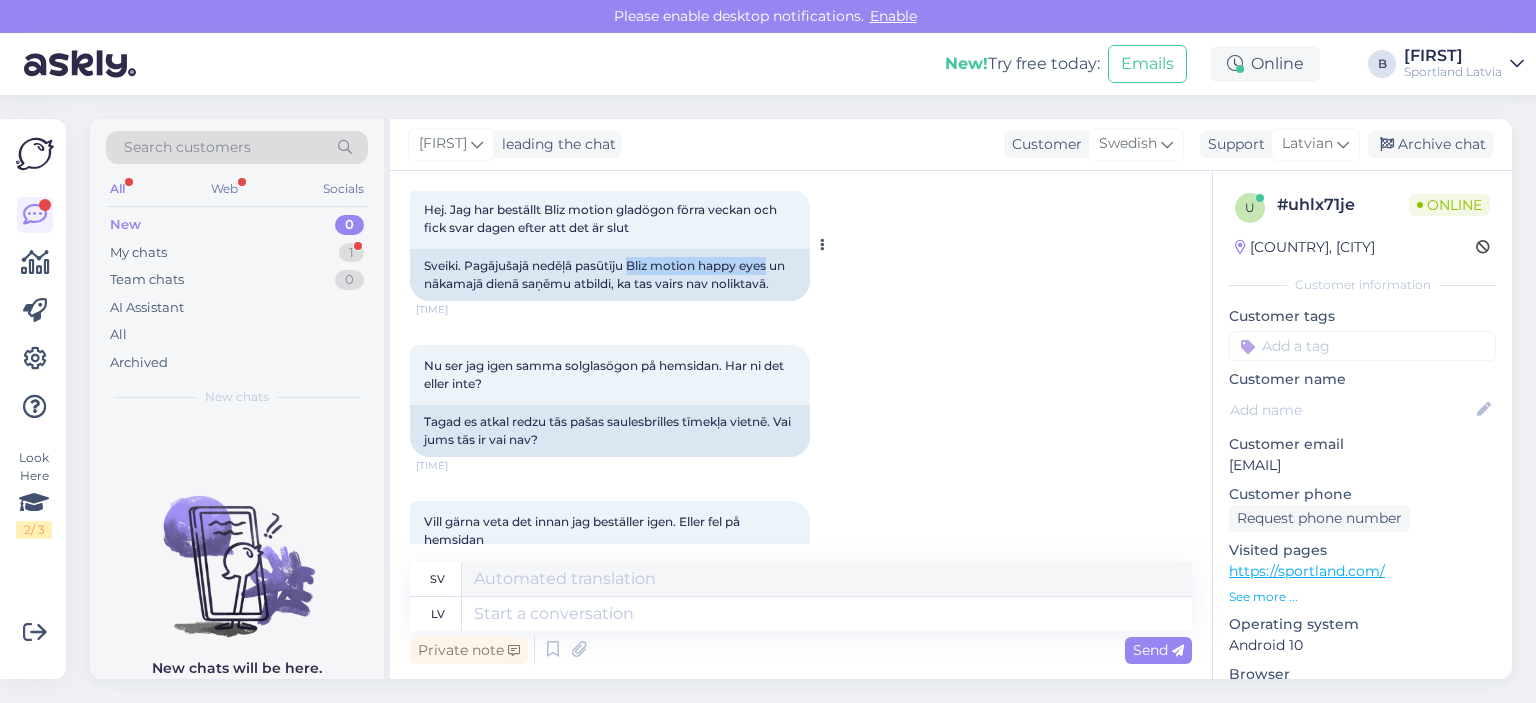 click on "Sveiki. Pagājušajā nedēļā pasūtīju Bliz motion happy eyes un nākamajā dienā saņēmu atbildi, ka tas vairs nav noliktavā." at bounding box center (610, 275) 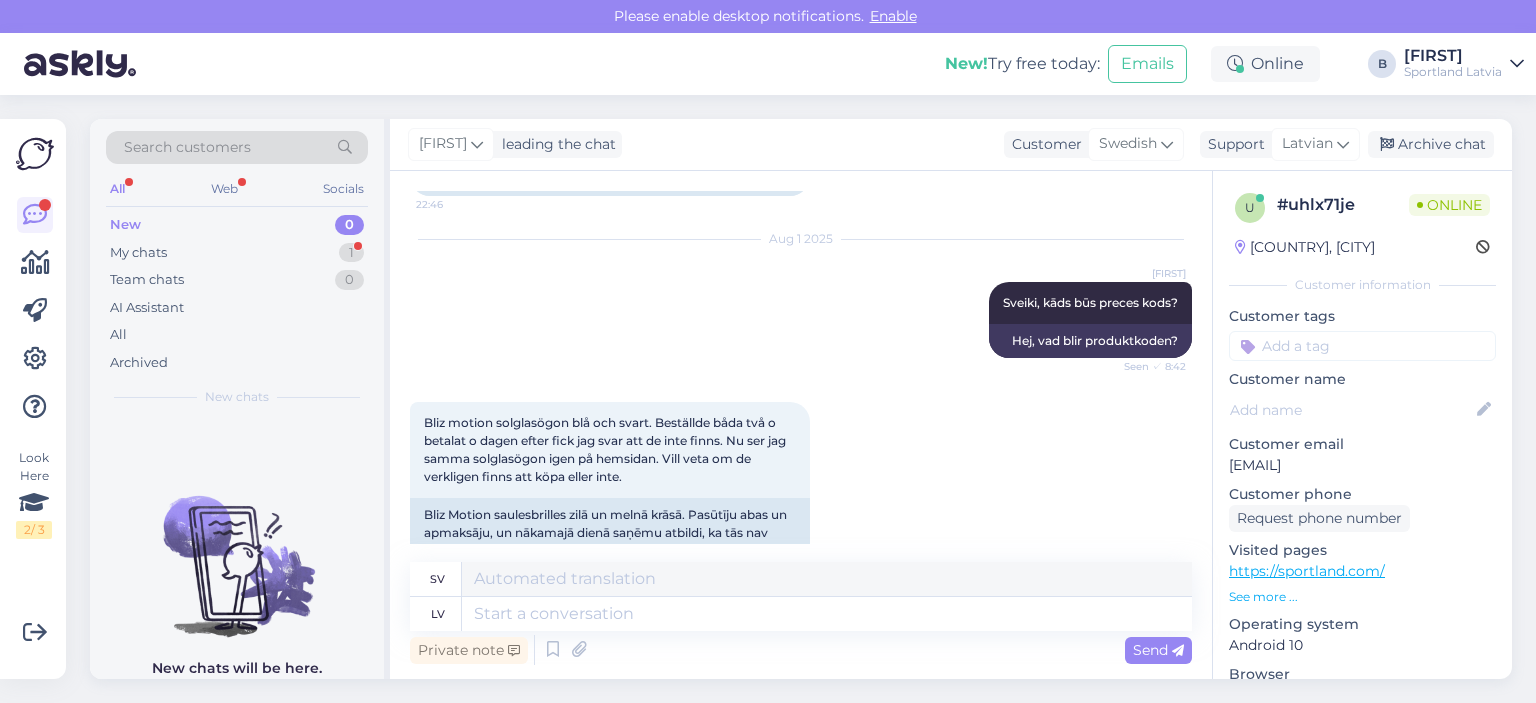 scroll, scrollTop: 708, scrollLeft: 0, axis: vertical 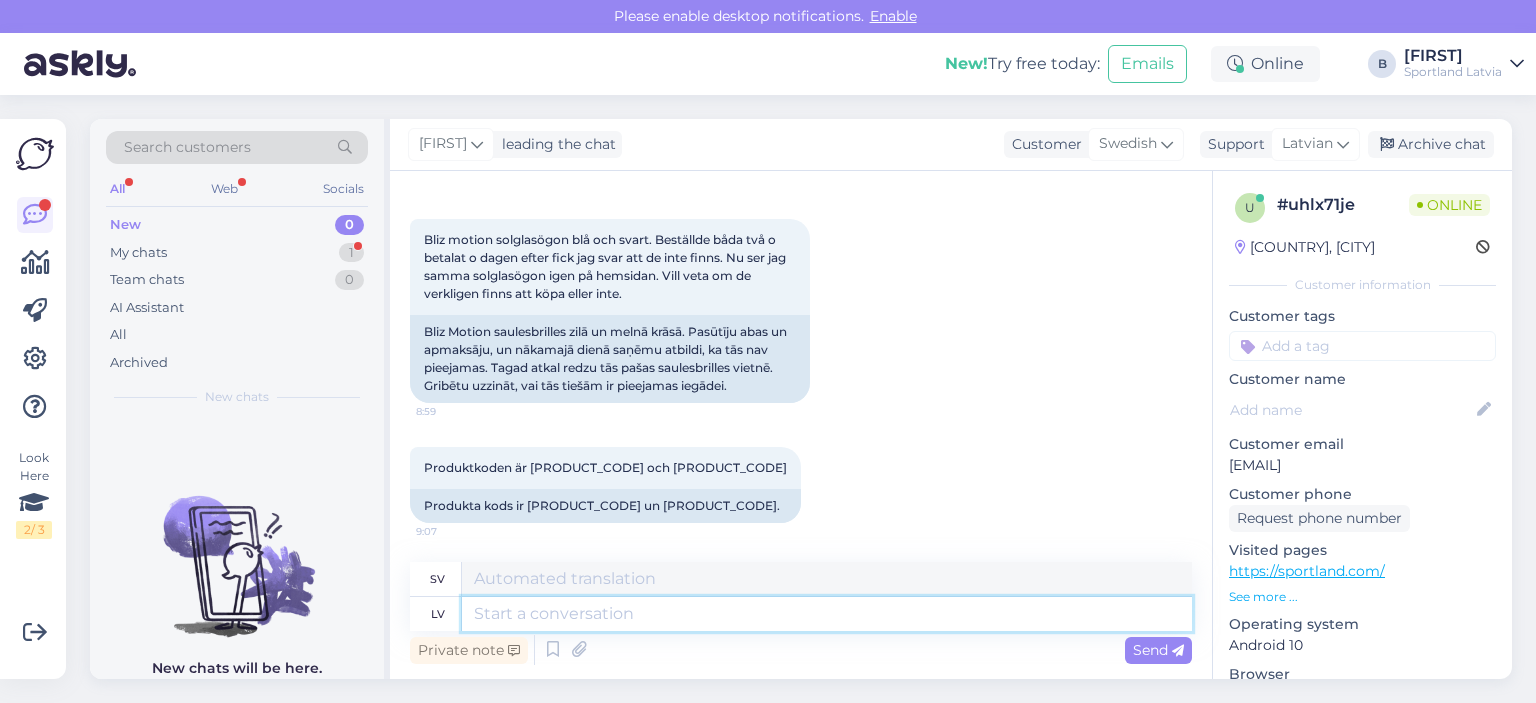 click at bounding box center [827, 614] 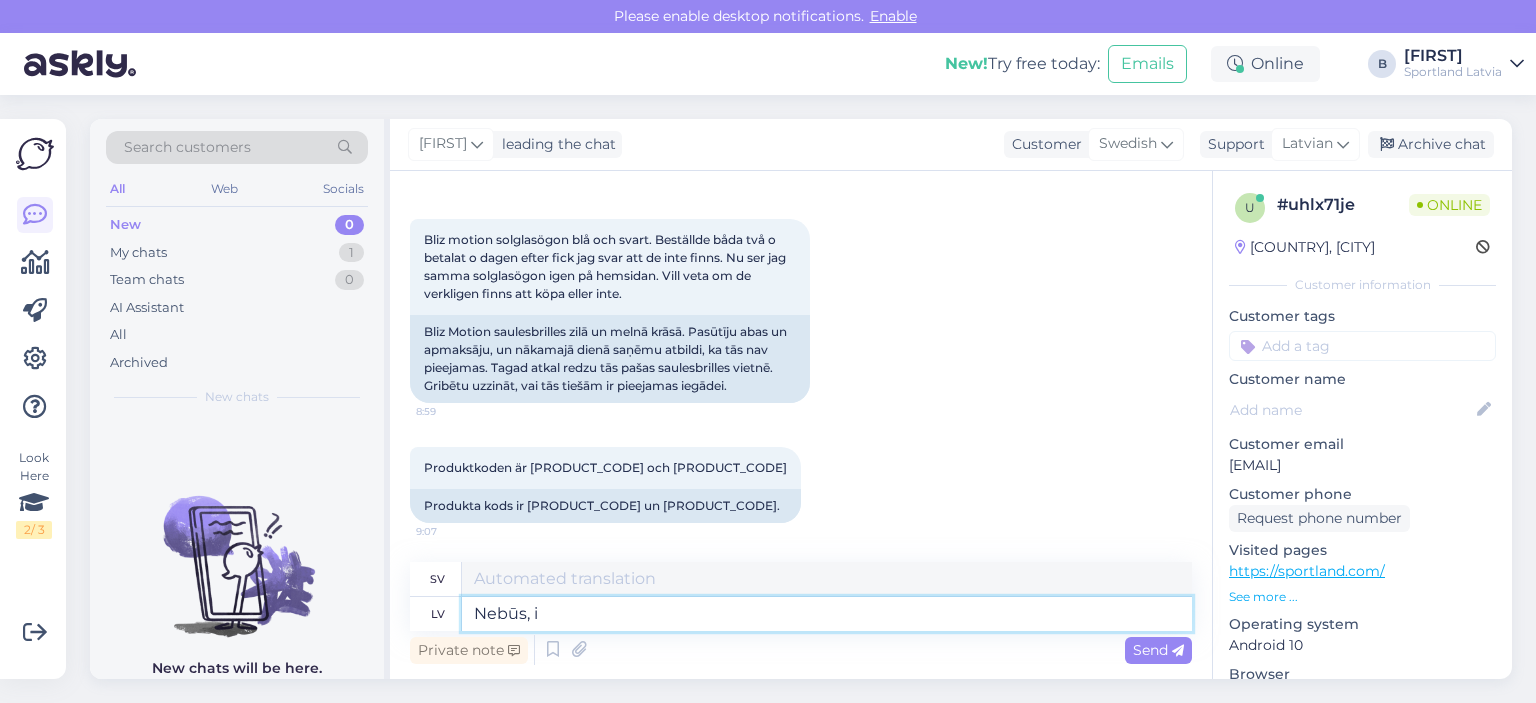 type on "Nebūs, ie" 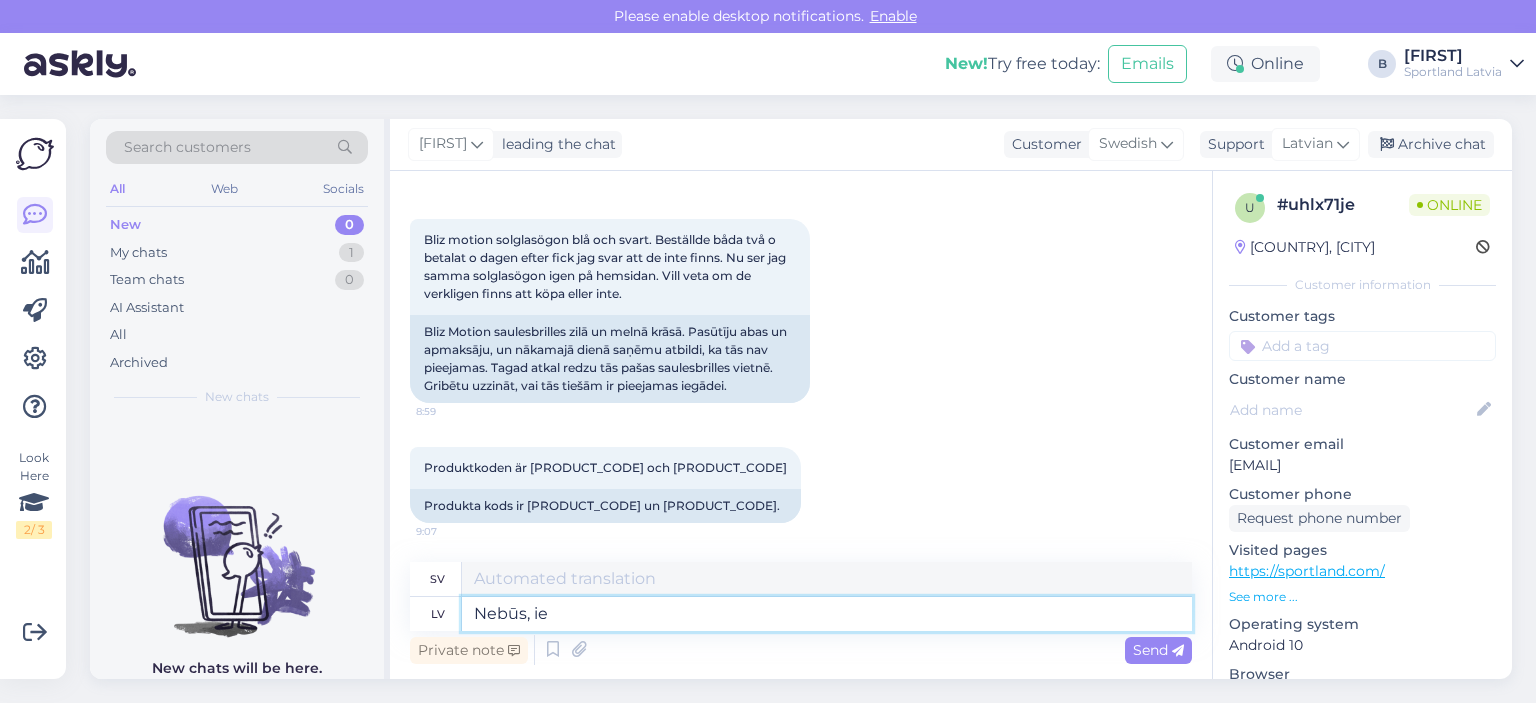 type on "[FOREIGN LANGUAGE]" 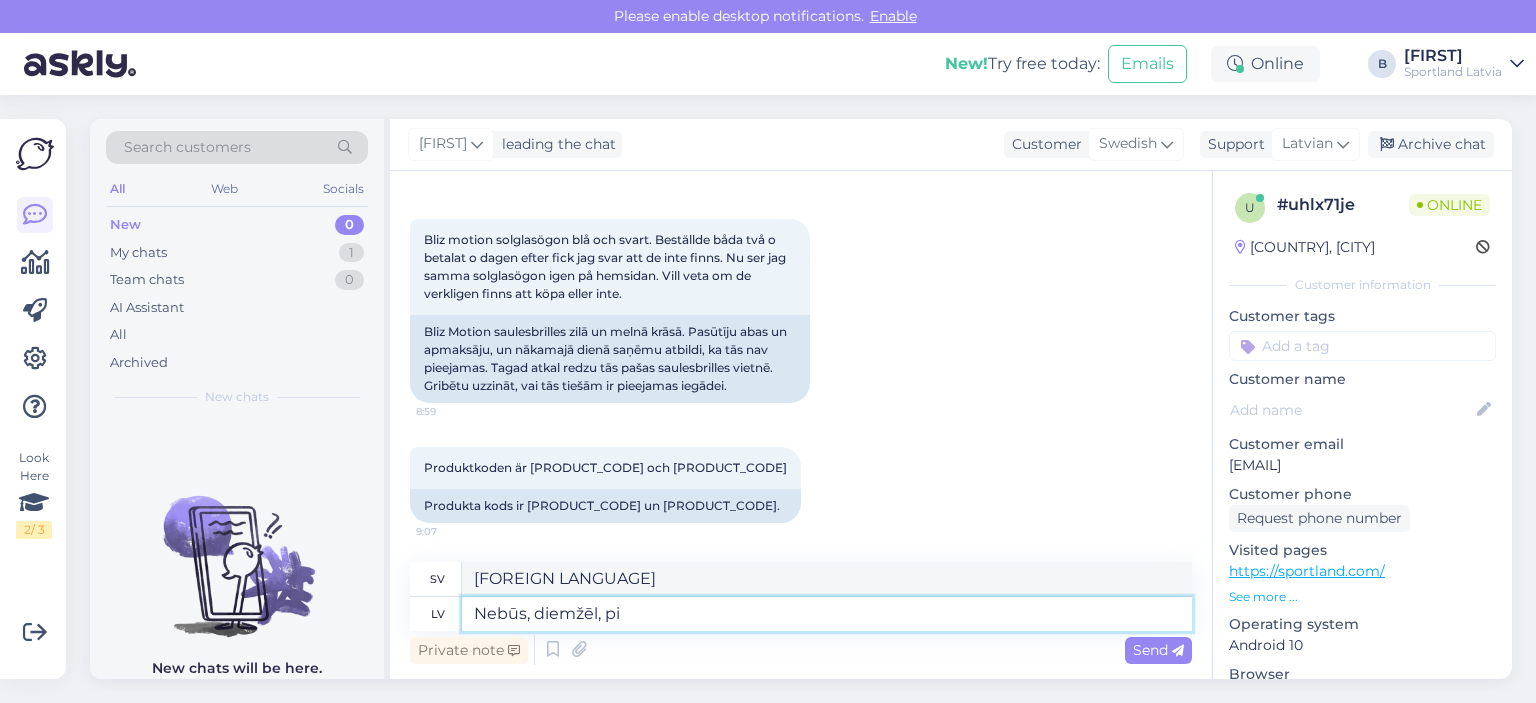 type on "Nebūs, diemžēl, pie" 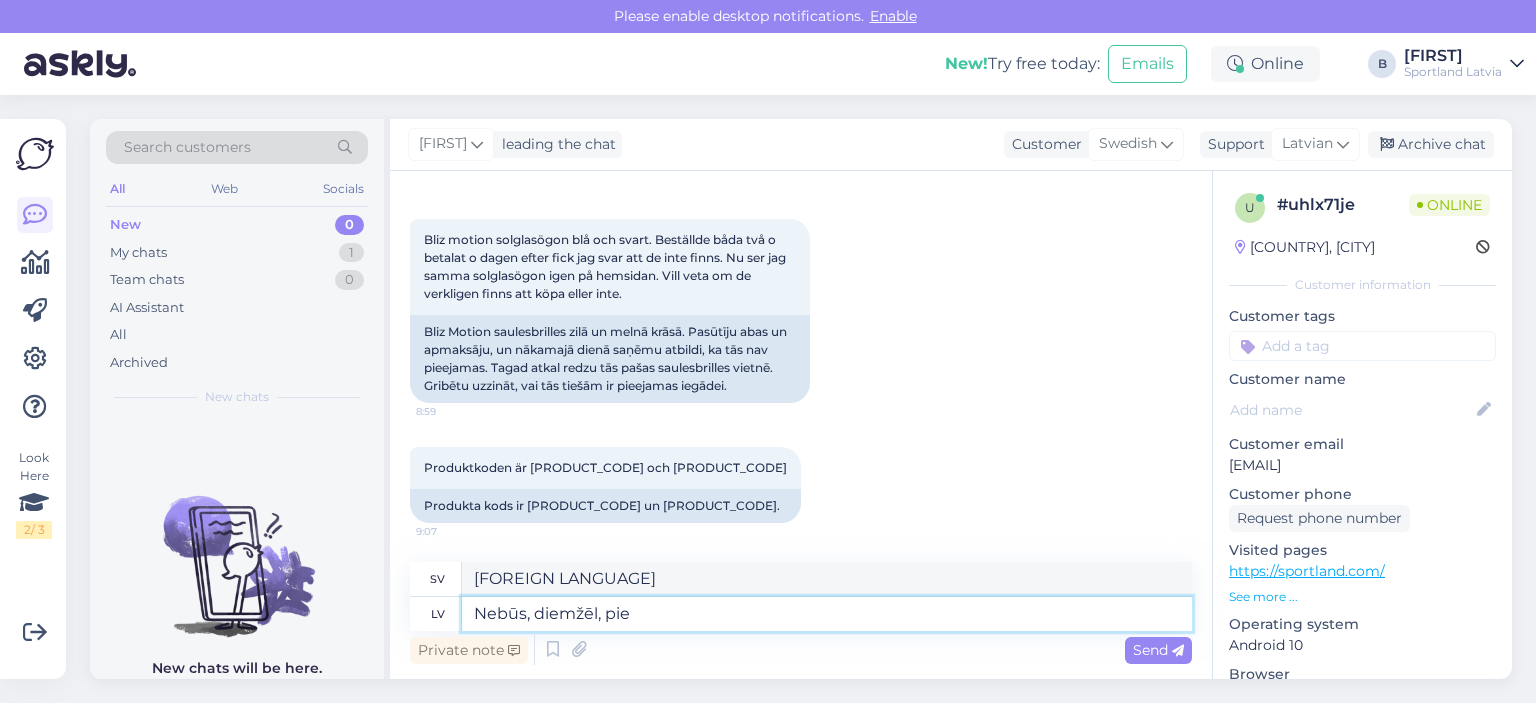 type on "[FOREIGN LANGUAGE]" 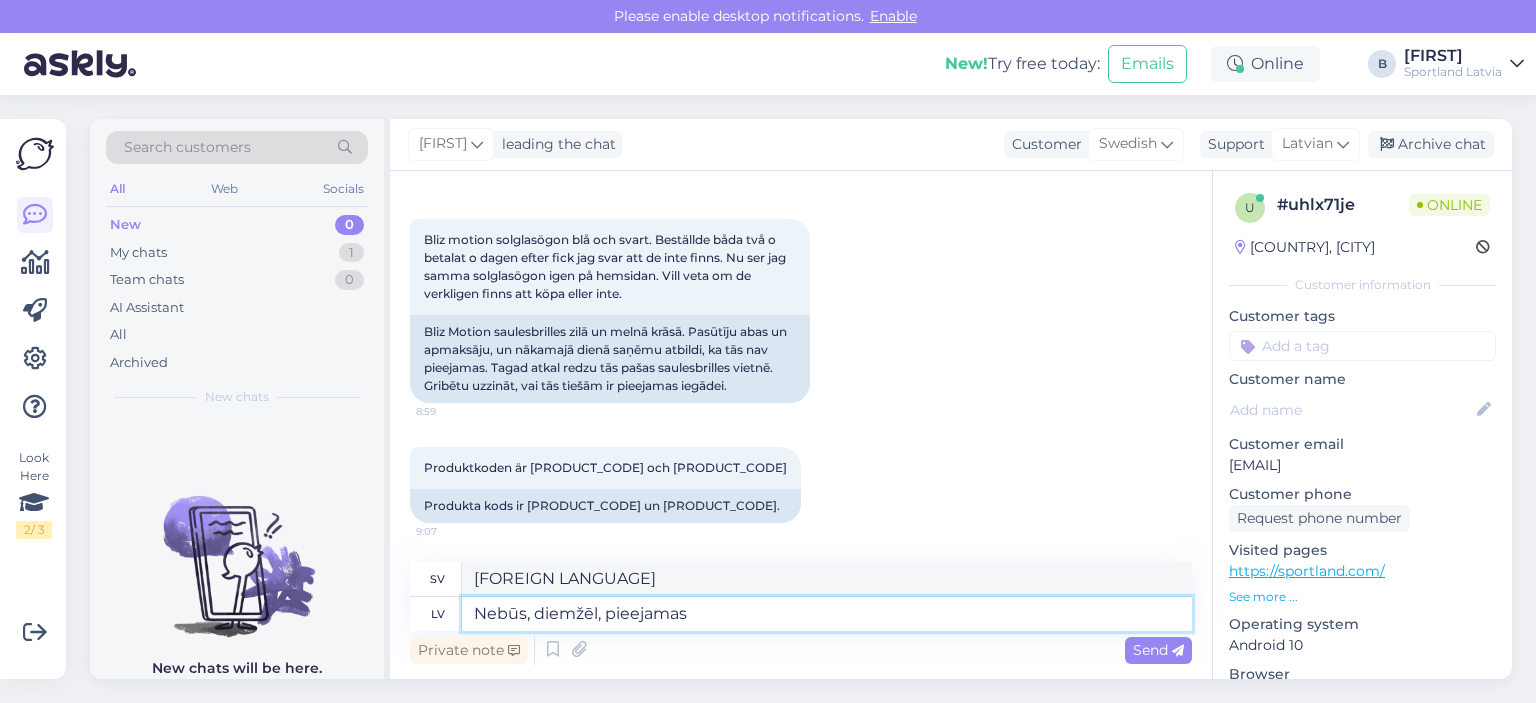 type on "Nebūs, diemžēl, pieejamas" 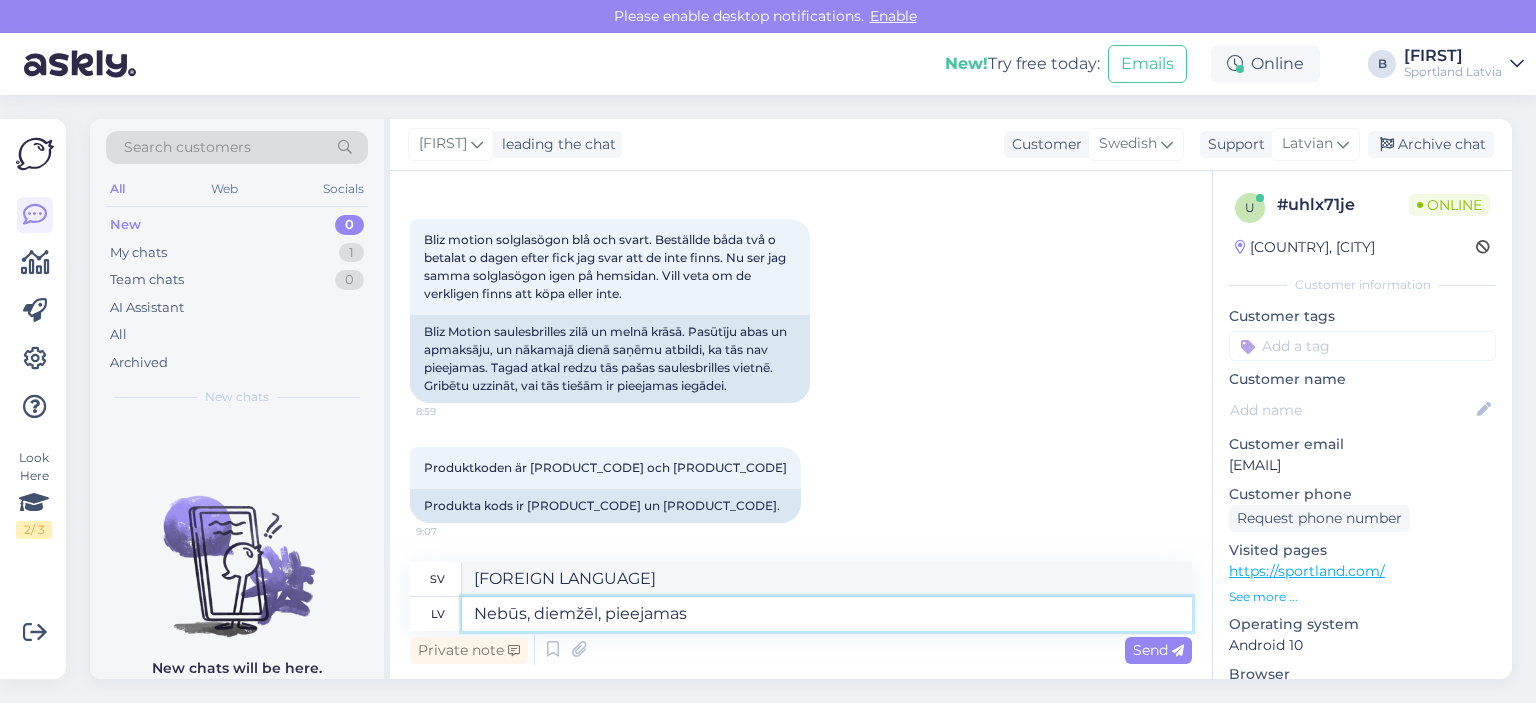 type on "Tyvärr kommer den inte att vara tillgänglig." 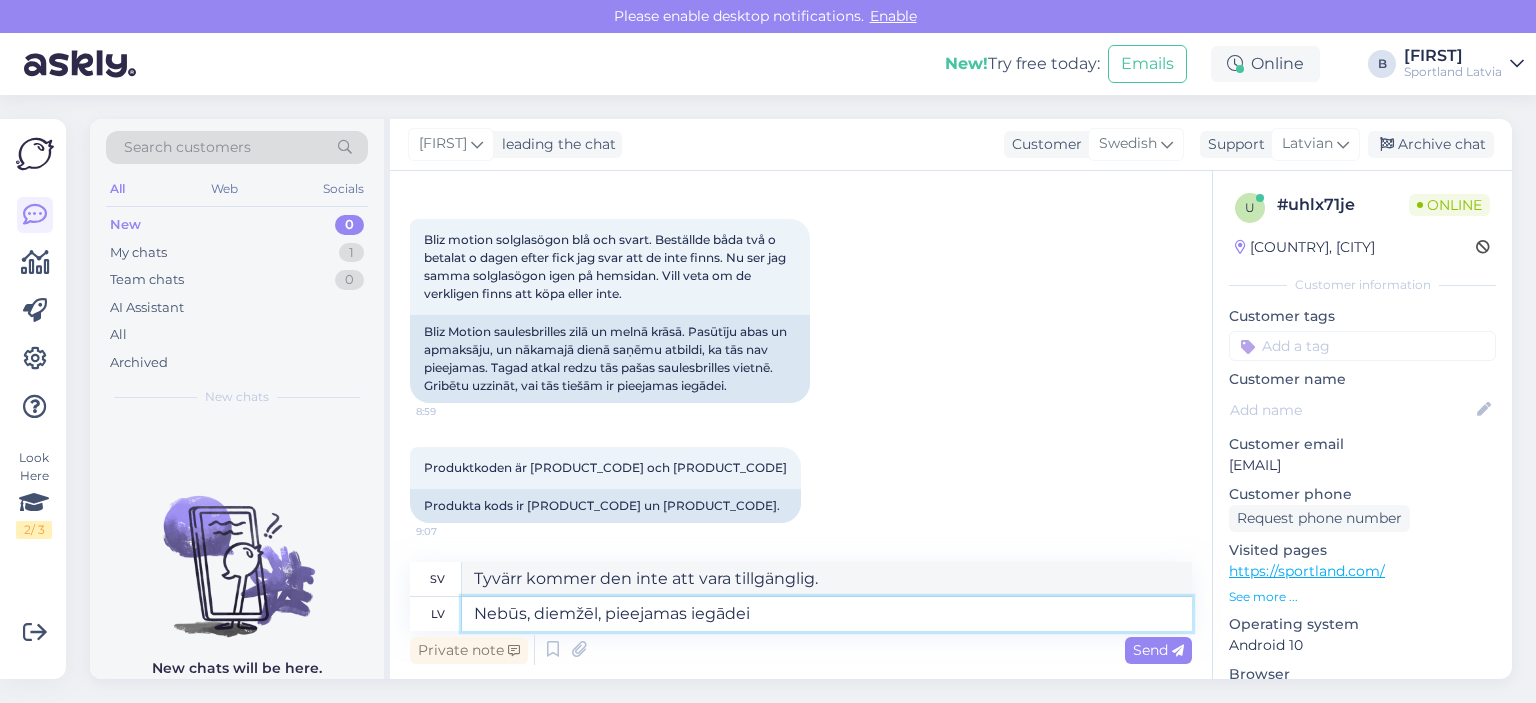 type on "Nebūs, diemžēl, pieejamas iegādei." 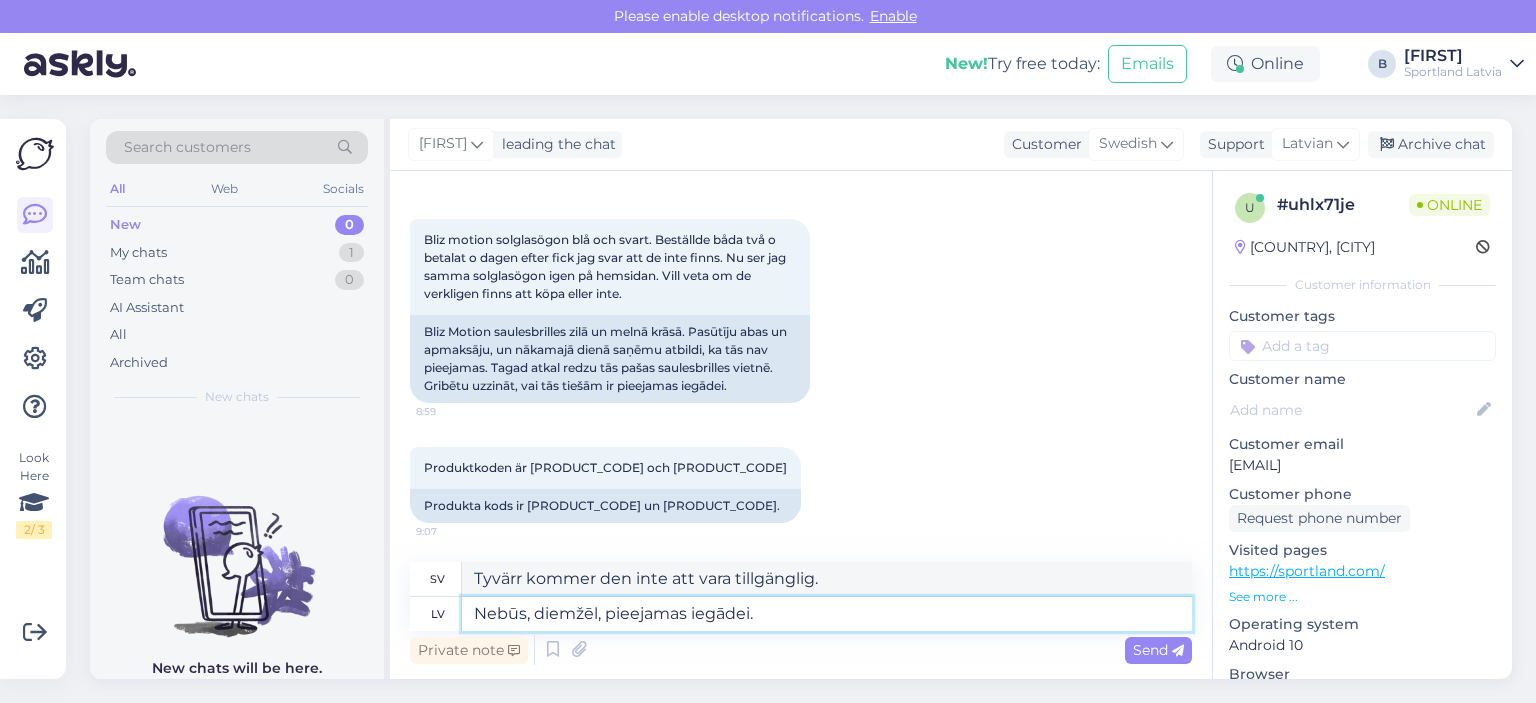 type on "[FOREIGN LANGUAGE]" 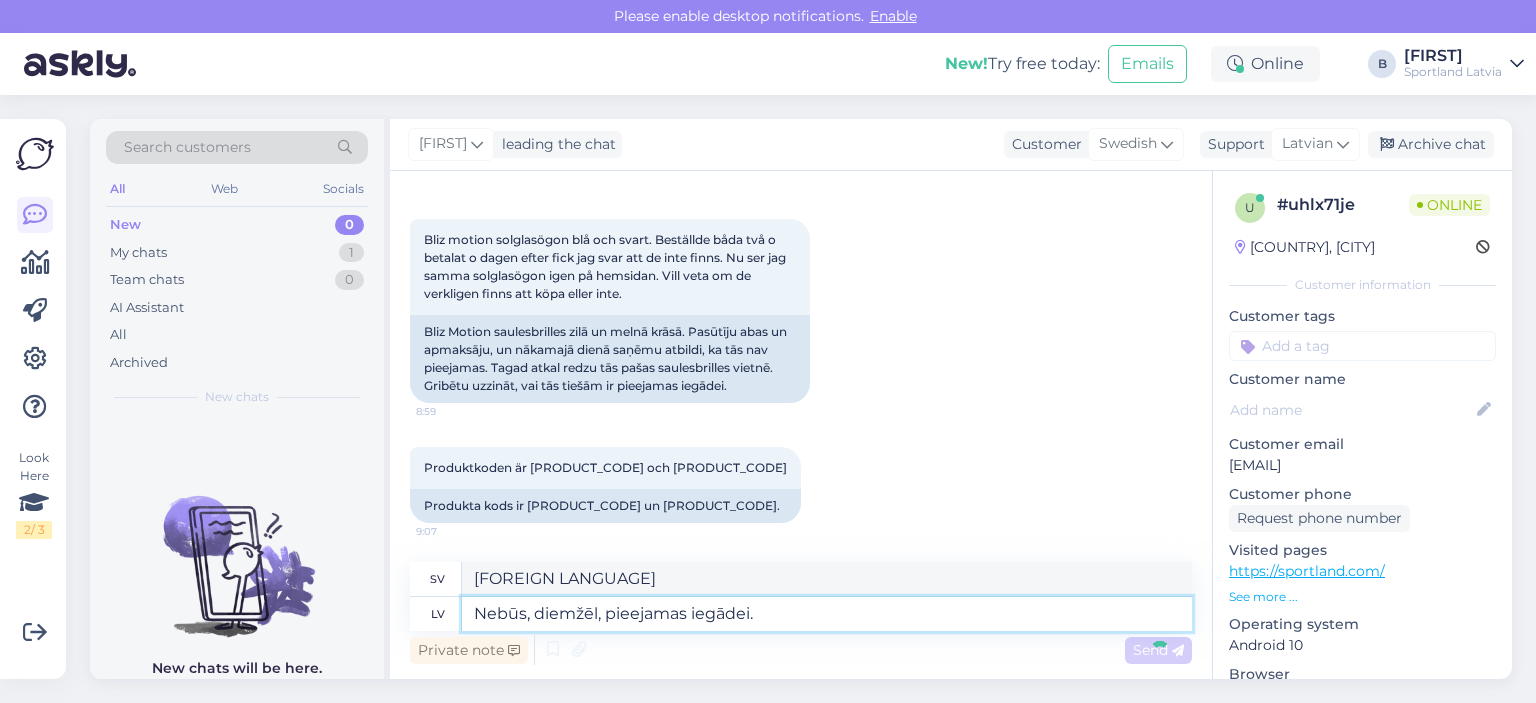 type 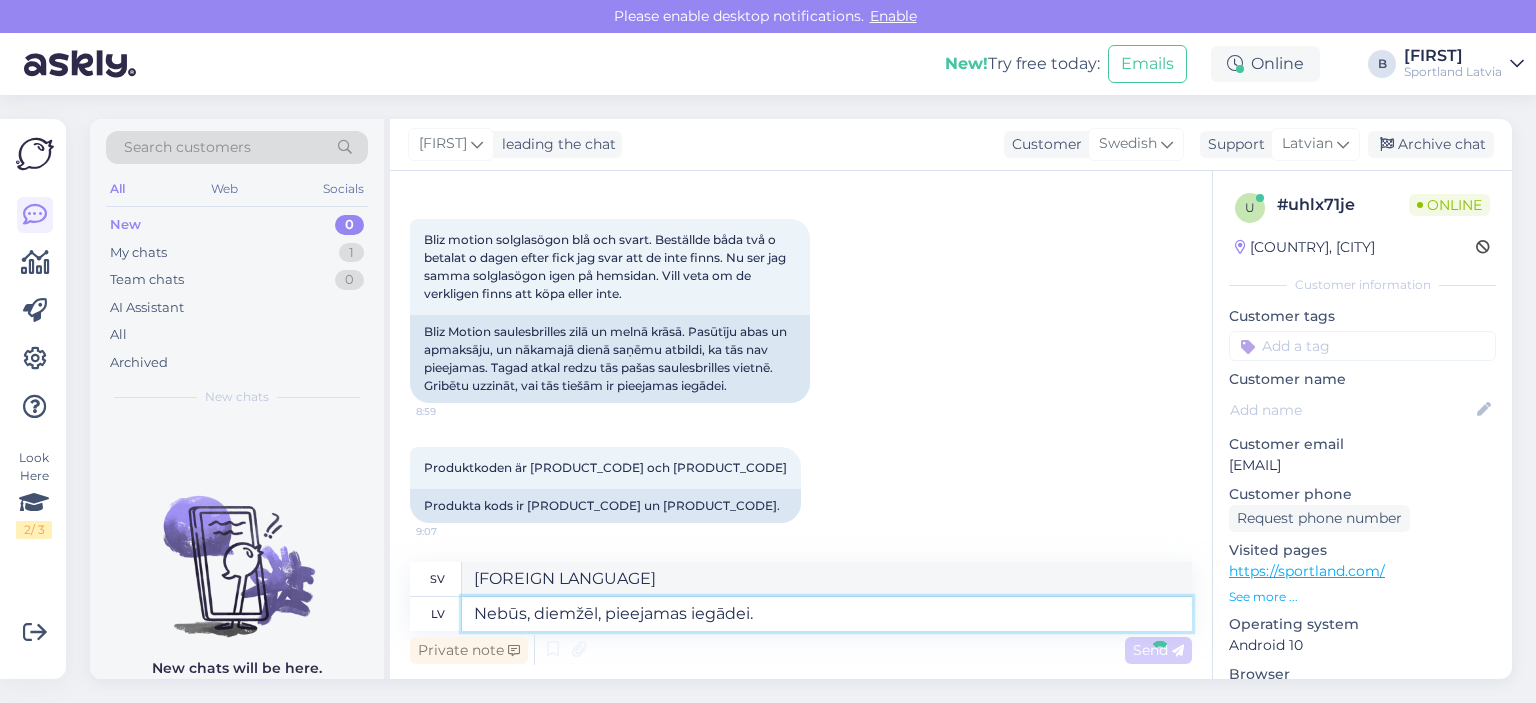 type 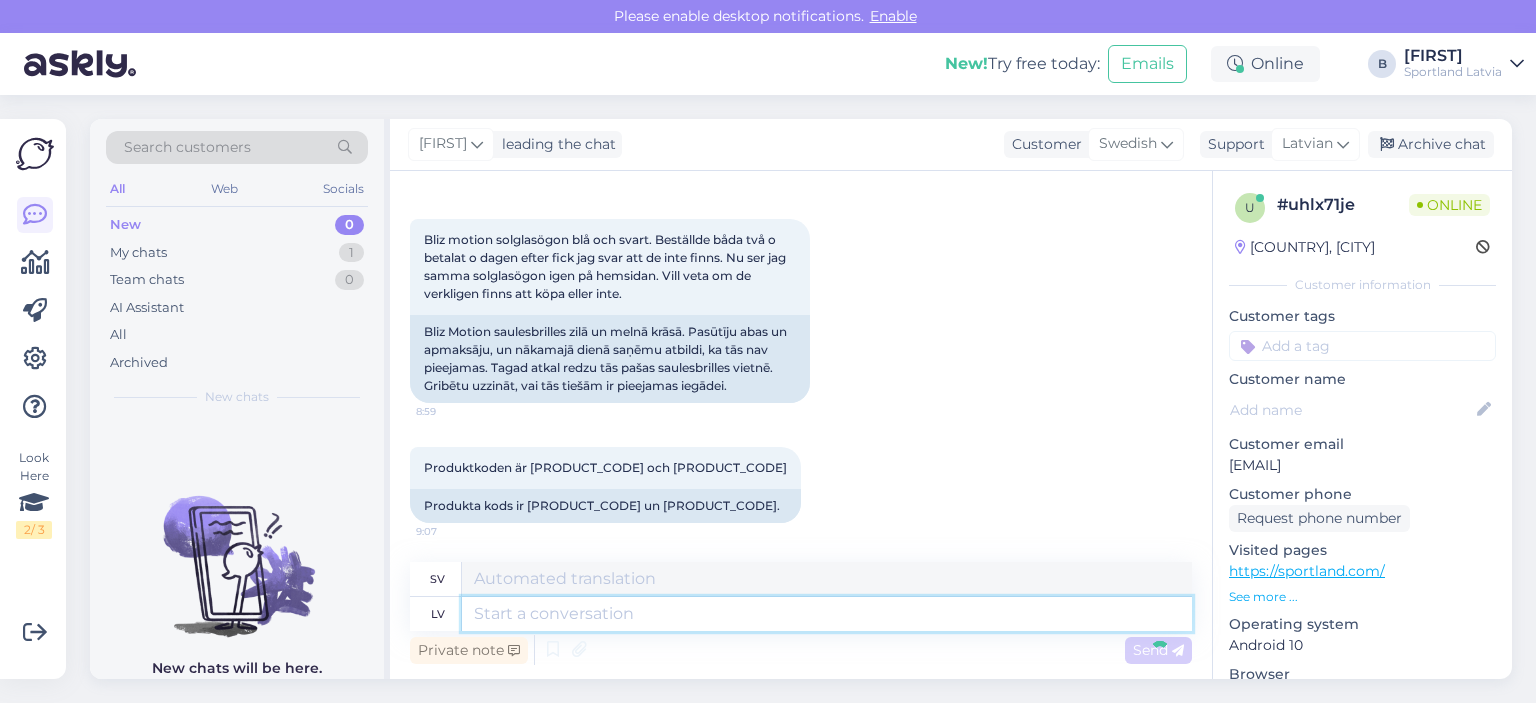 scroll, scrollTop: 828, scrollLeft: 0, axis: vertical 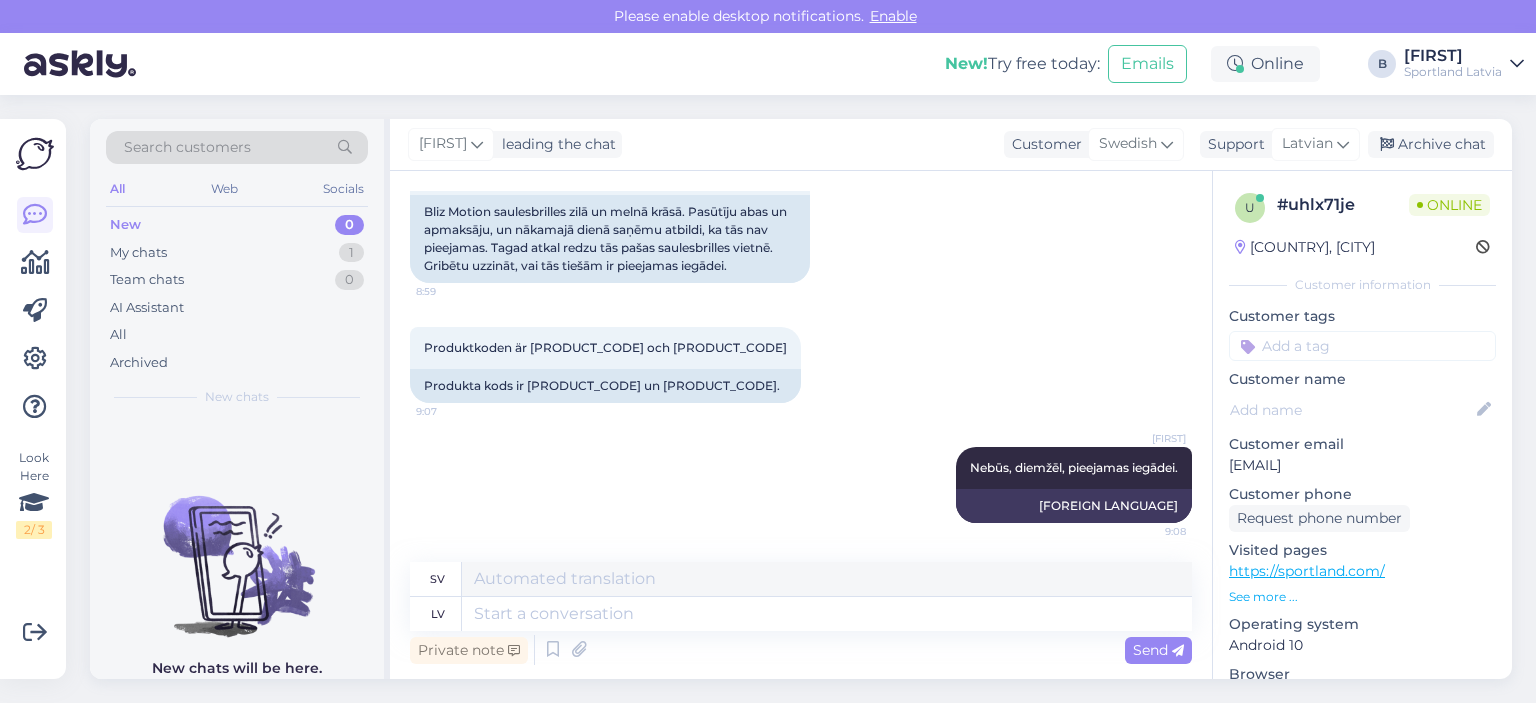 click on "Beāte leading the chat Customer Swedish Support Latvian Archive chat" at bounding box center (951, 145) 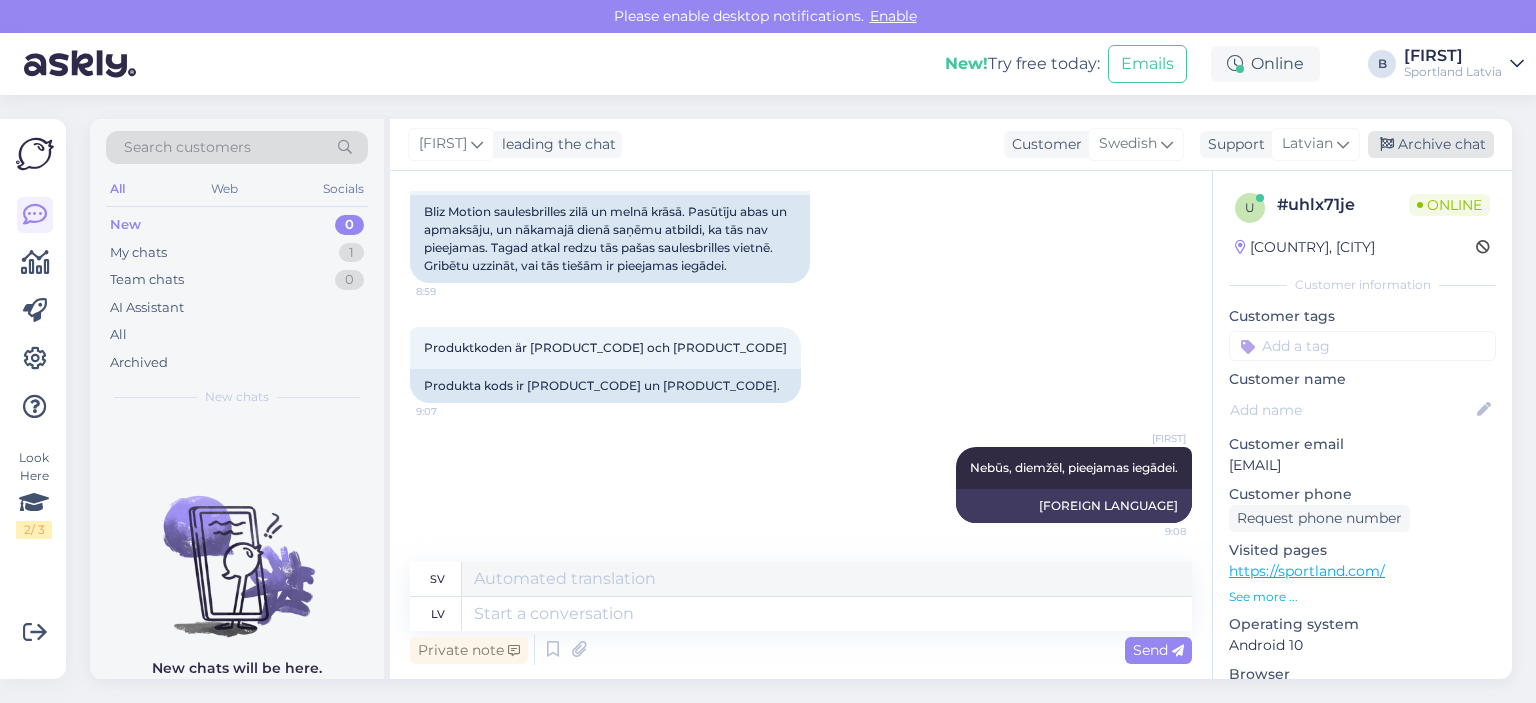 click on "Archive chat" at bounding box center (1431, 144) 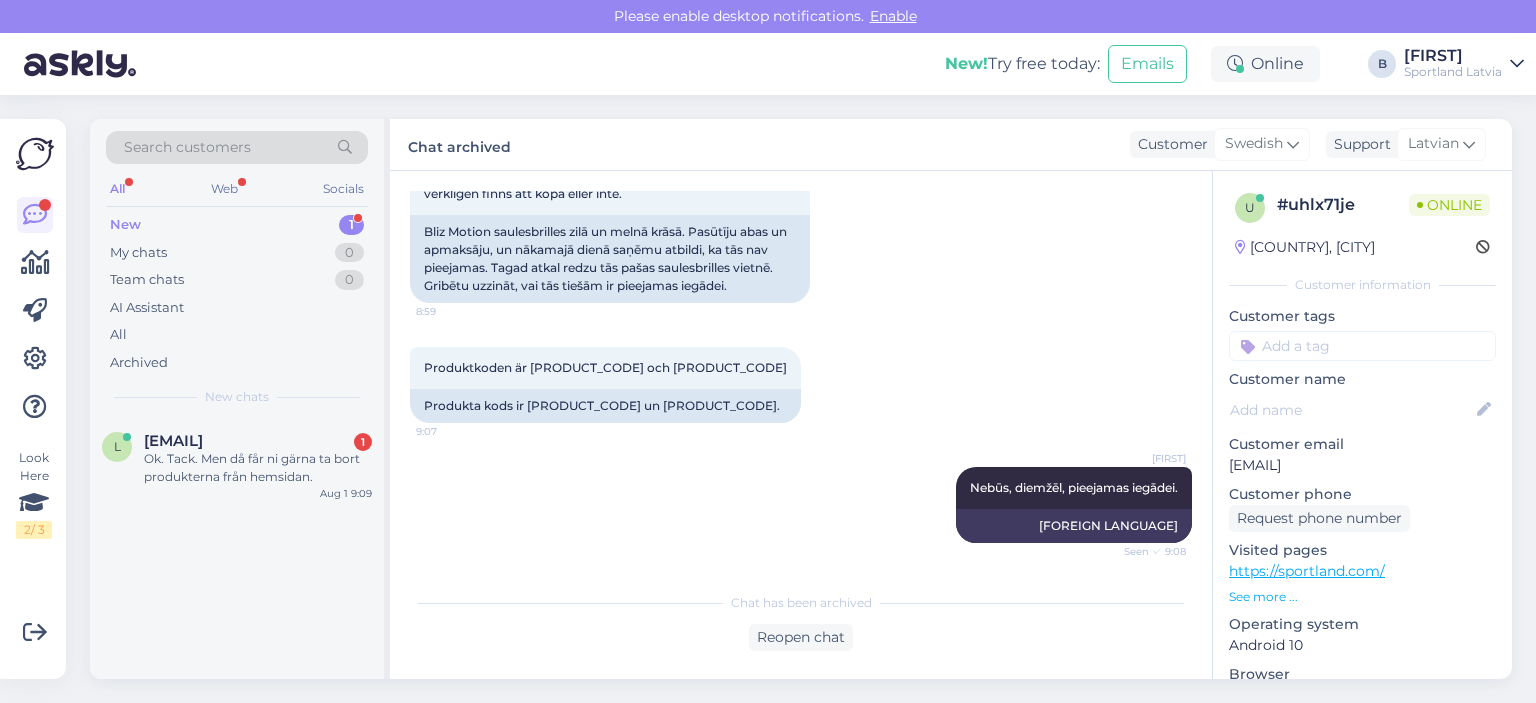 scroll, scrollTop: 912, scrollLeft: 0, axis: vertical 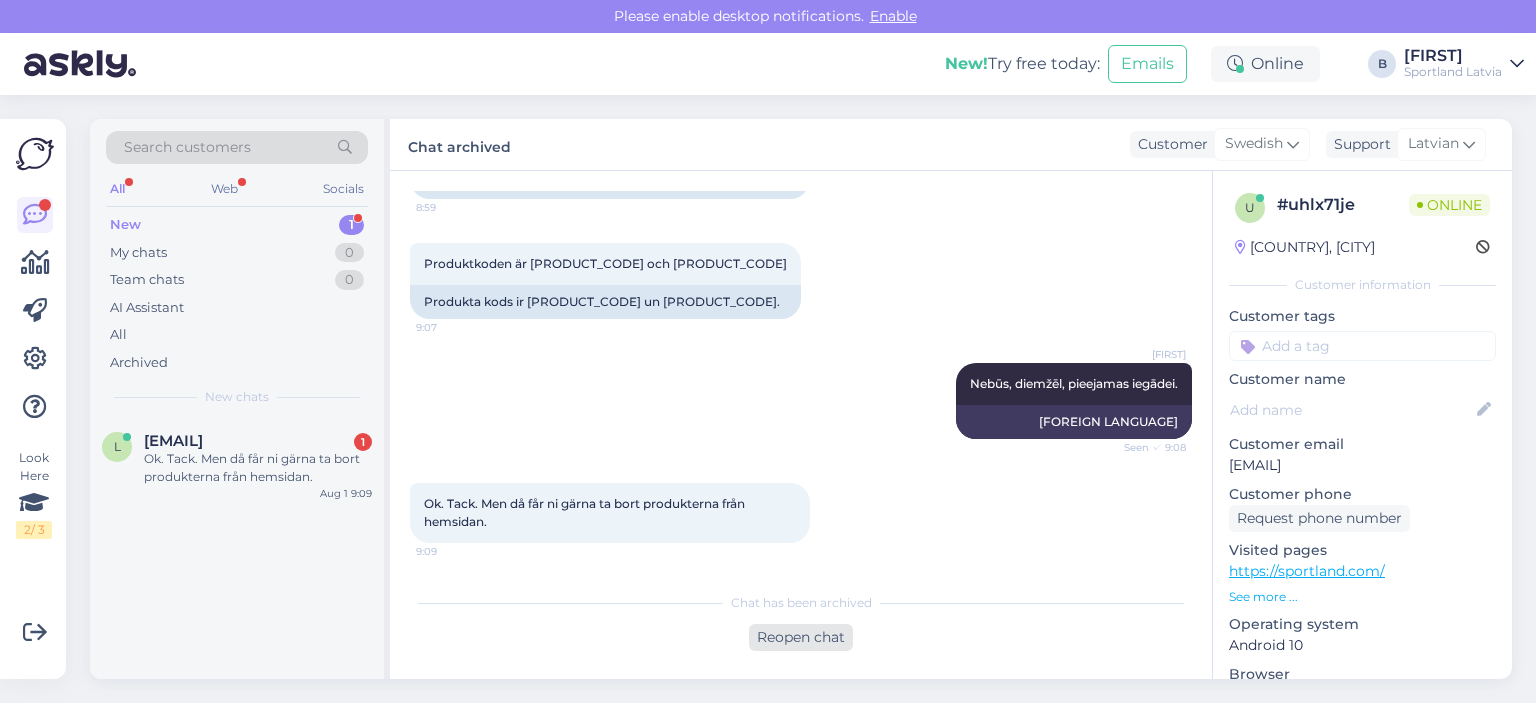 click on "Reopen chat" at bounding box center [801, 637] 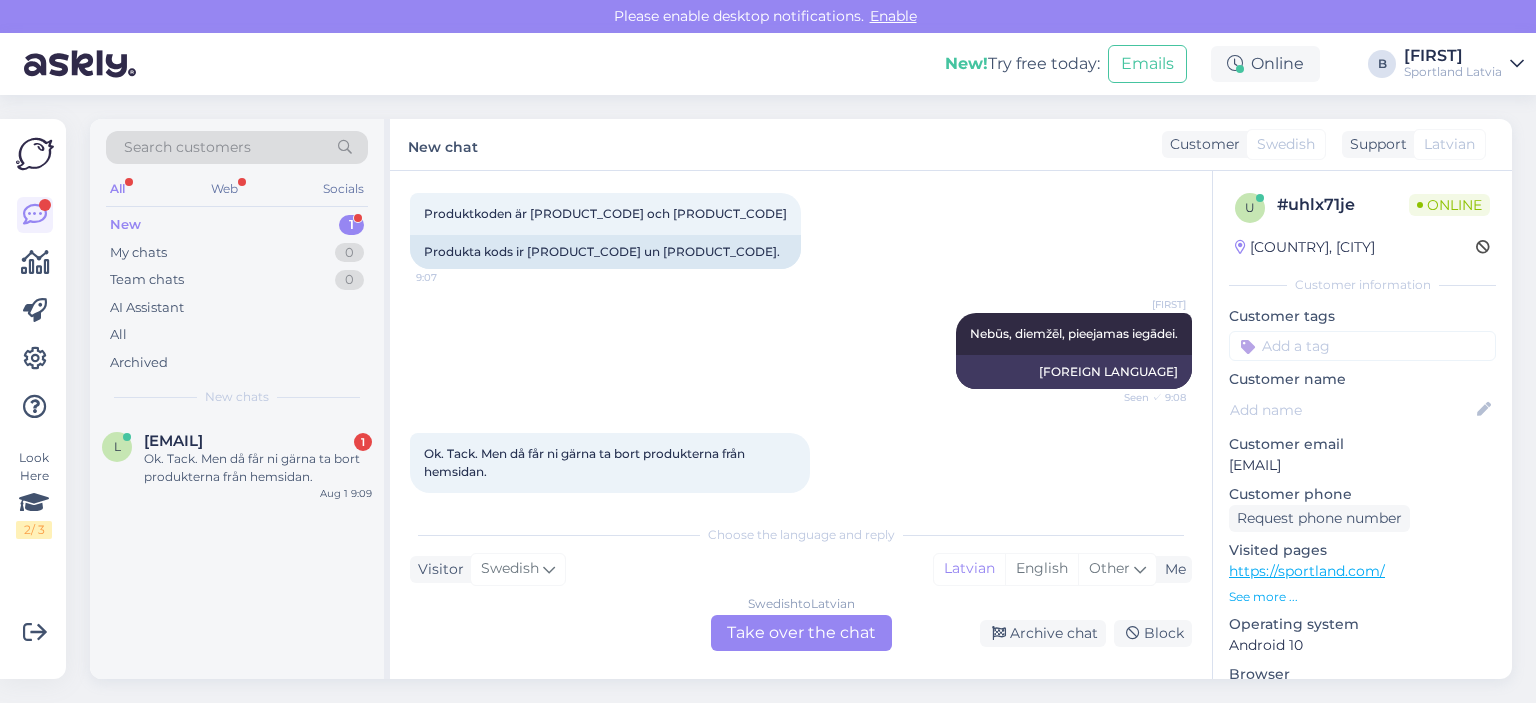 scroll, scrollTop: 980, scrollLeft: 0, axis: vertical 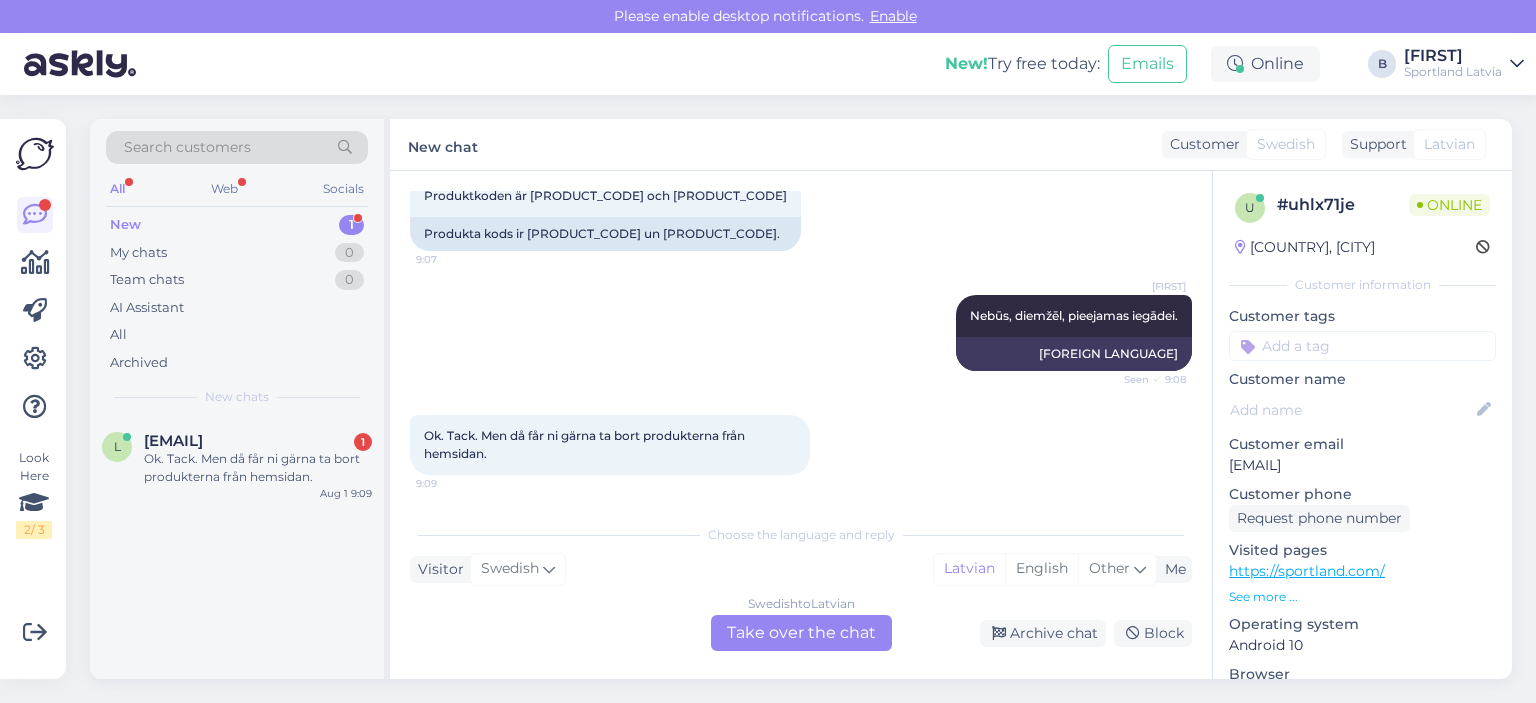 click on "Swedish to Latvian Take over the chat" at bounding box center [801, 633] 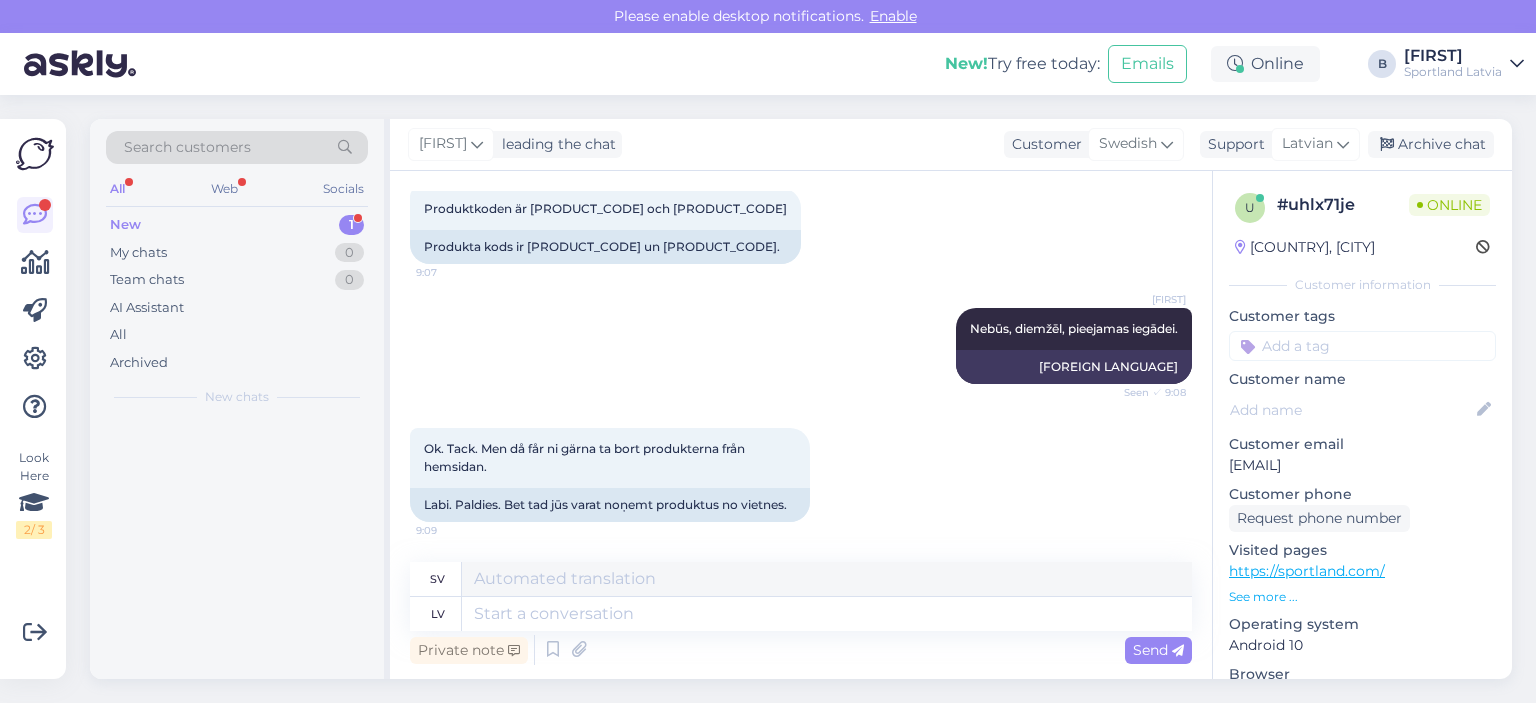 scroll, scrollTop: 966, scrollLeft: 0, axis: vertical 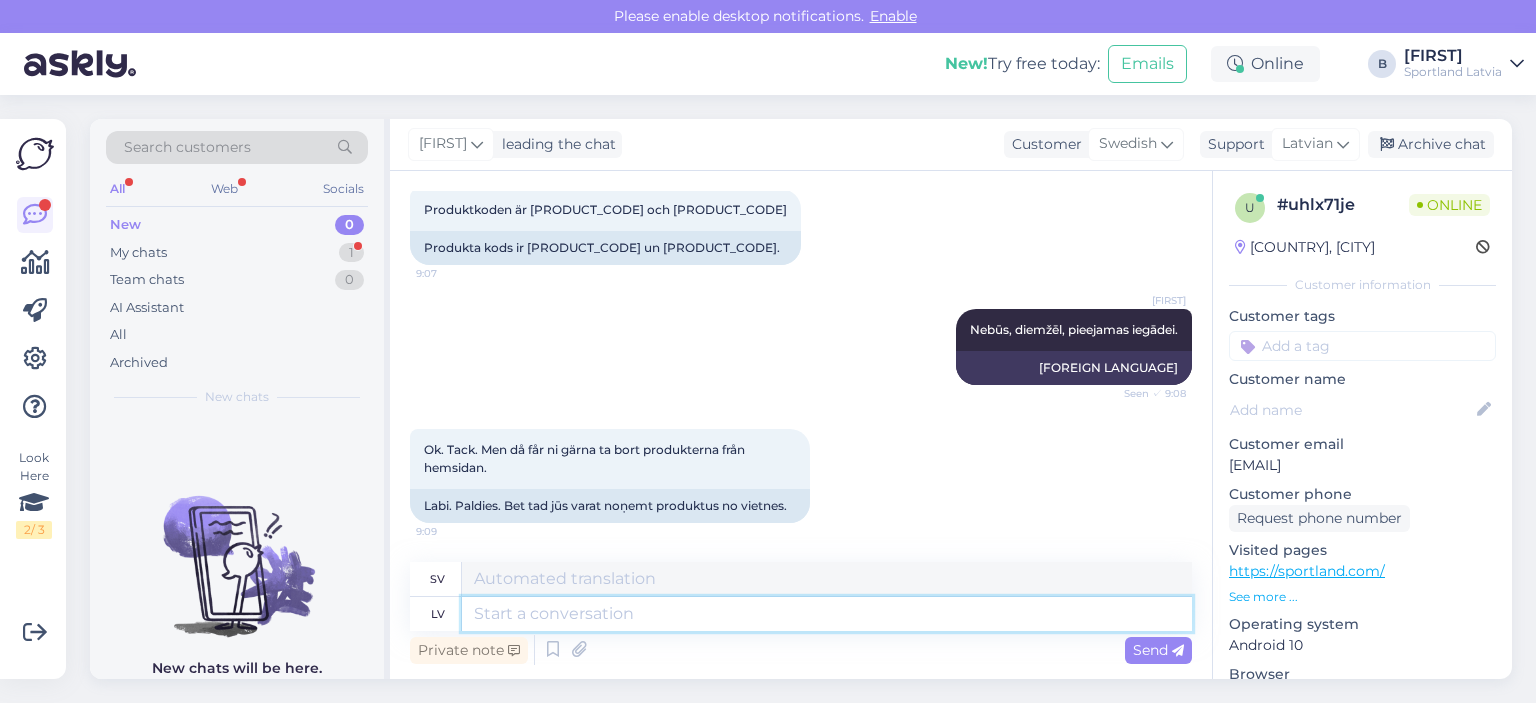 click at bounding box center [827, 614] 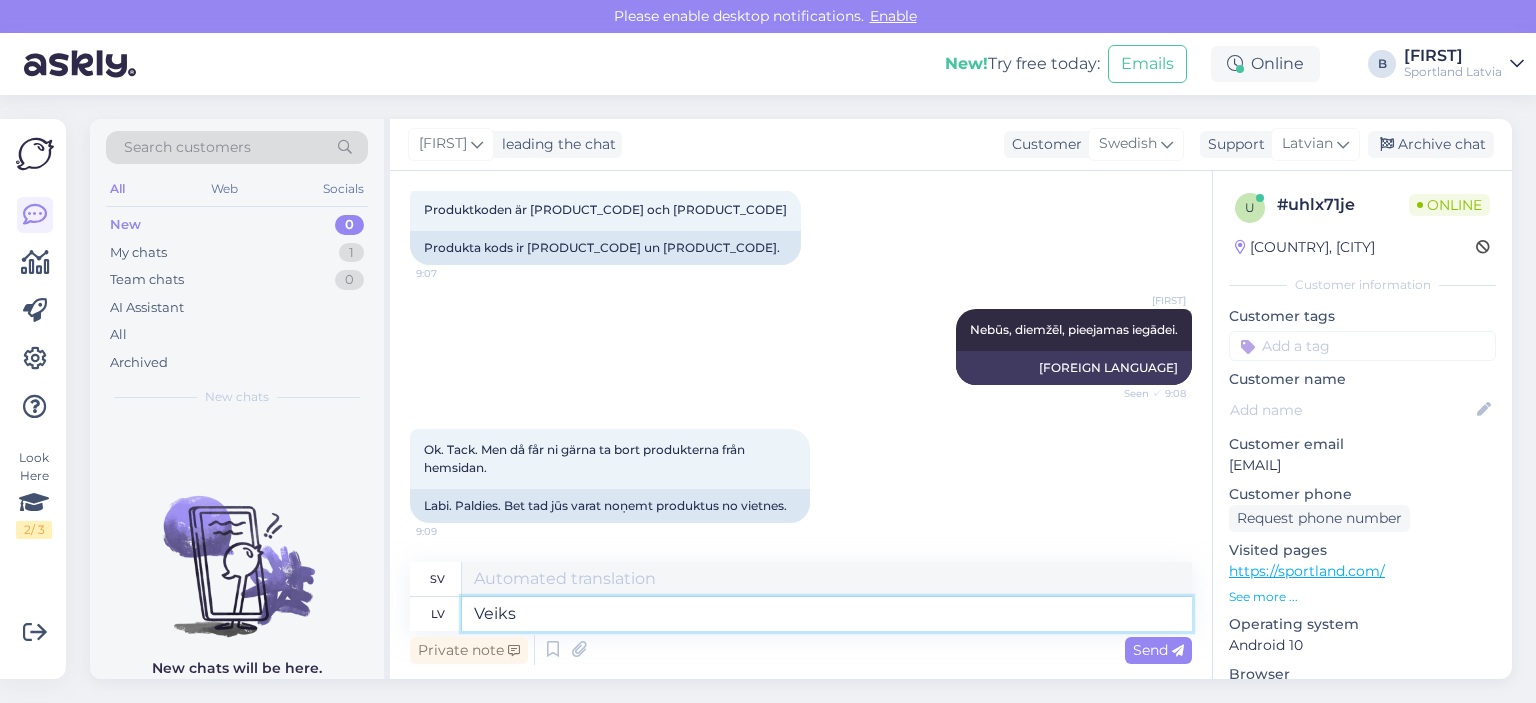 type on "Veik" 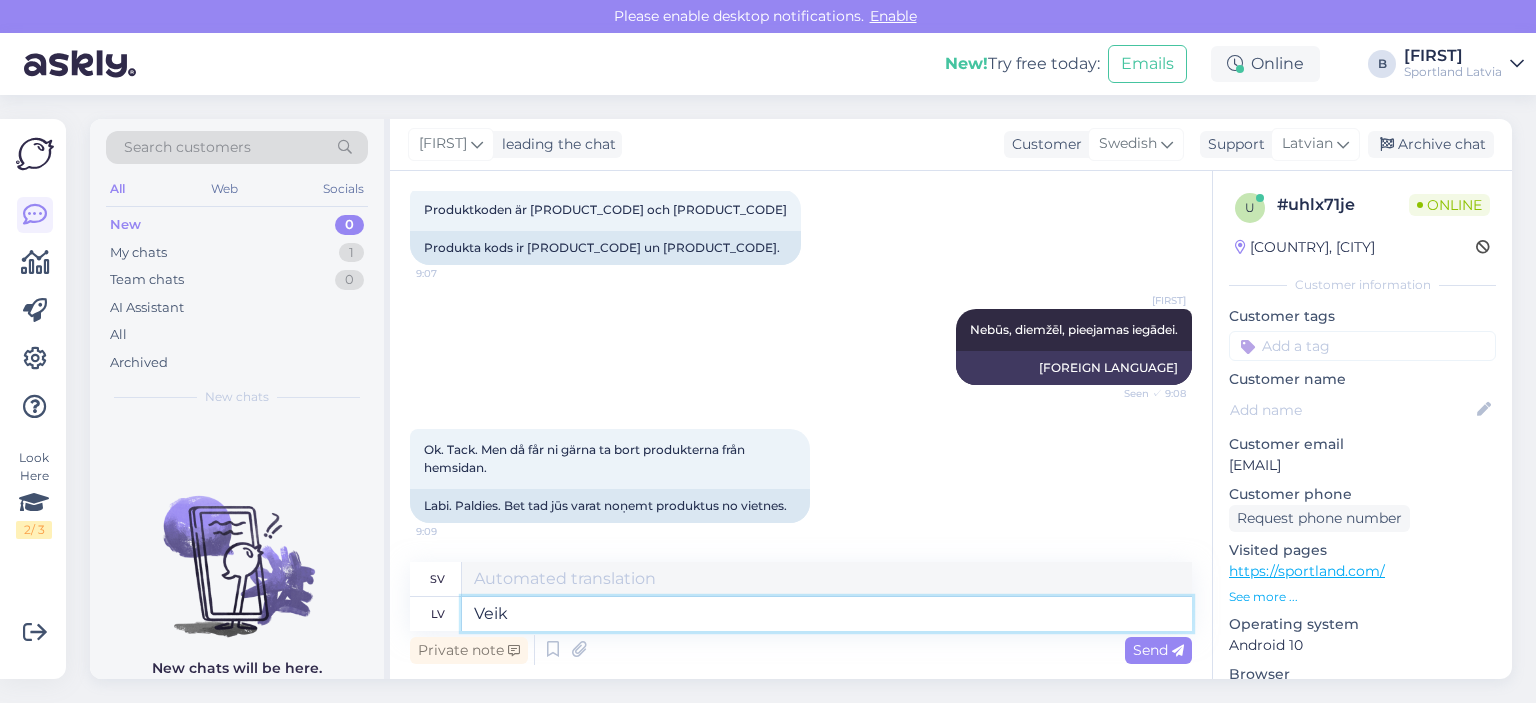 type on "[FOREIGN LANGUAGE]" 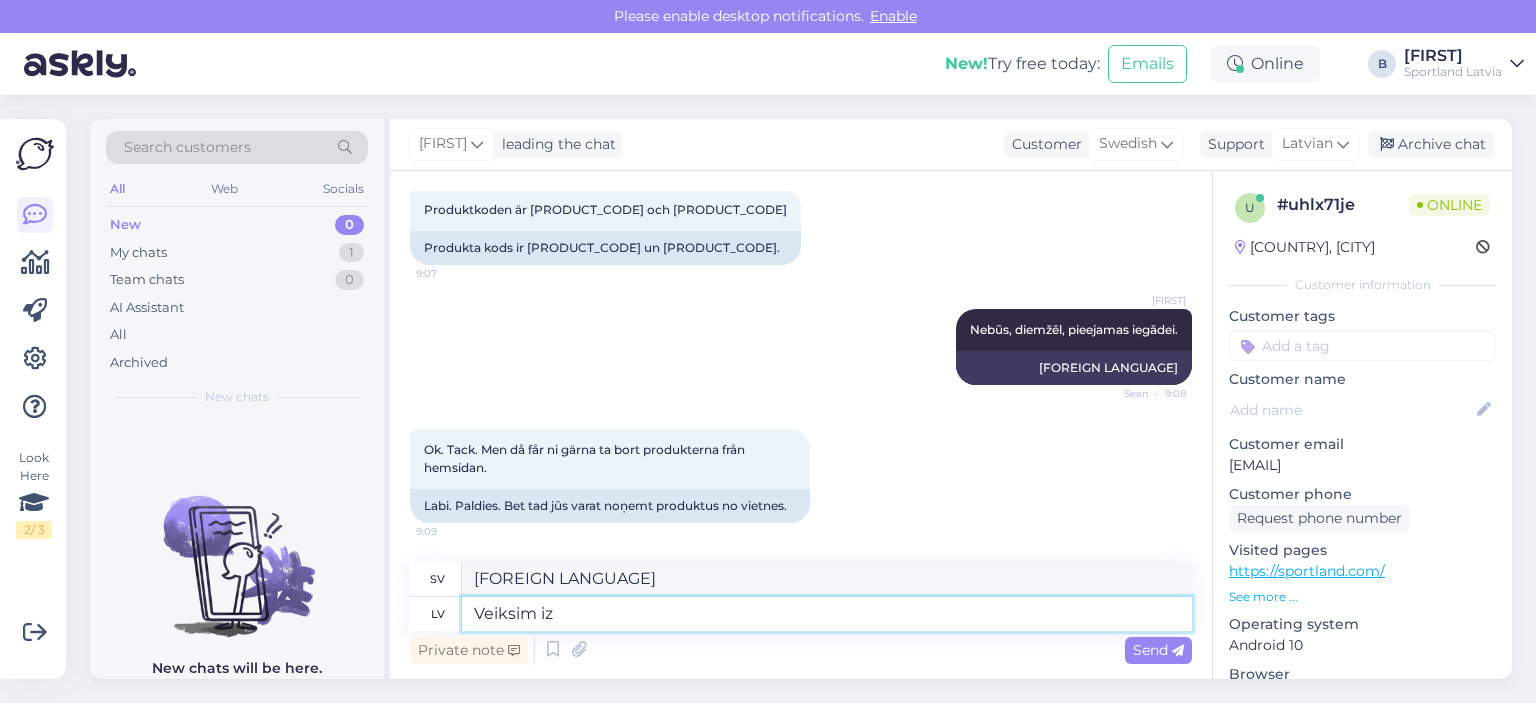 type on "Veiksim izm" 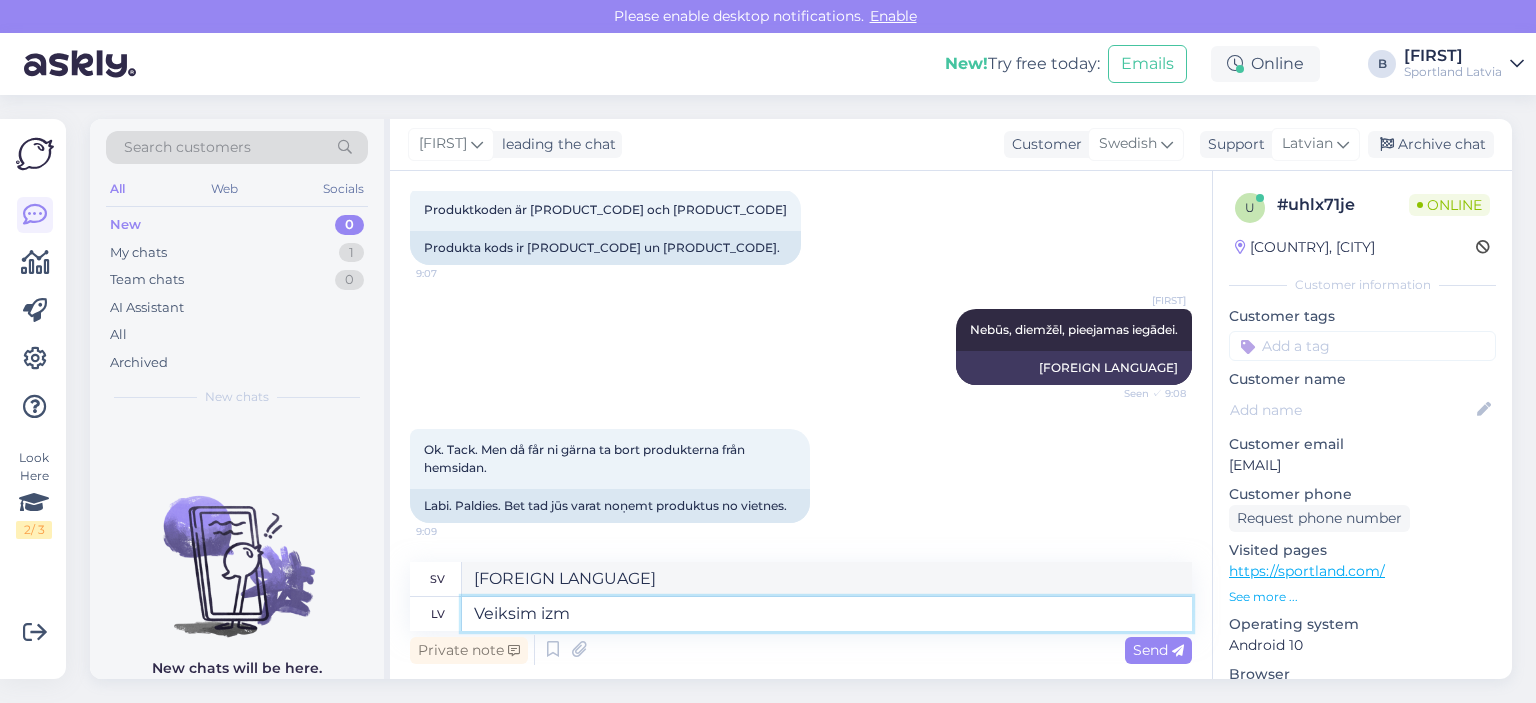 type on "Låt oss göra det." 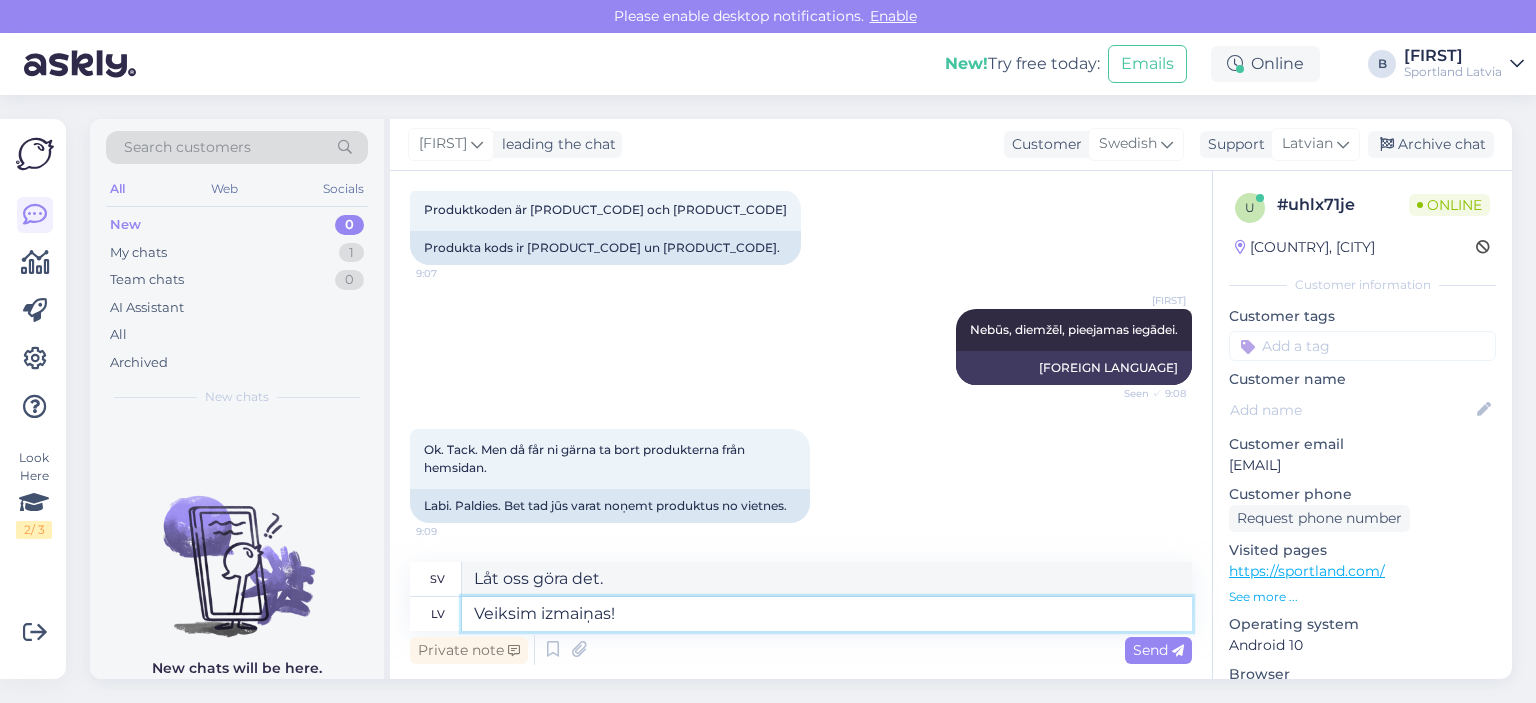 type on "Veiksim izmaiņas!" 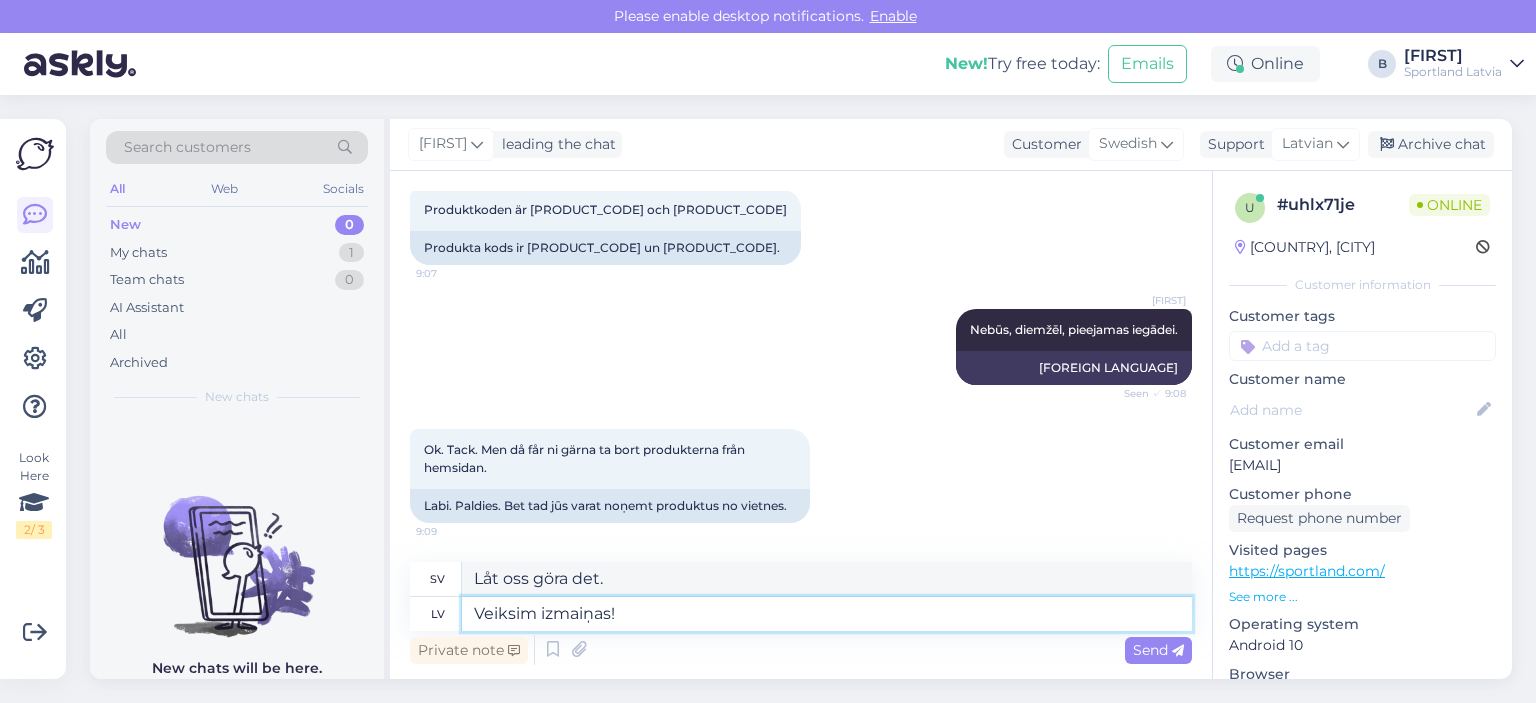 type on "Låt oss göra förändringar!" 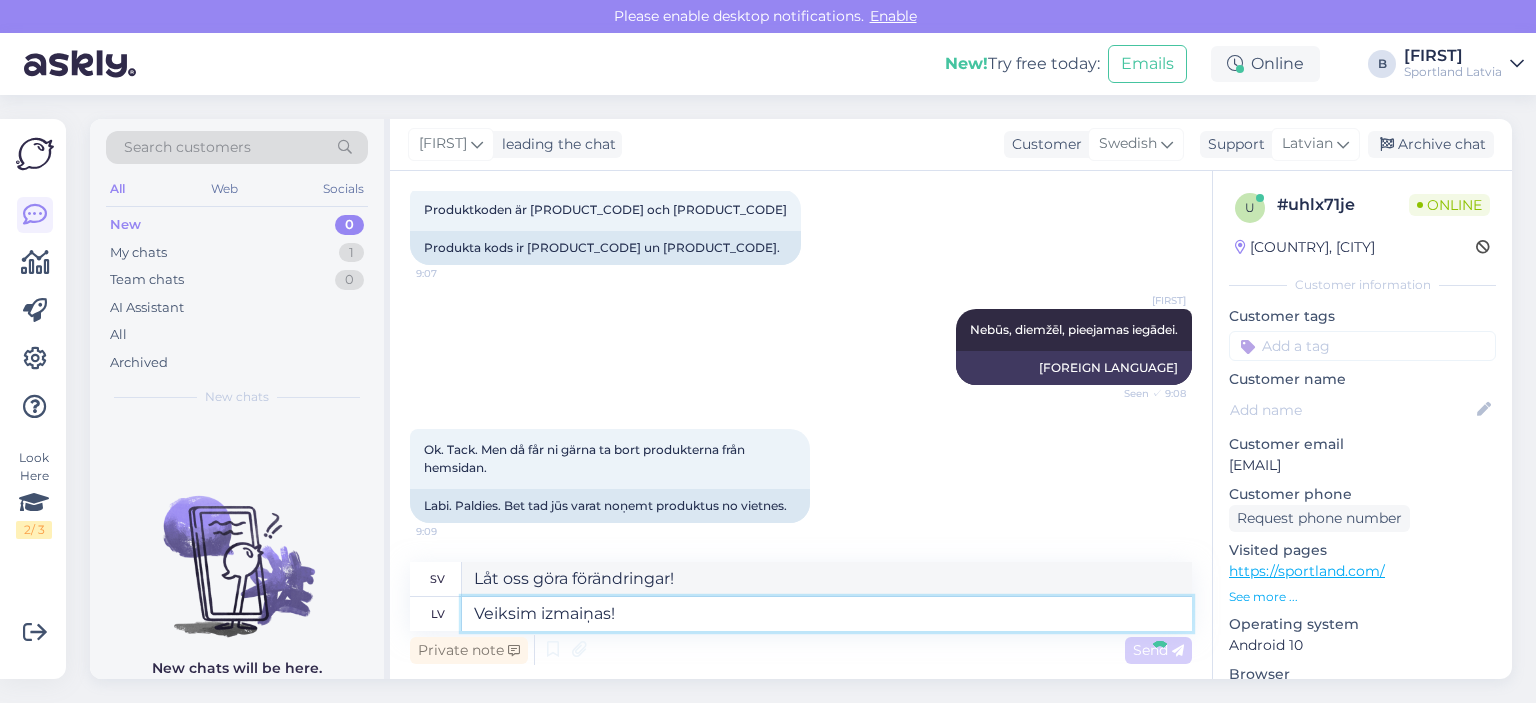 type 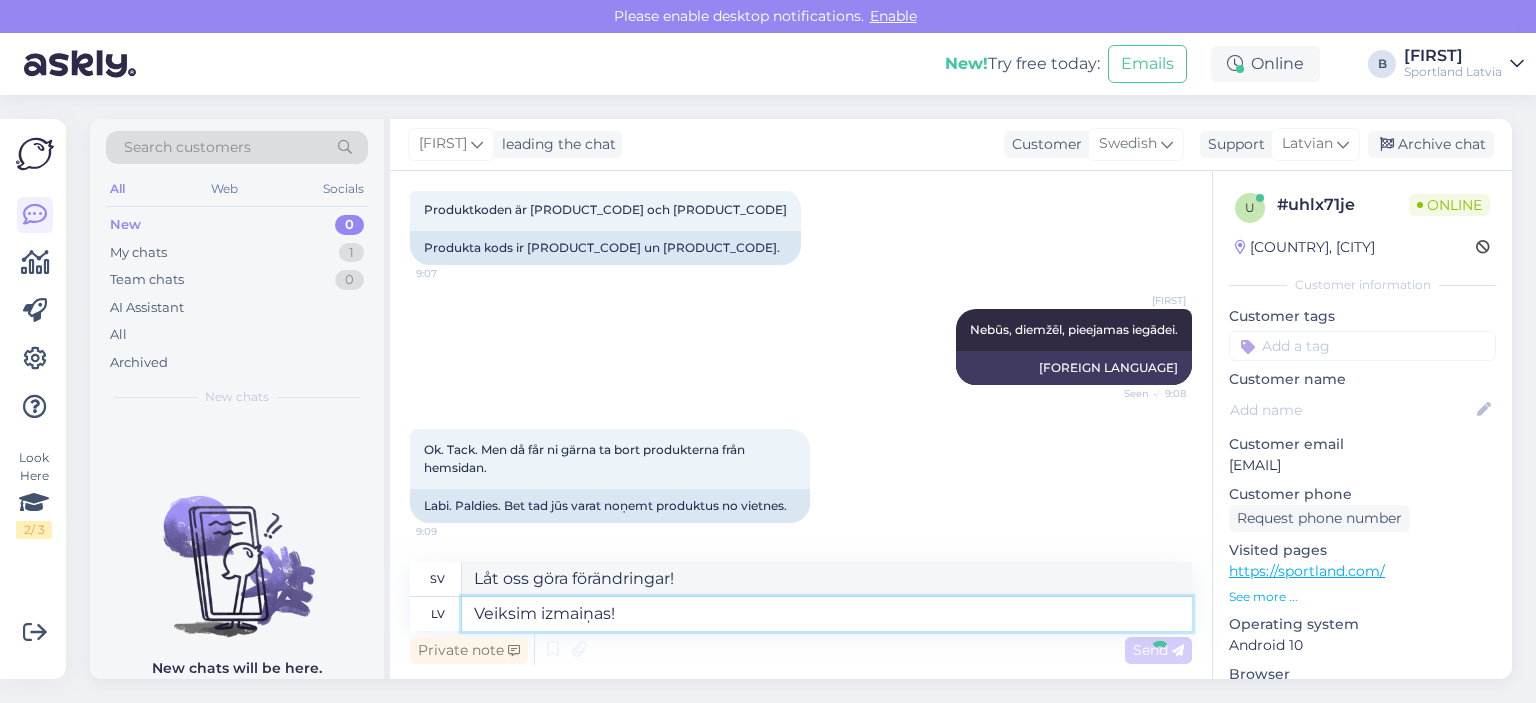 type 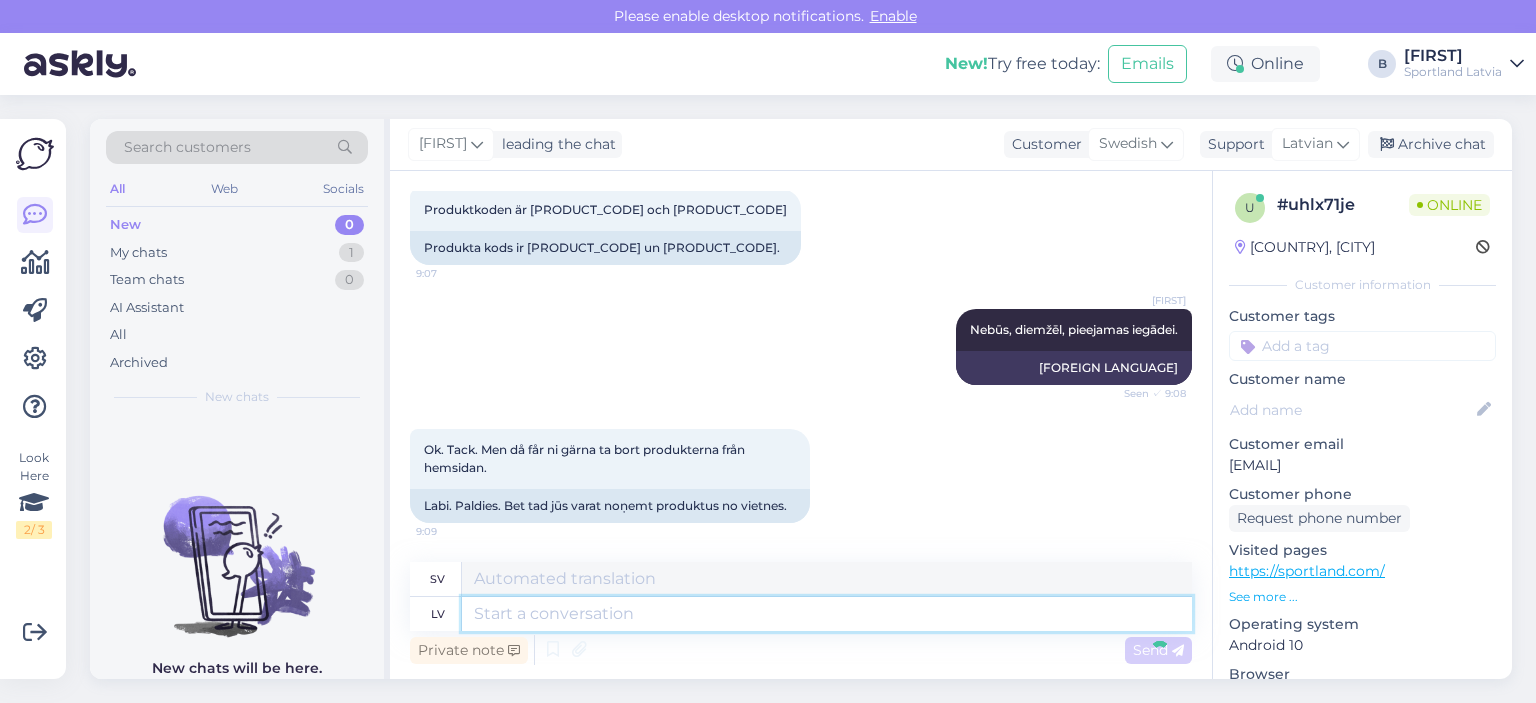 scroll, scrollTop: 1086, scrollLeft: 0, axis: vertical 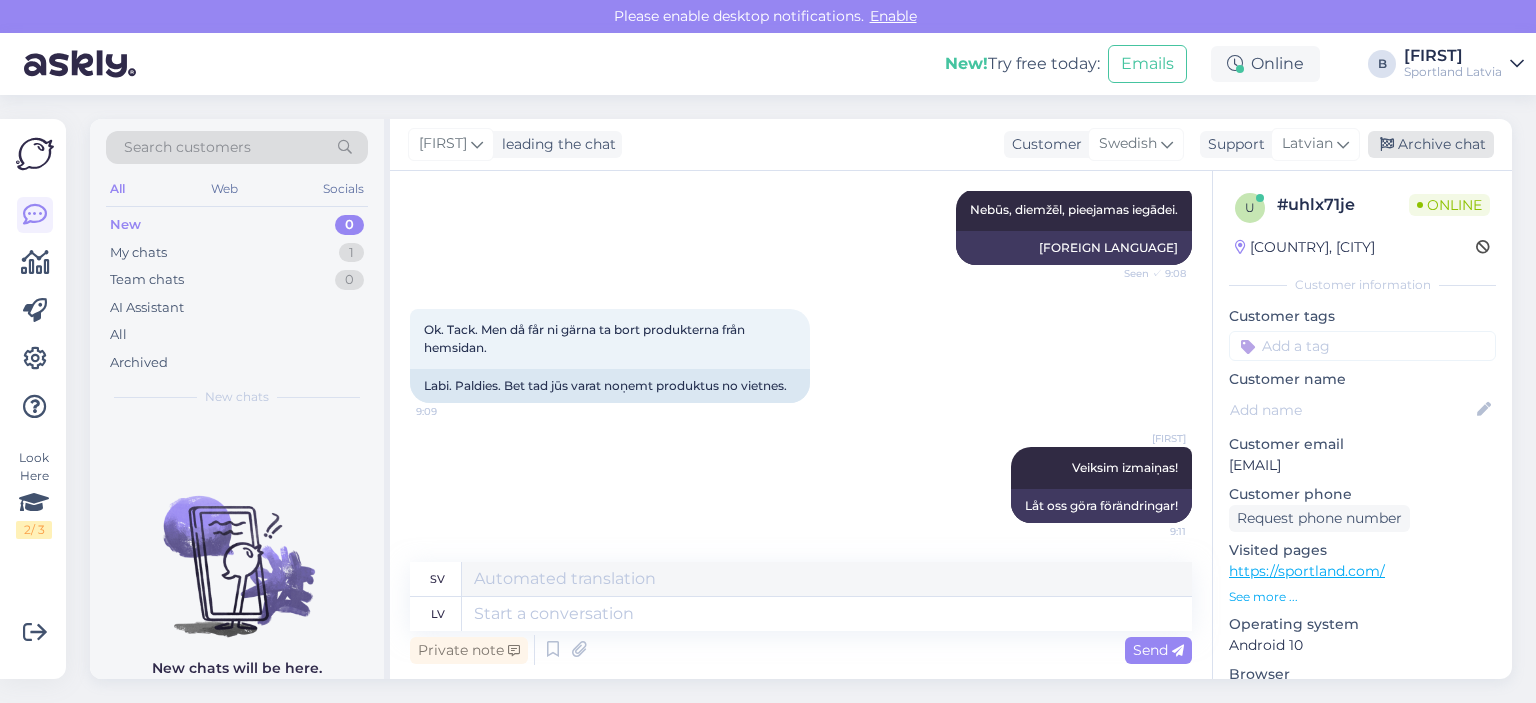 click on "Archive chat" at bounding box center [1431, 144] 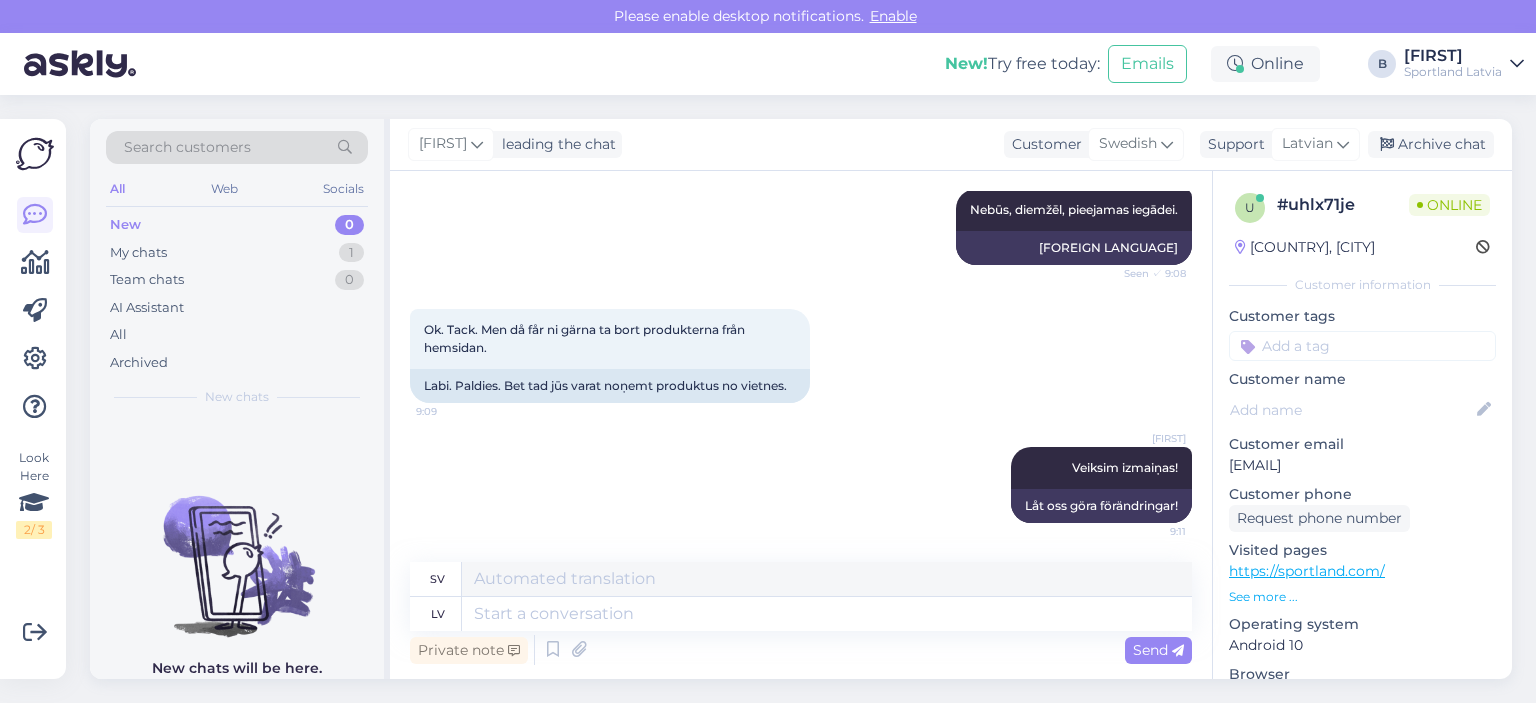 scroll, scrollTop: 1066, scrollLeft: 0, axis: vertical 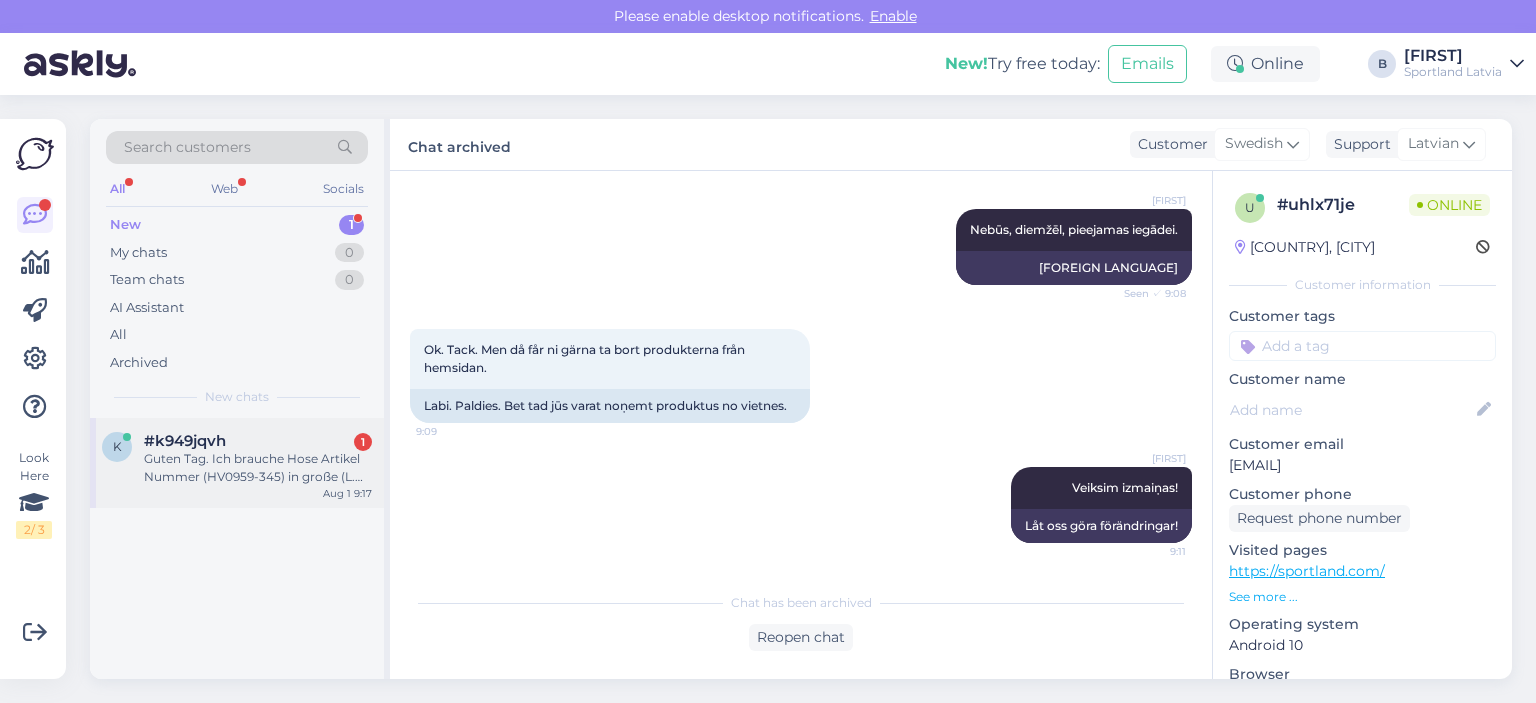 click on "Guten Tag.  Ich brauche Hose Artikel Nummer (HV0959-345) in große (L. )Wann wäre es möglich die zubekommen?" at bounding box center [258, 468] 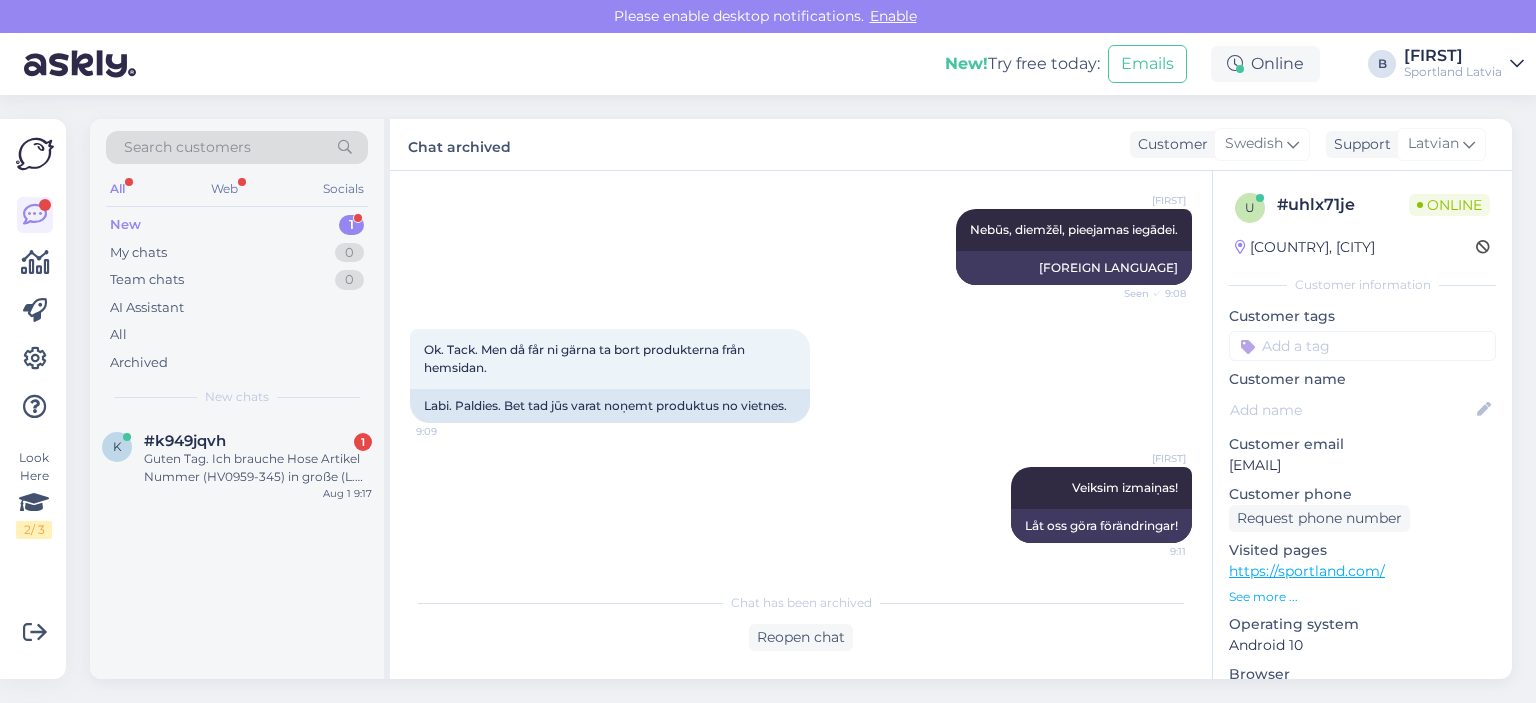 scroll, scrollTop: 0, scrollLeft: 0, axis: both 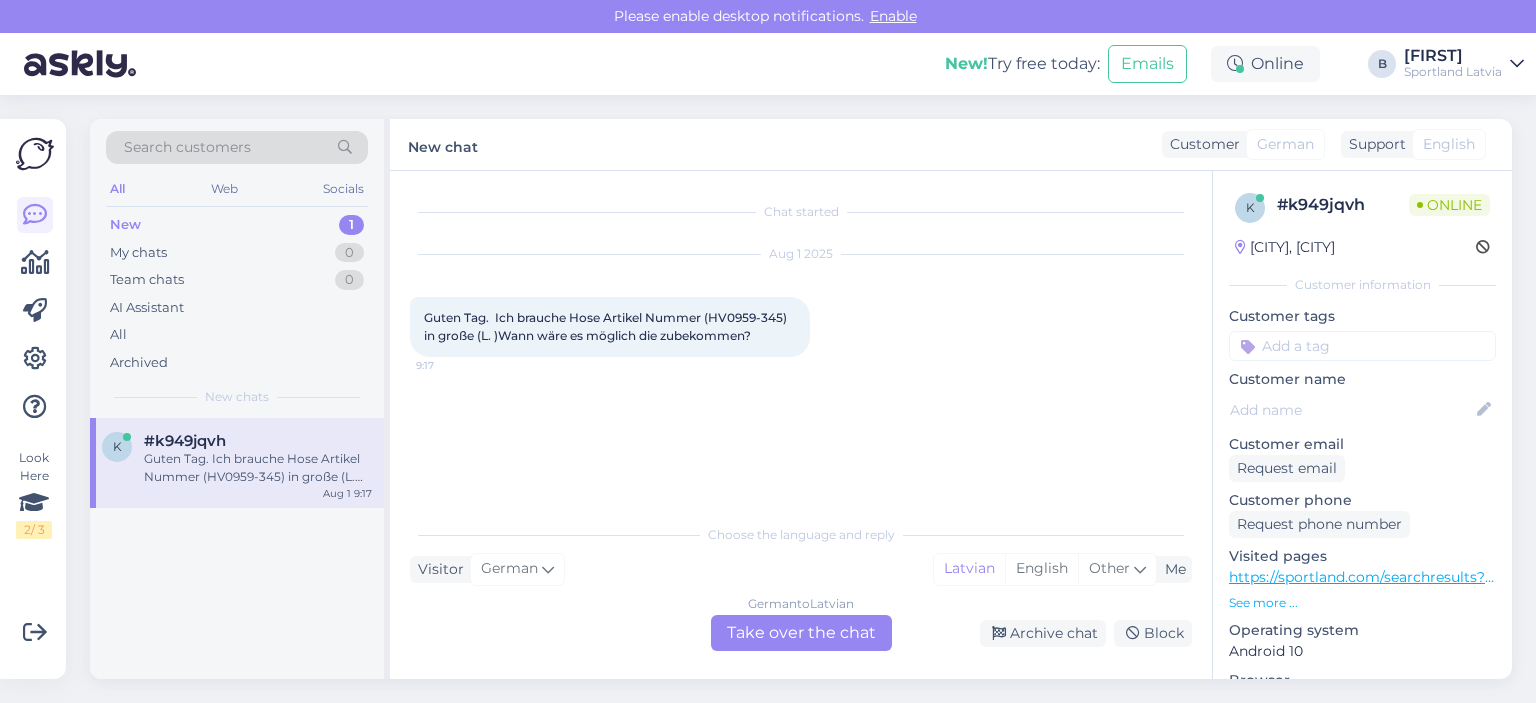 click on "German to Latvian Take over the chat" at bounding box center [801, 633] 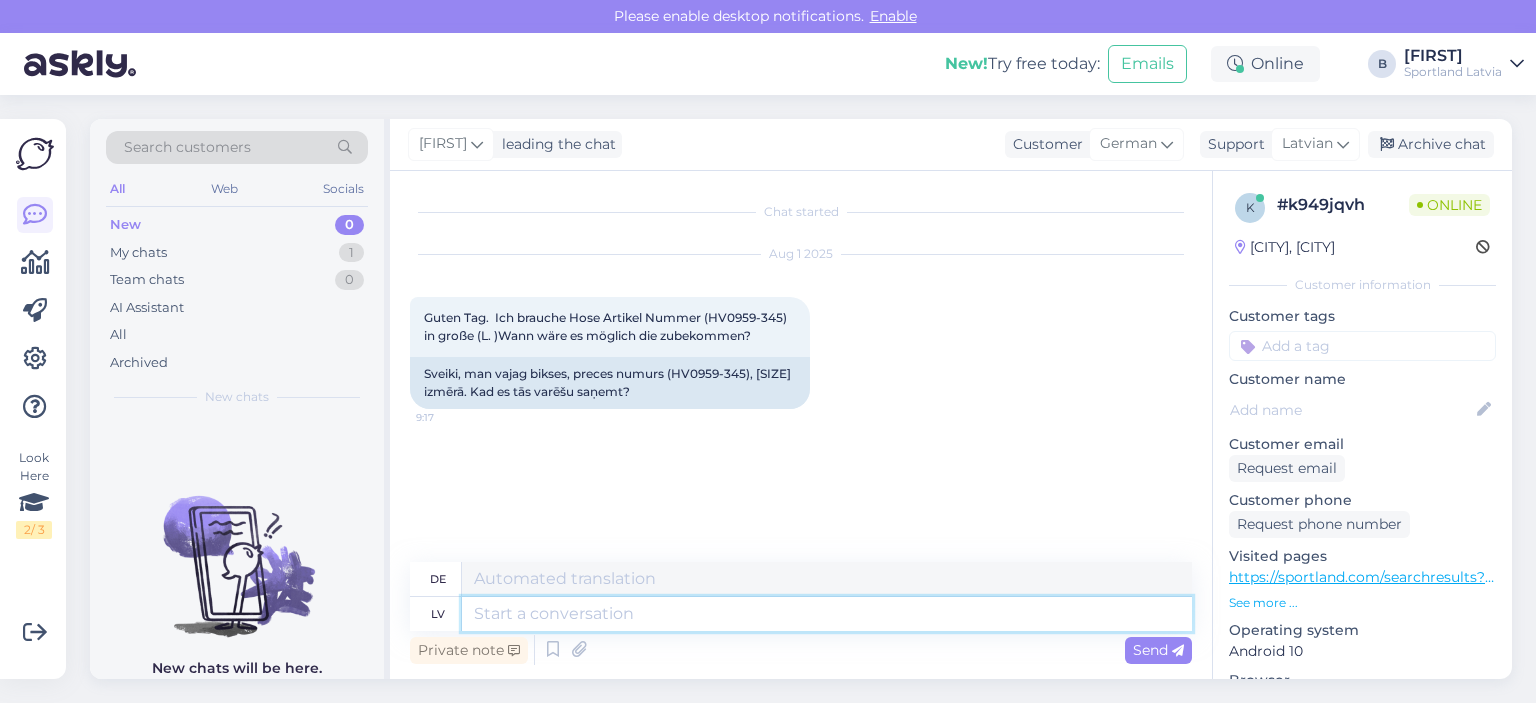 click at bounding box center [827, 614] 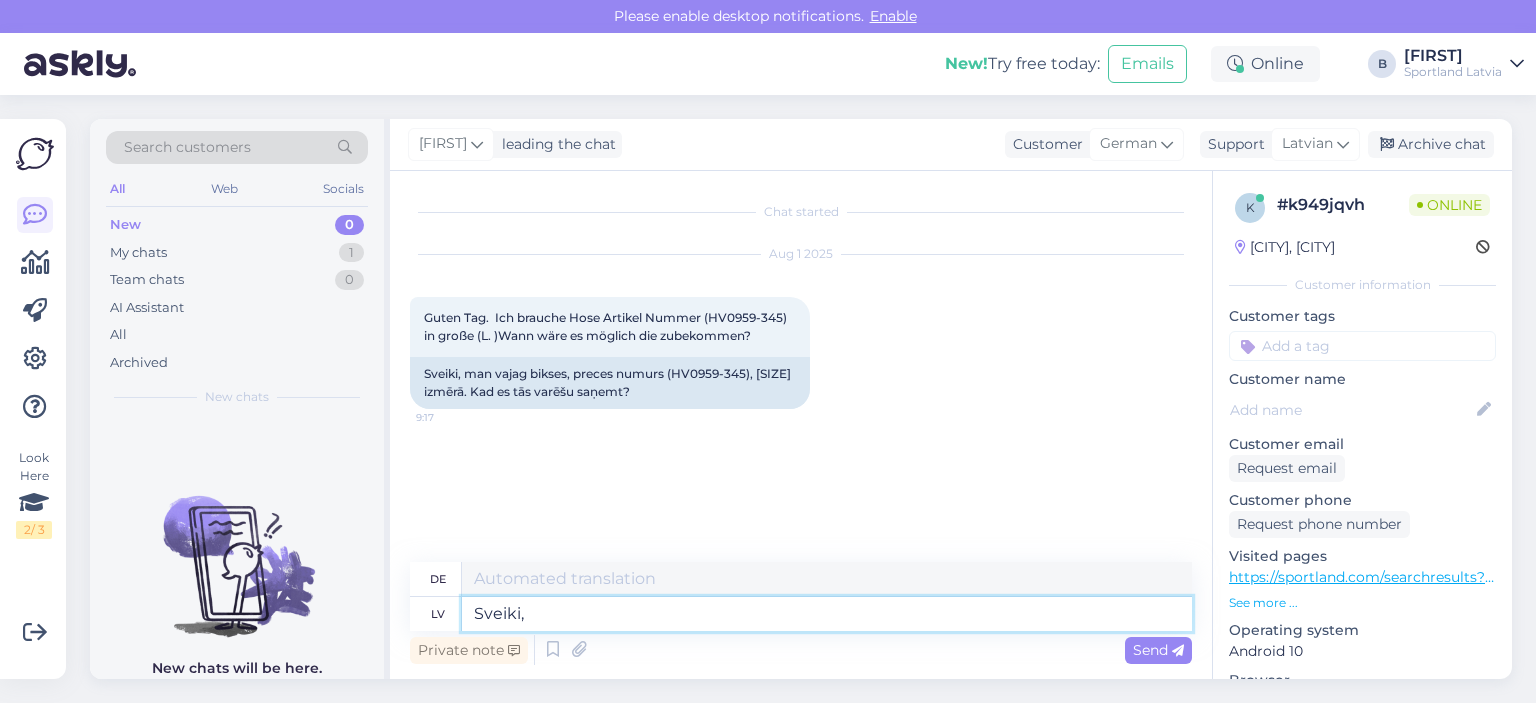 type on "Sveiki," 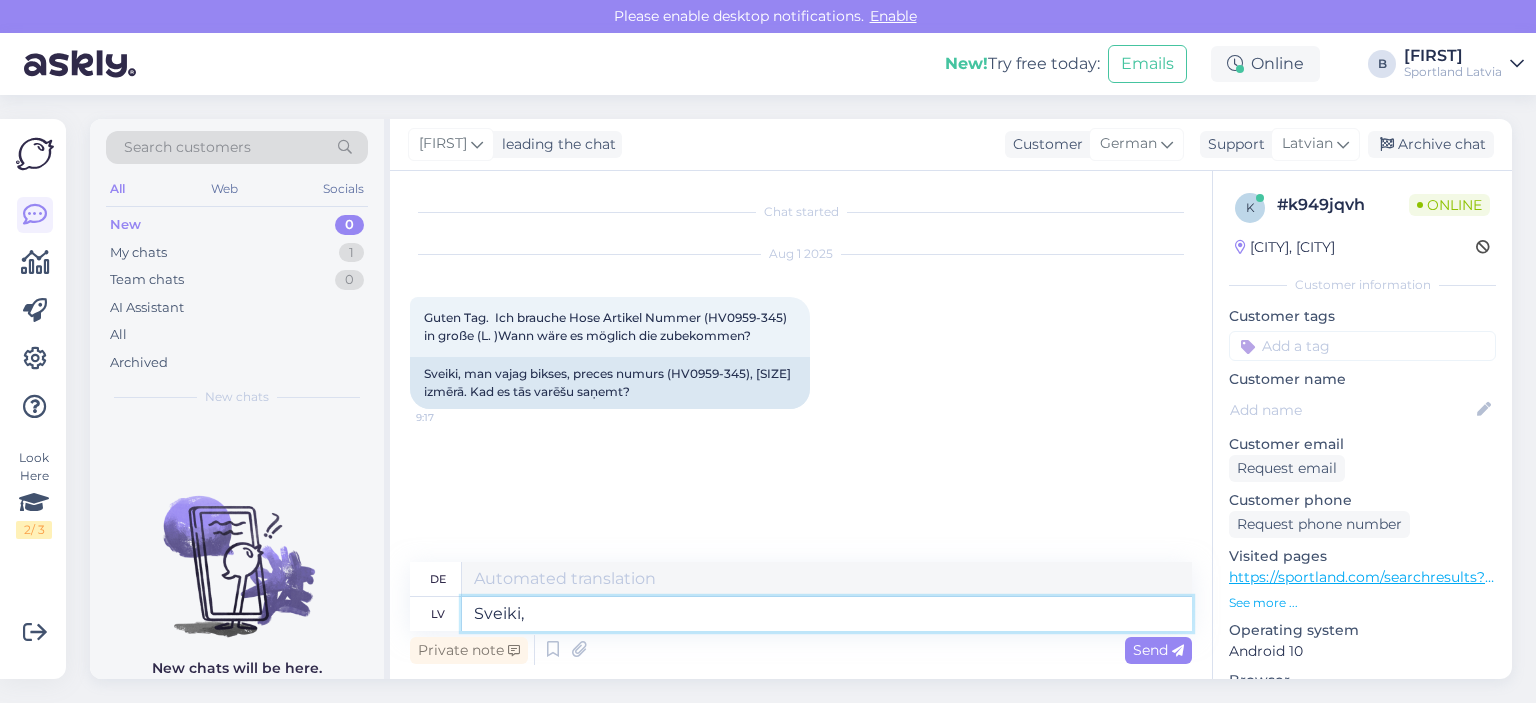 type on "Hallo," 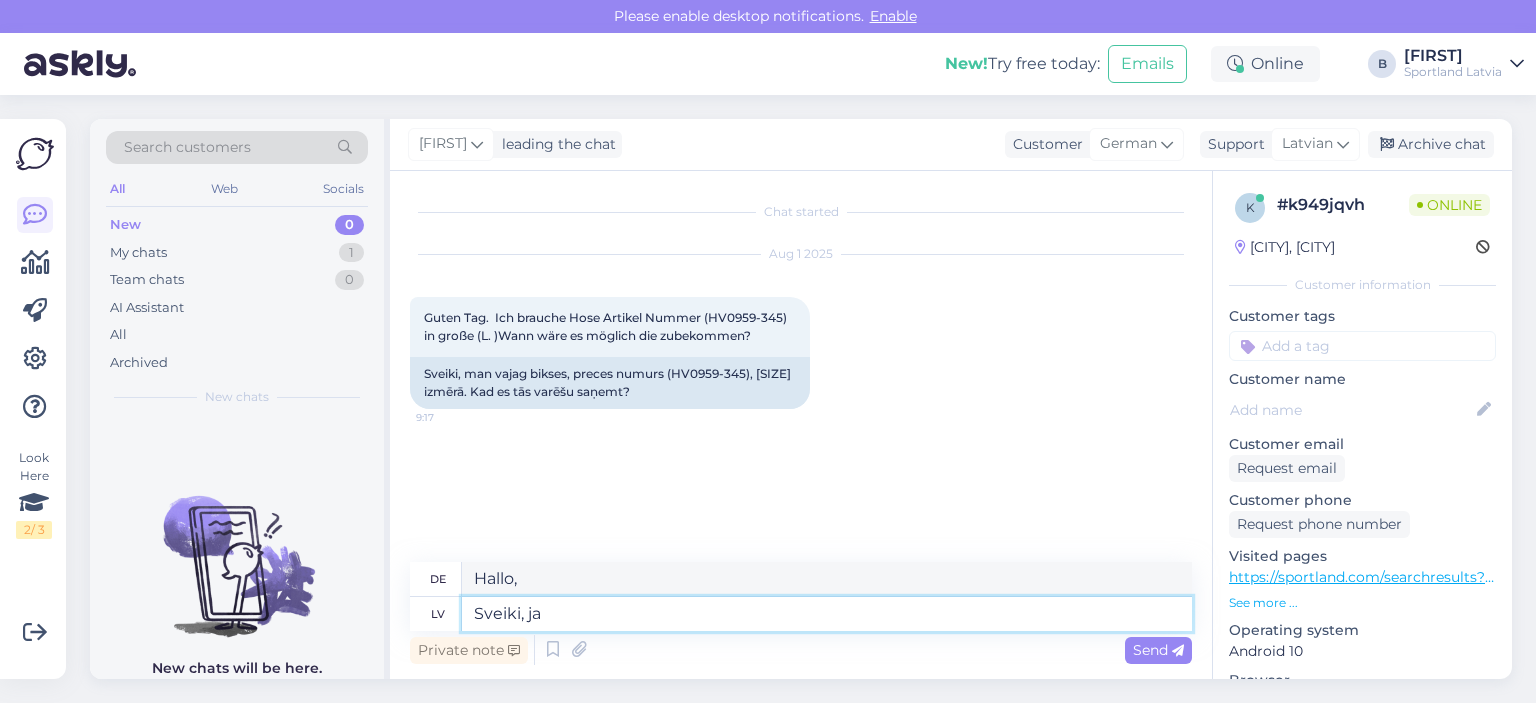 type on "Sveiki, ja v" 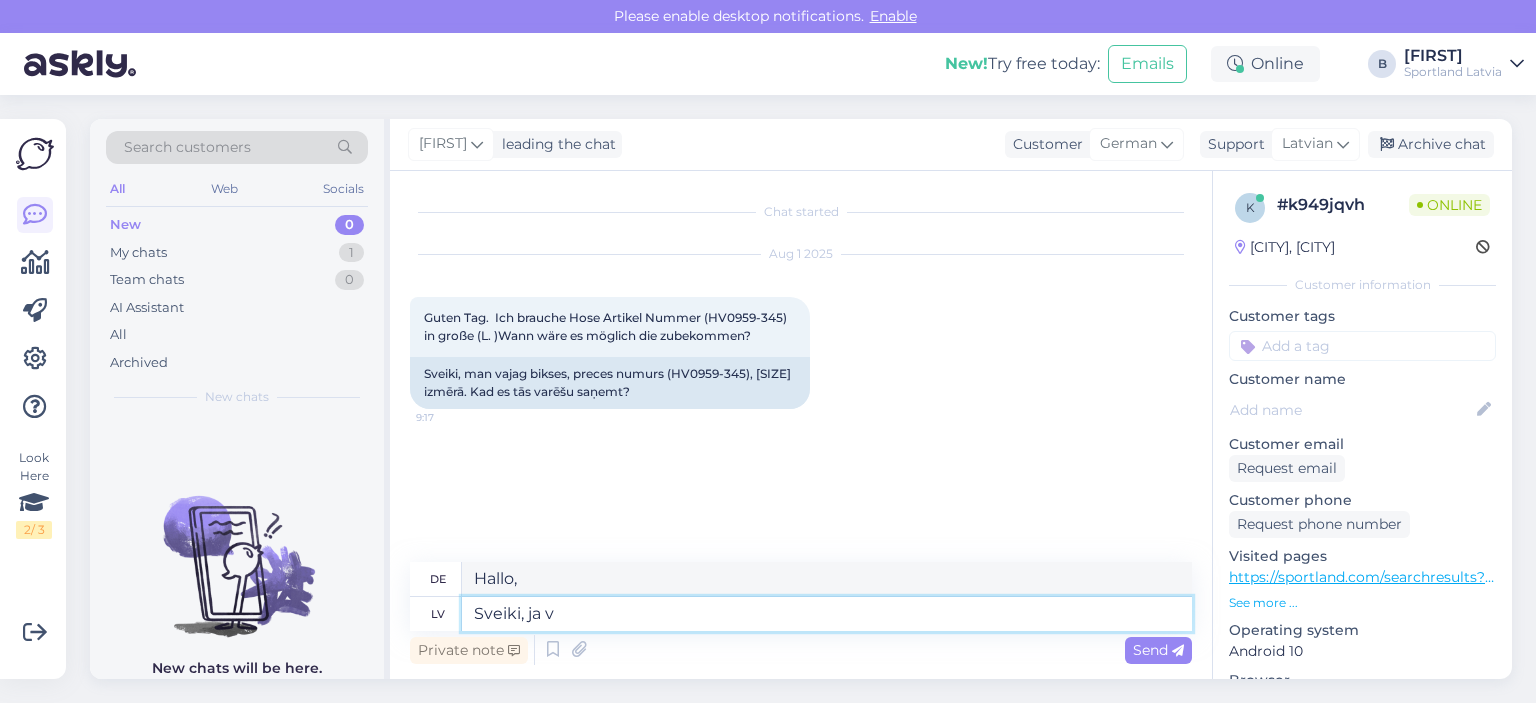 type on "Hallo, ja" 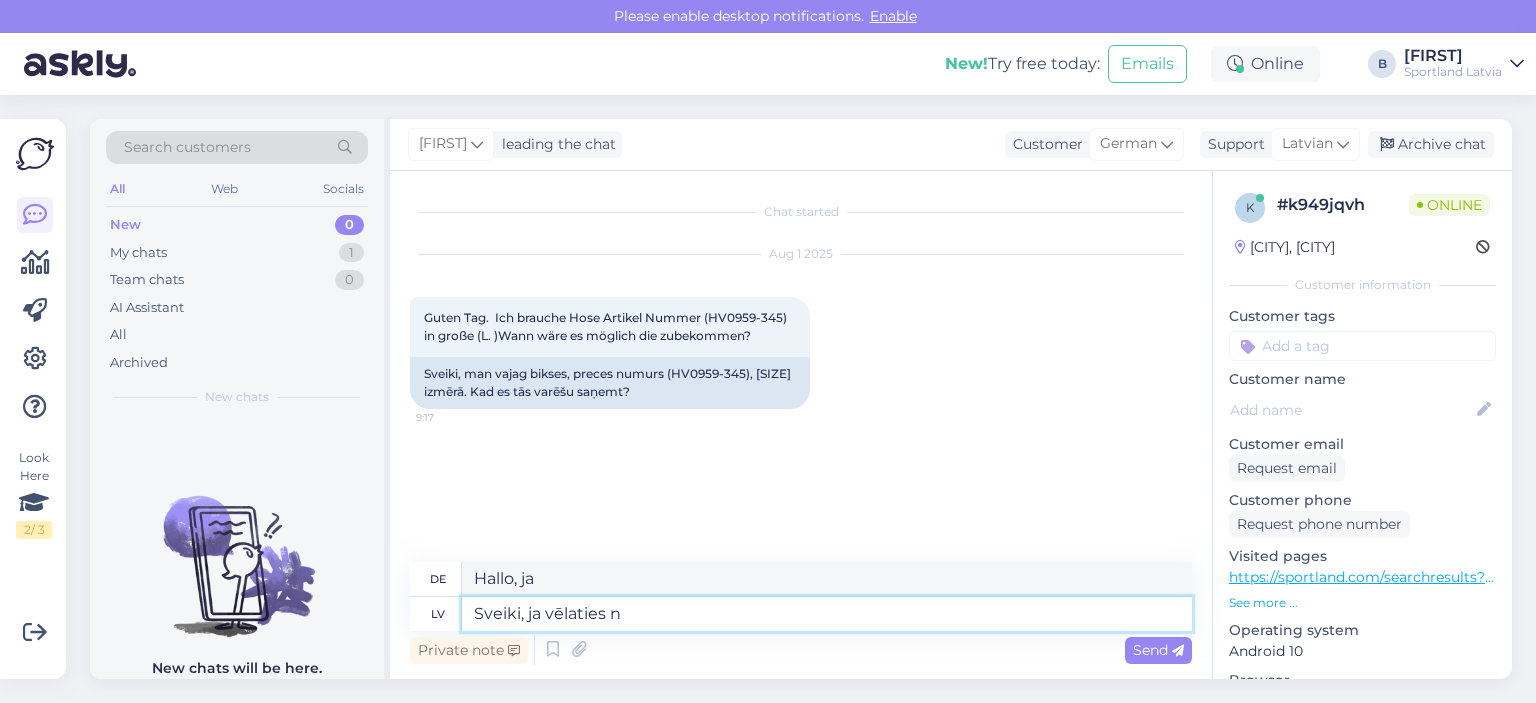 type on "Sveiki, ja vēlaties no" 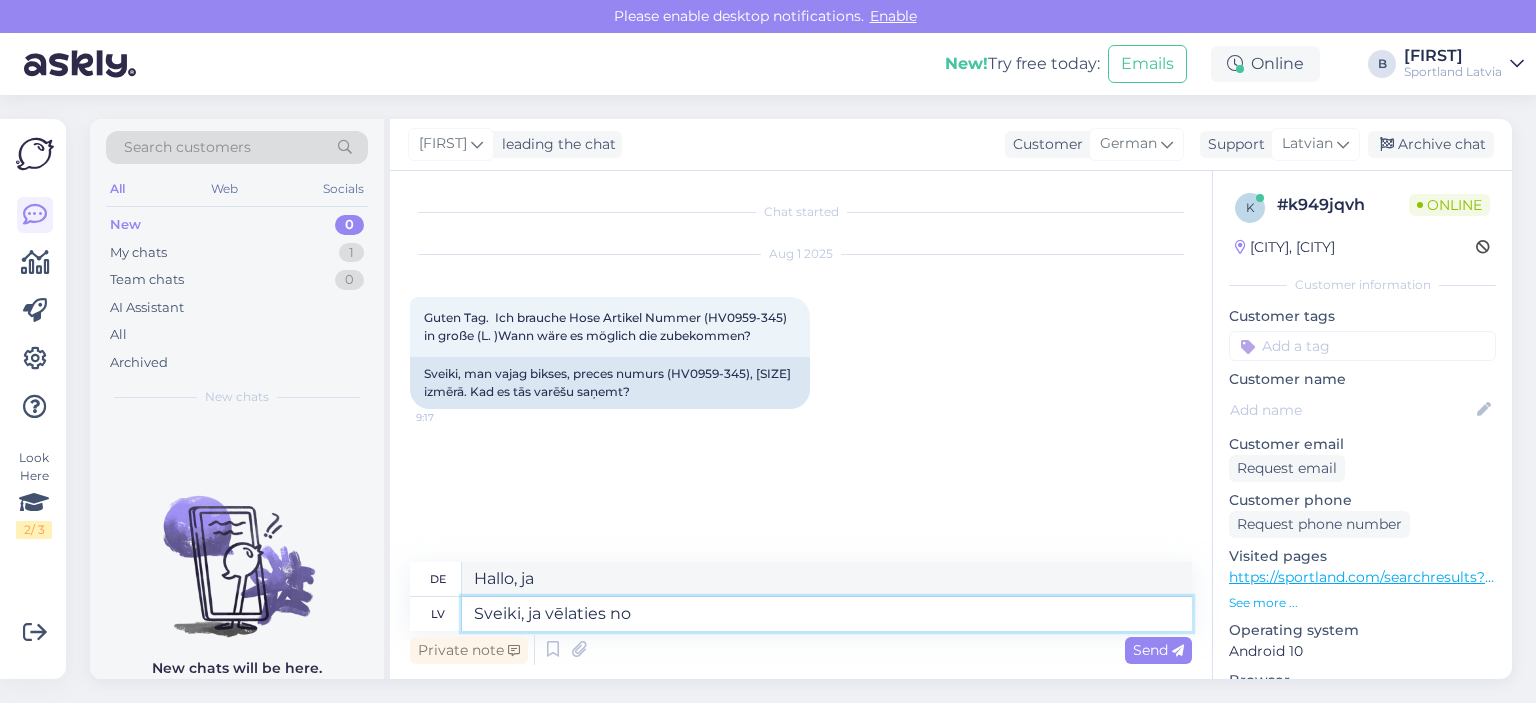 type on "Hallo, wenn du willst" 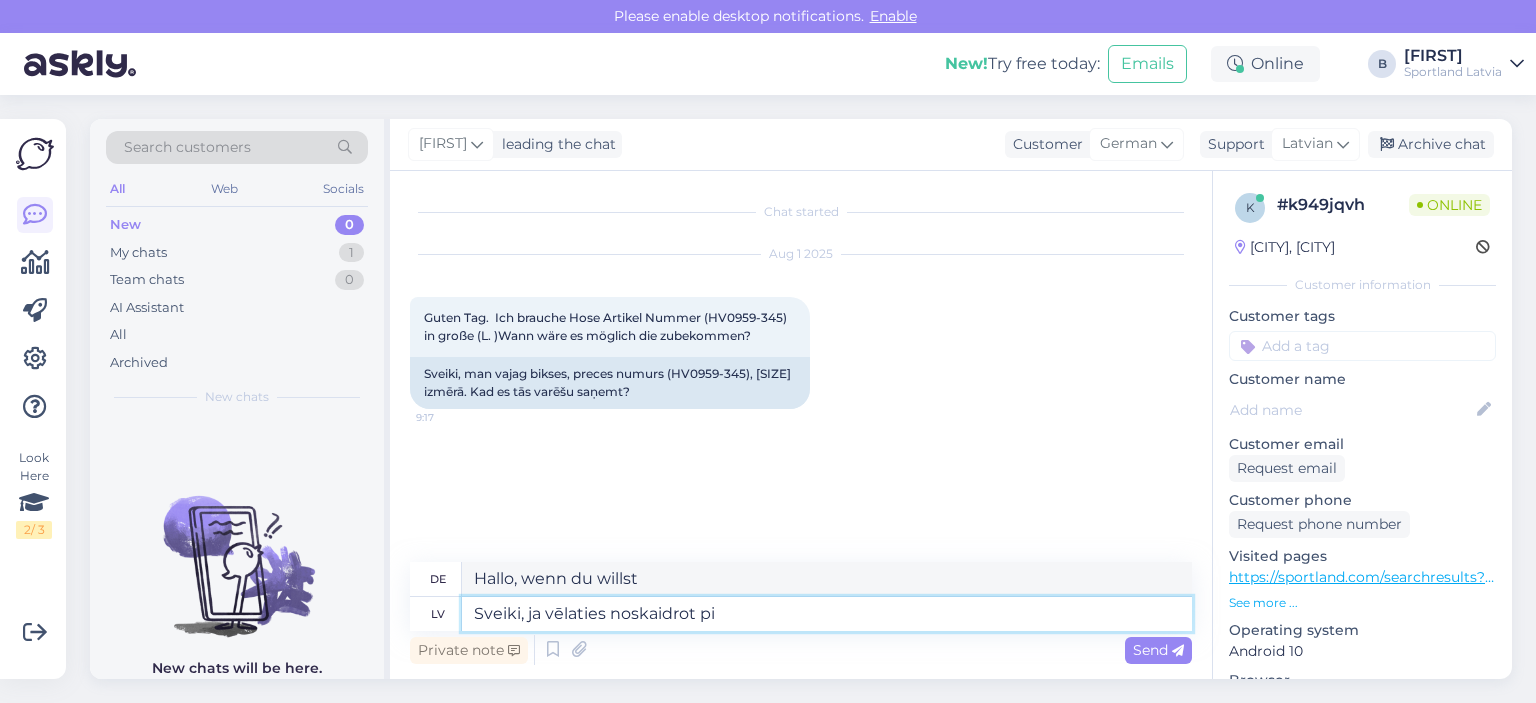 type on "Sveiki, ja vēlaties noskaidrot pie" 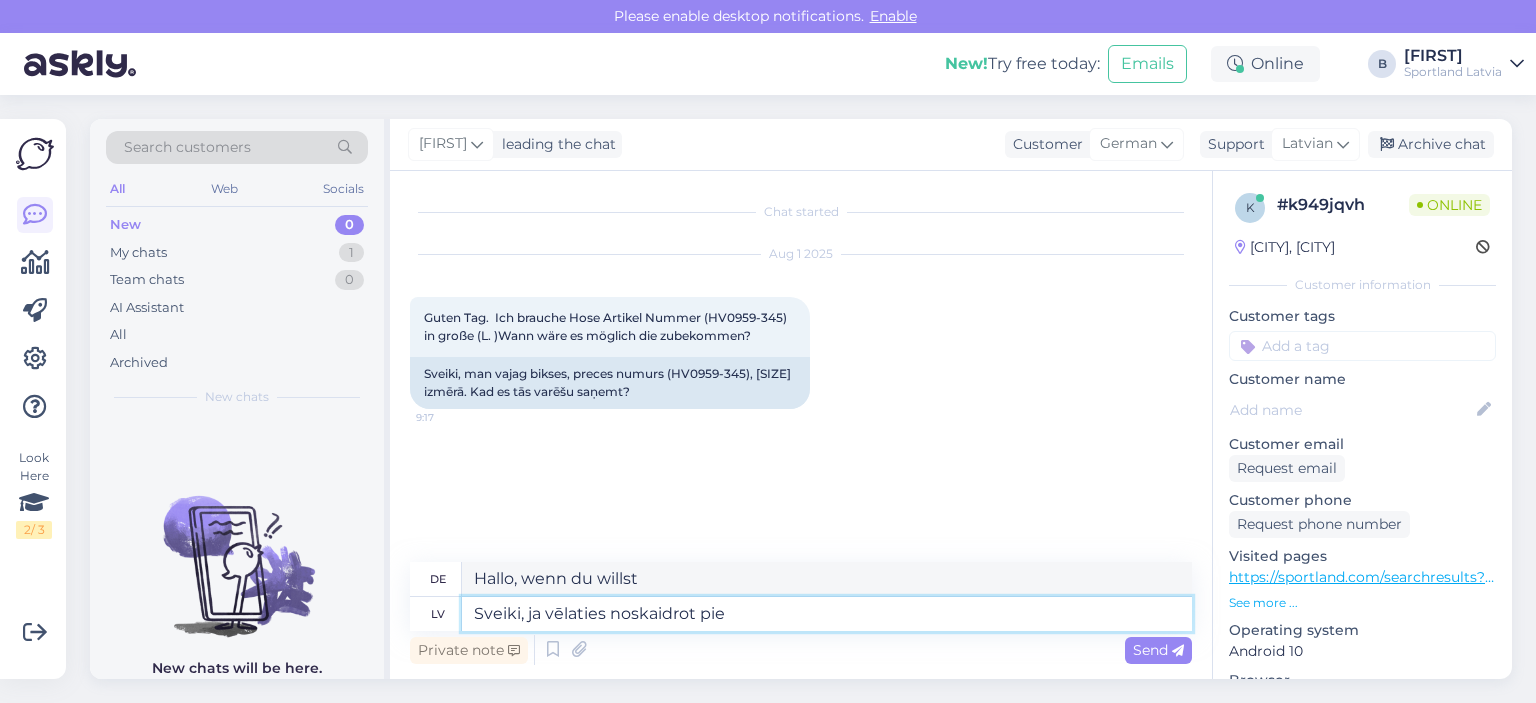 type on "Hallo, wenn Sie es herausfinden möchten" 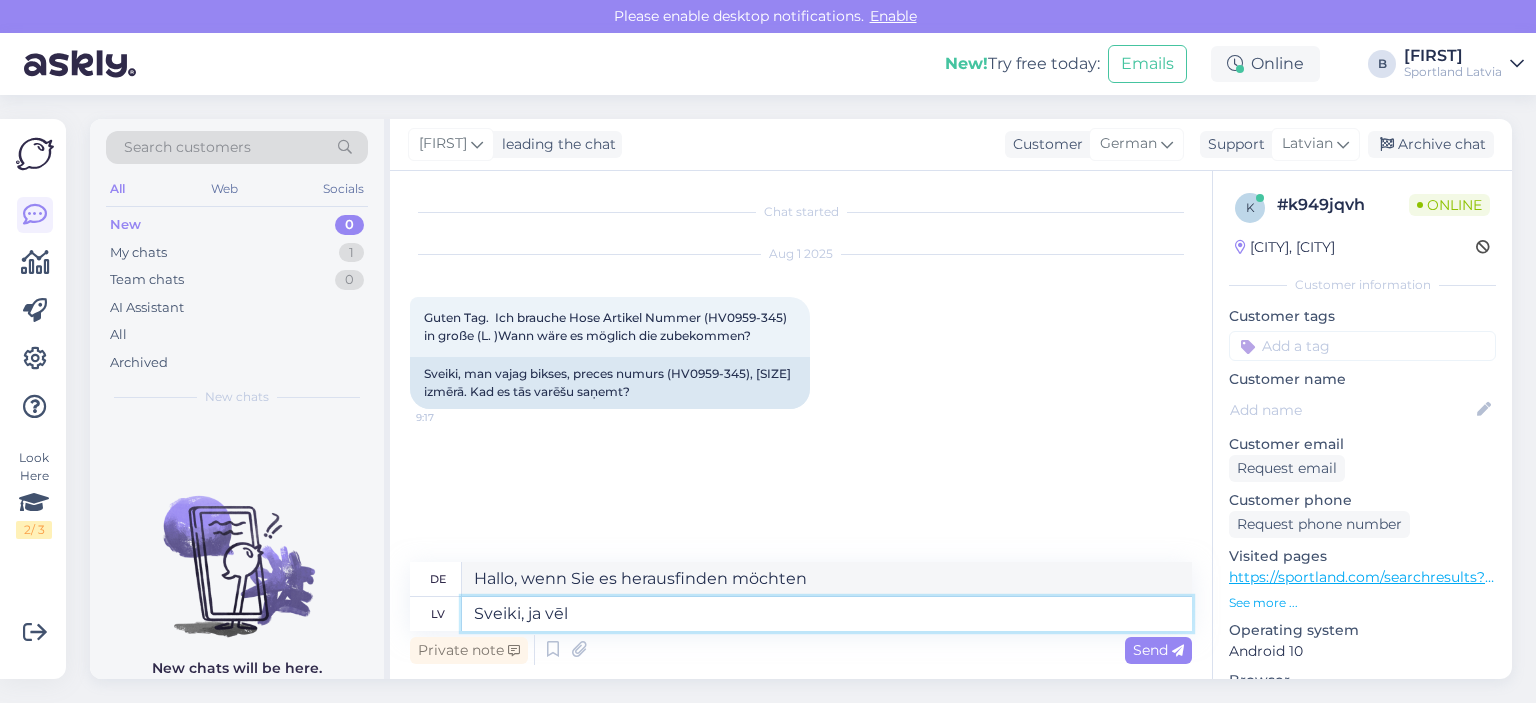 type on "Sveiki, ja vē" 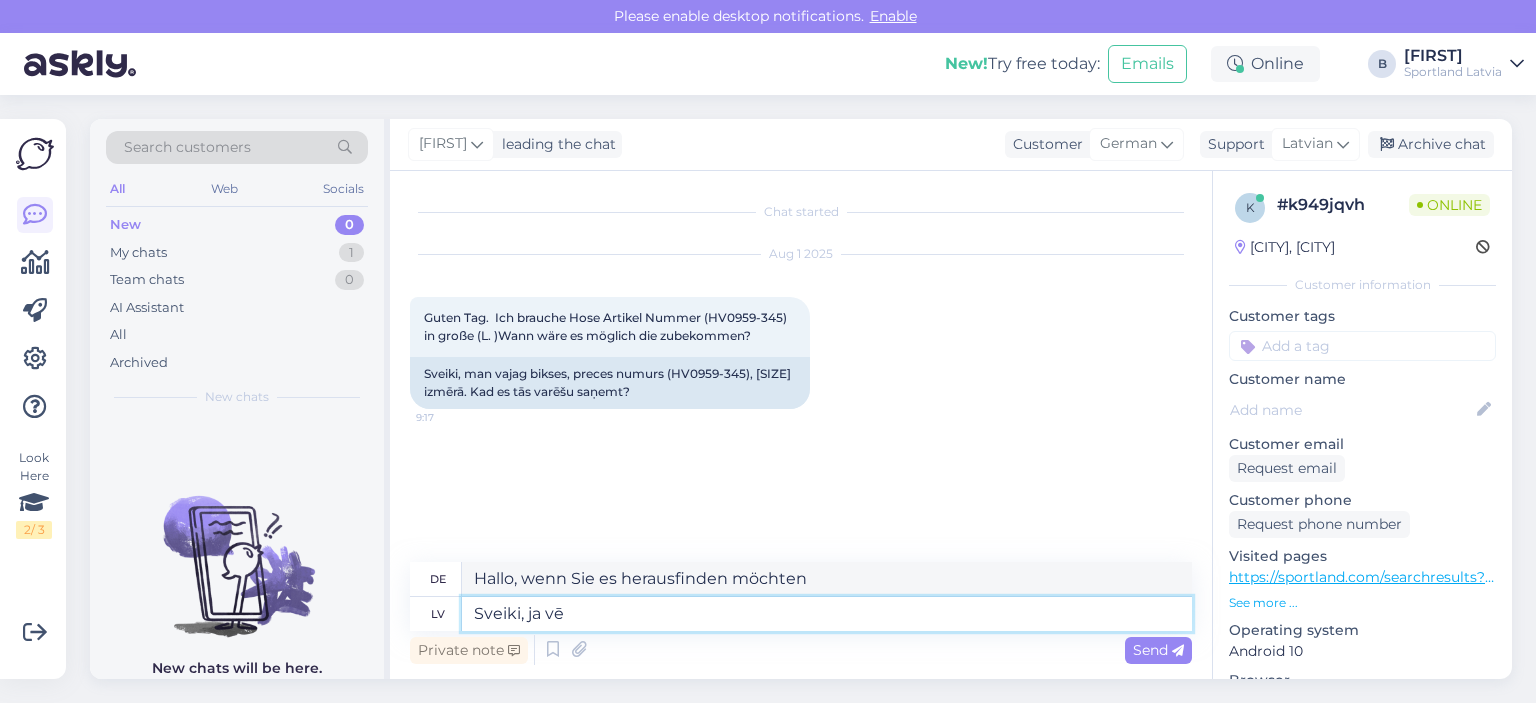 type on "Hallo, wenn du willst" 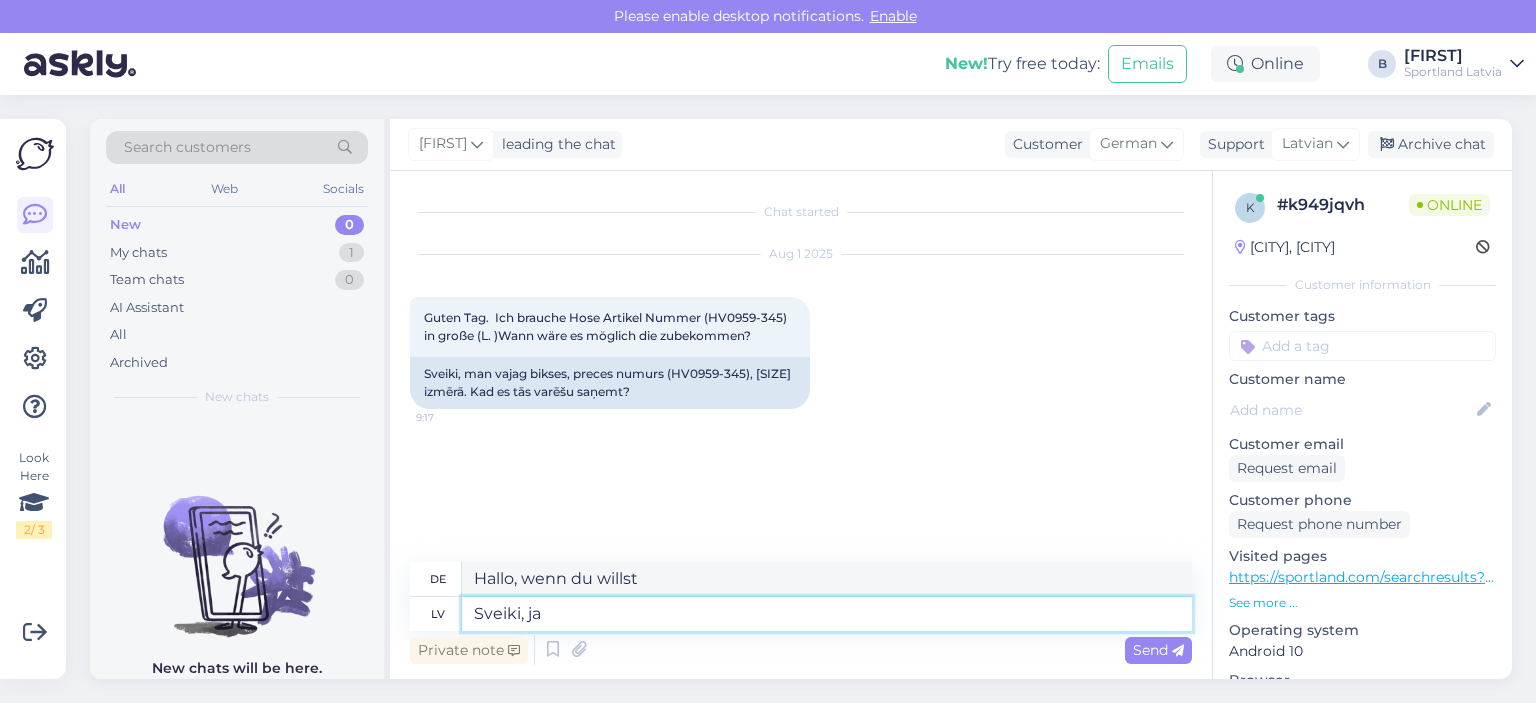 type on "Sveiki, ja" 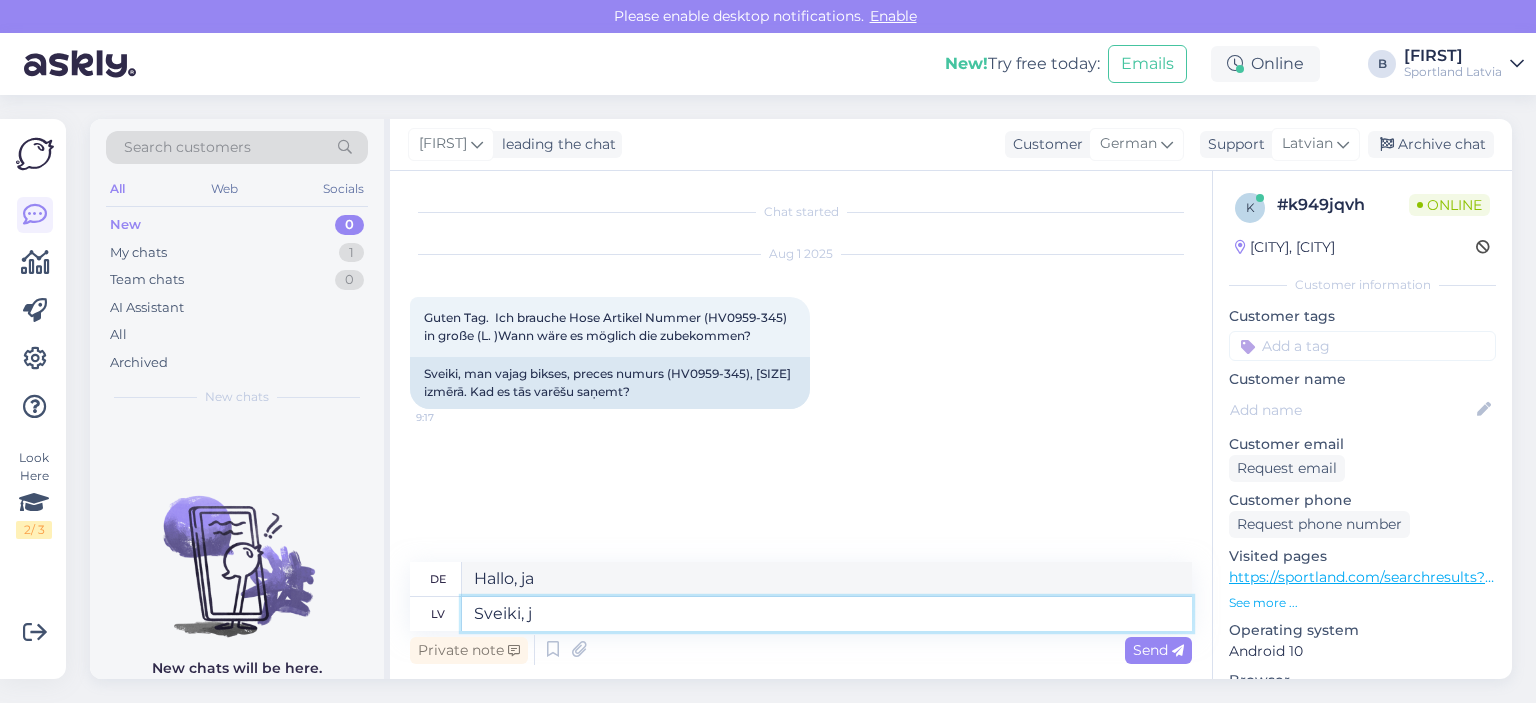 type on "Sveiki," 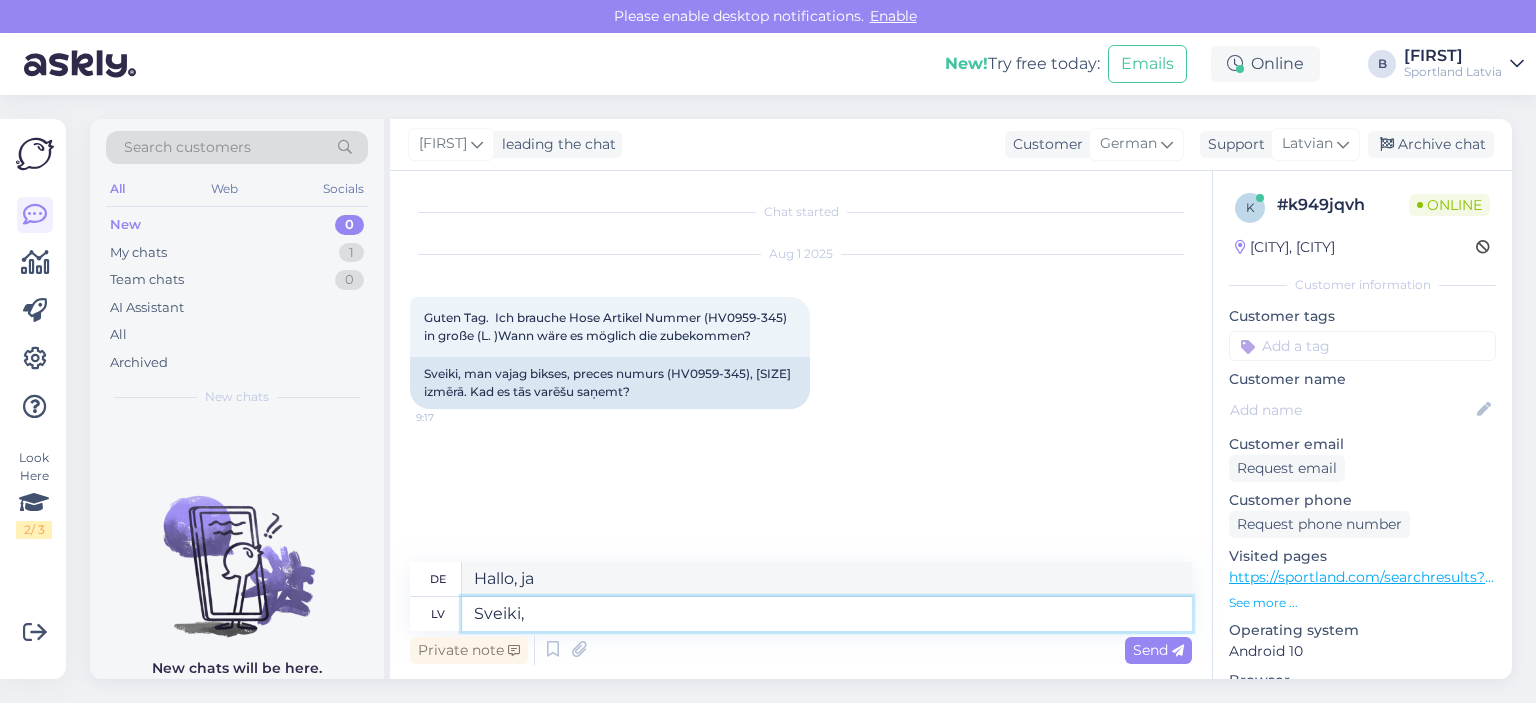 type on "Hallo," 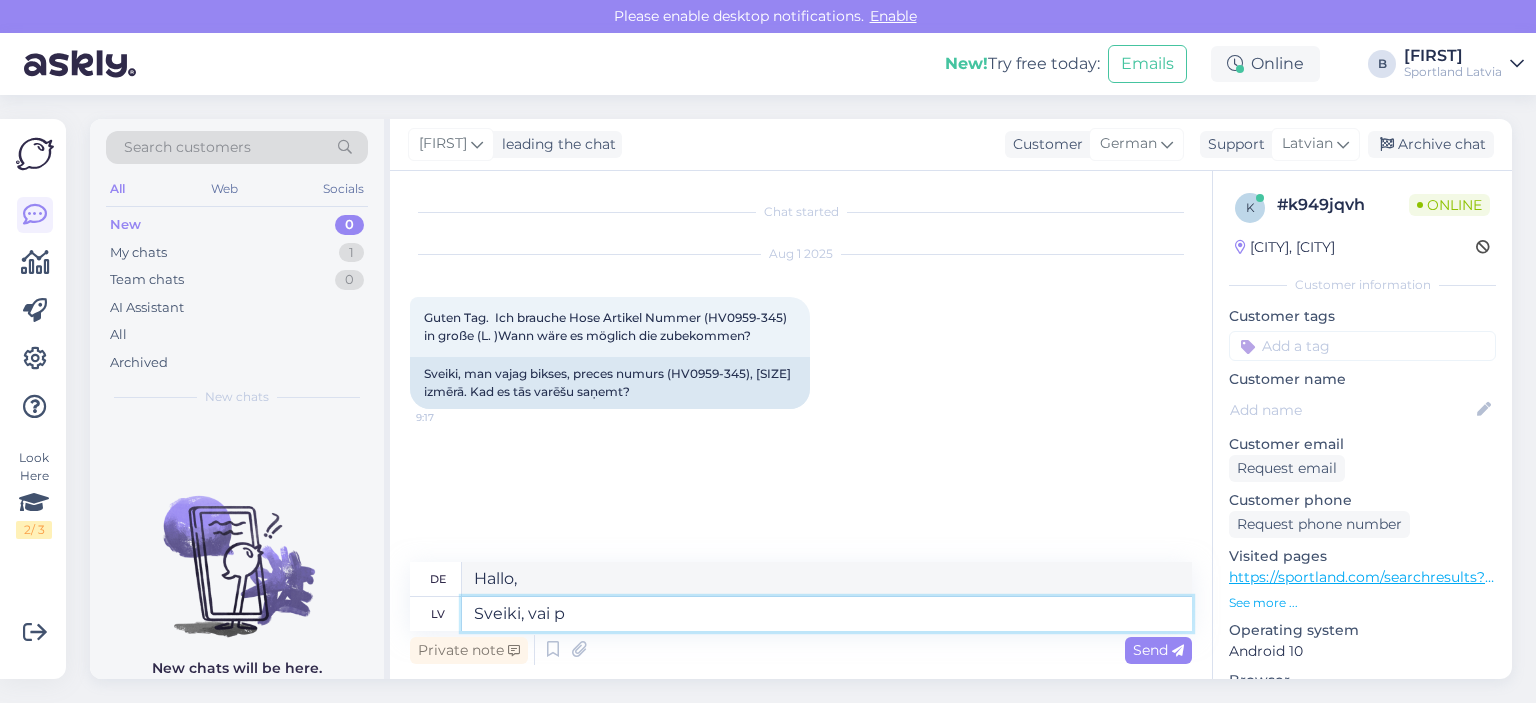 type on "Sveiki, vai pa" 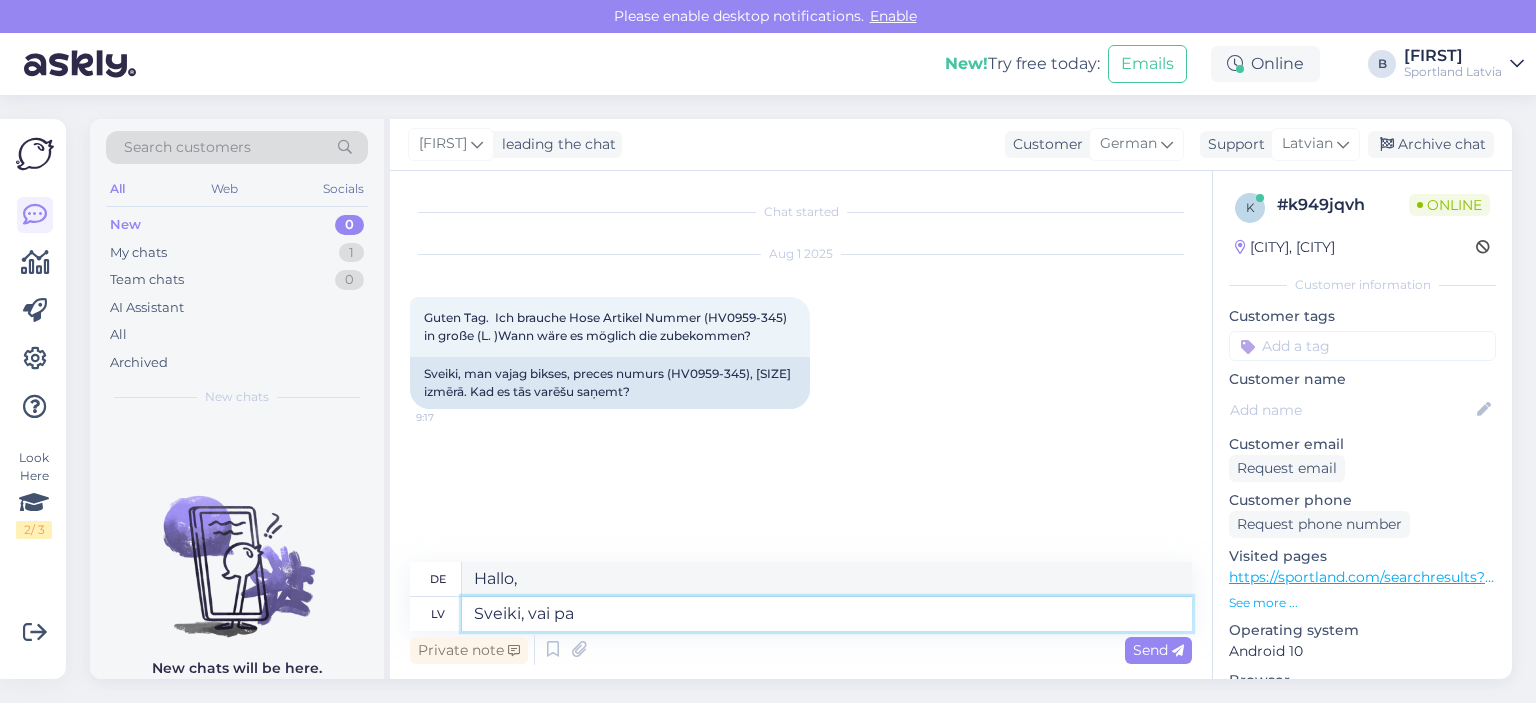 type on "Hallo, bist du" 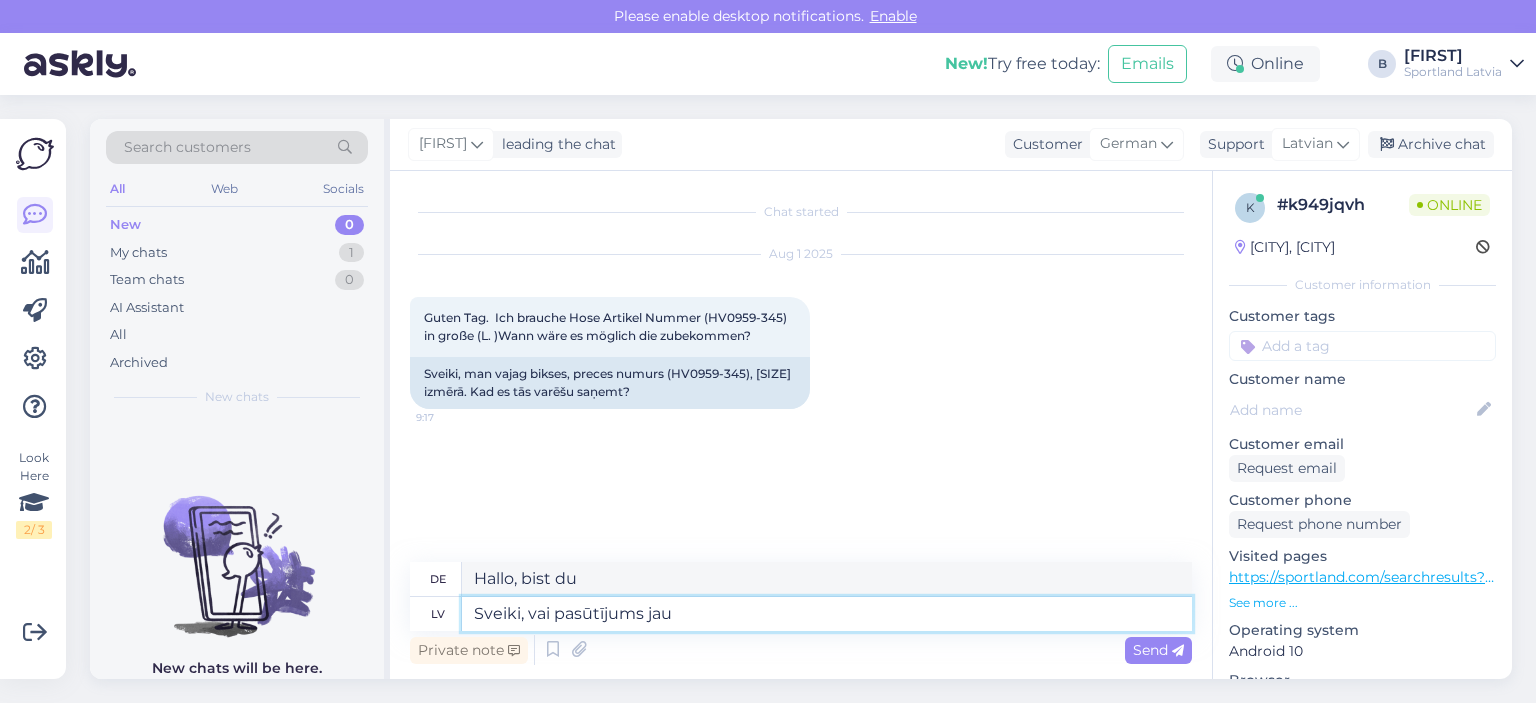 type on "Sveiki, vai pasūtījums jau" 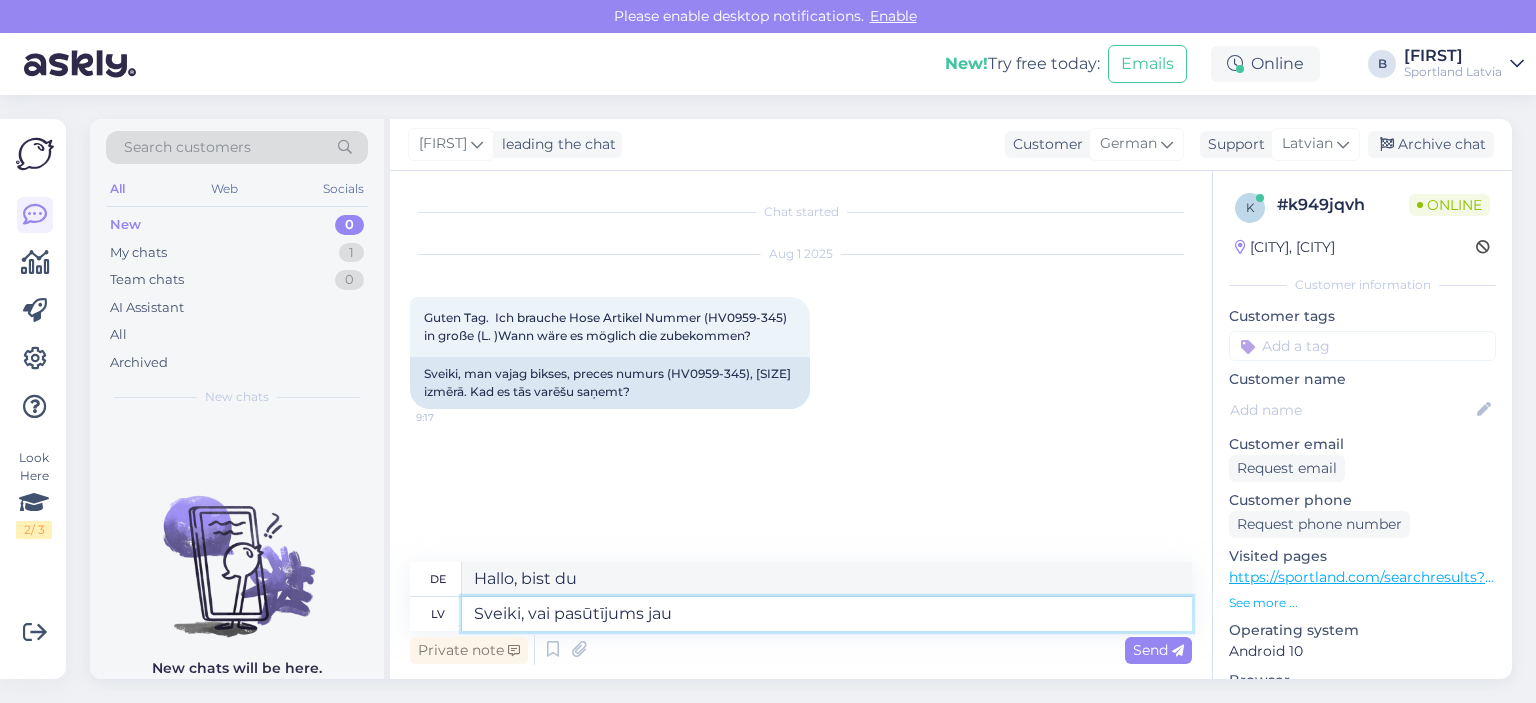 type on "Hallo, ist die Bestellung" 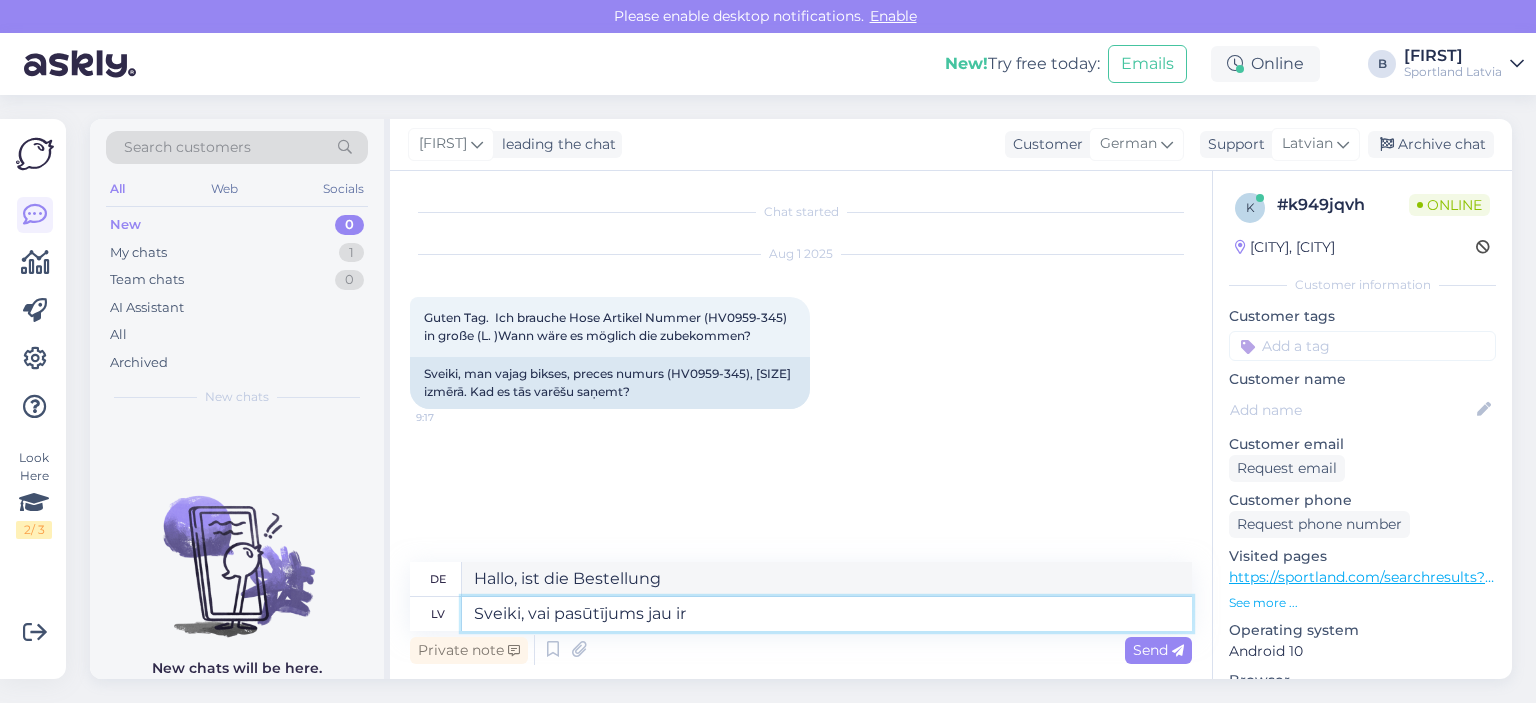 type on "Sveiki, vai pasūtījums jau ir" 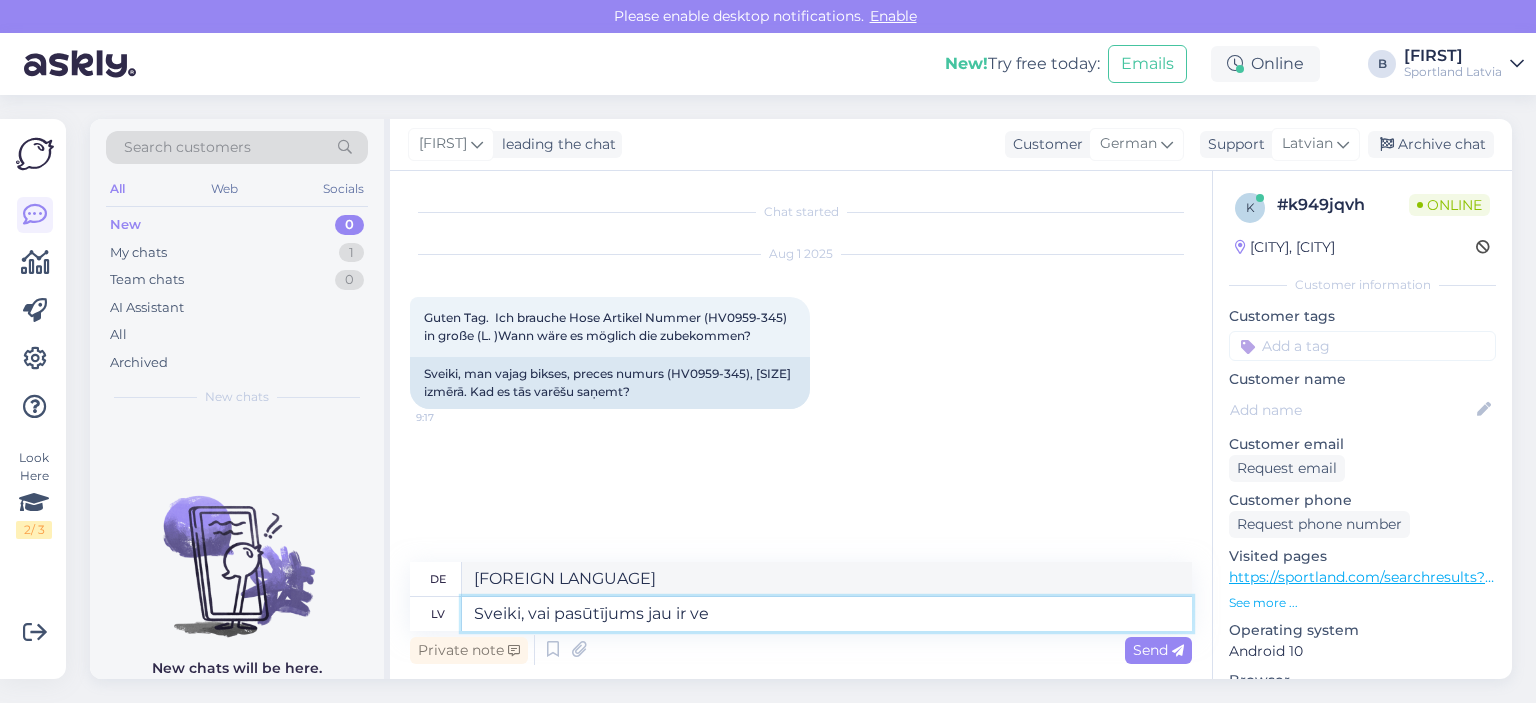 type on "Sveiki, vai pasūtījums jau ir vei" 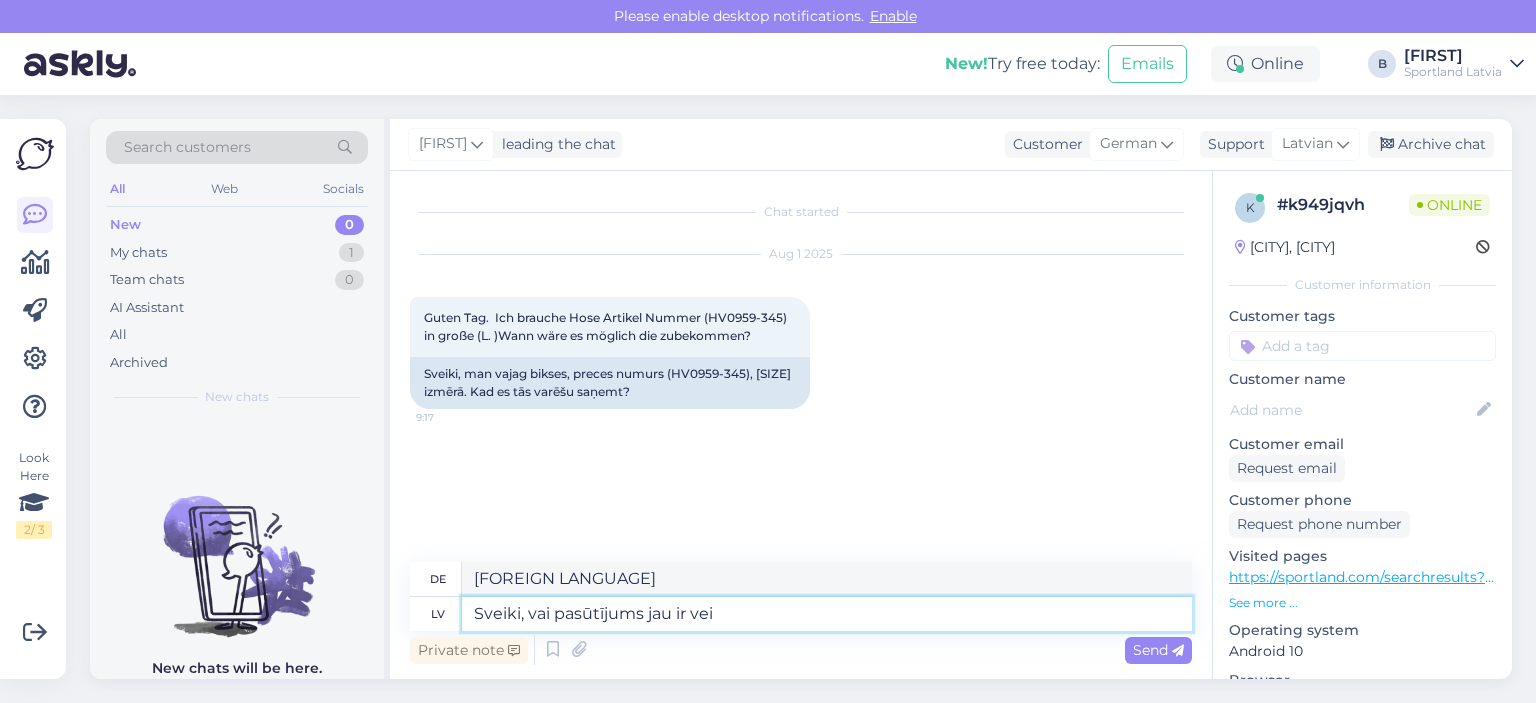 type on "Hallo, ist die Bestellung schon aufgegeben?" 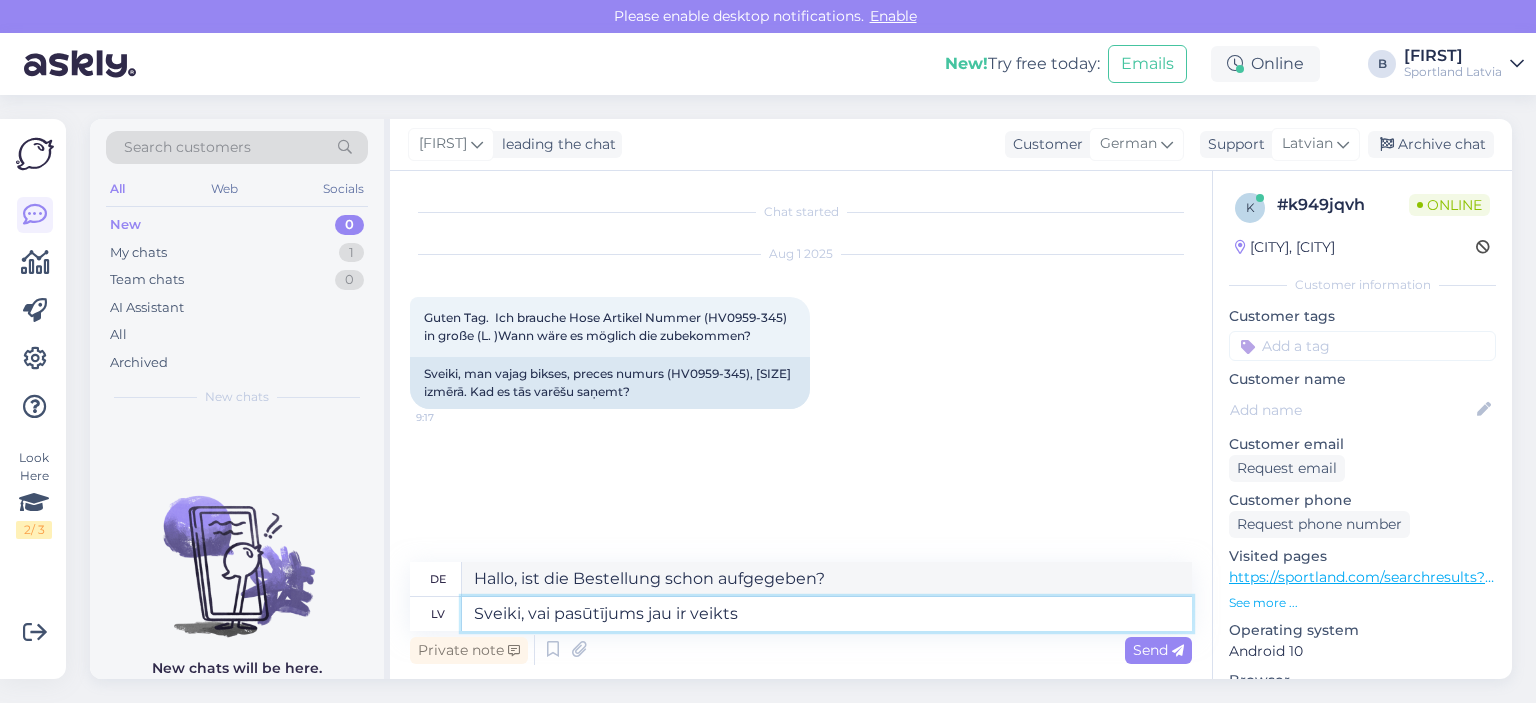 type on "Sveiki, vai pasūtījums jau ir veikts?" 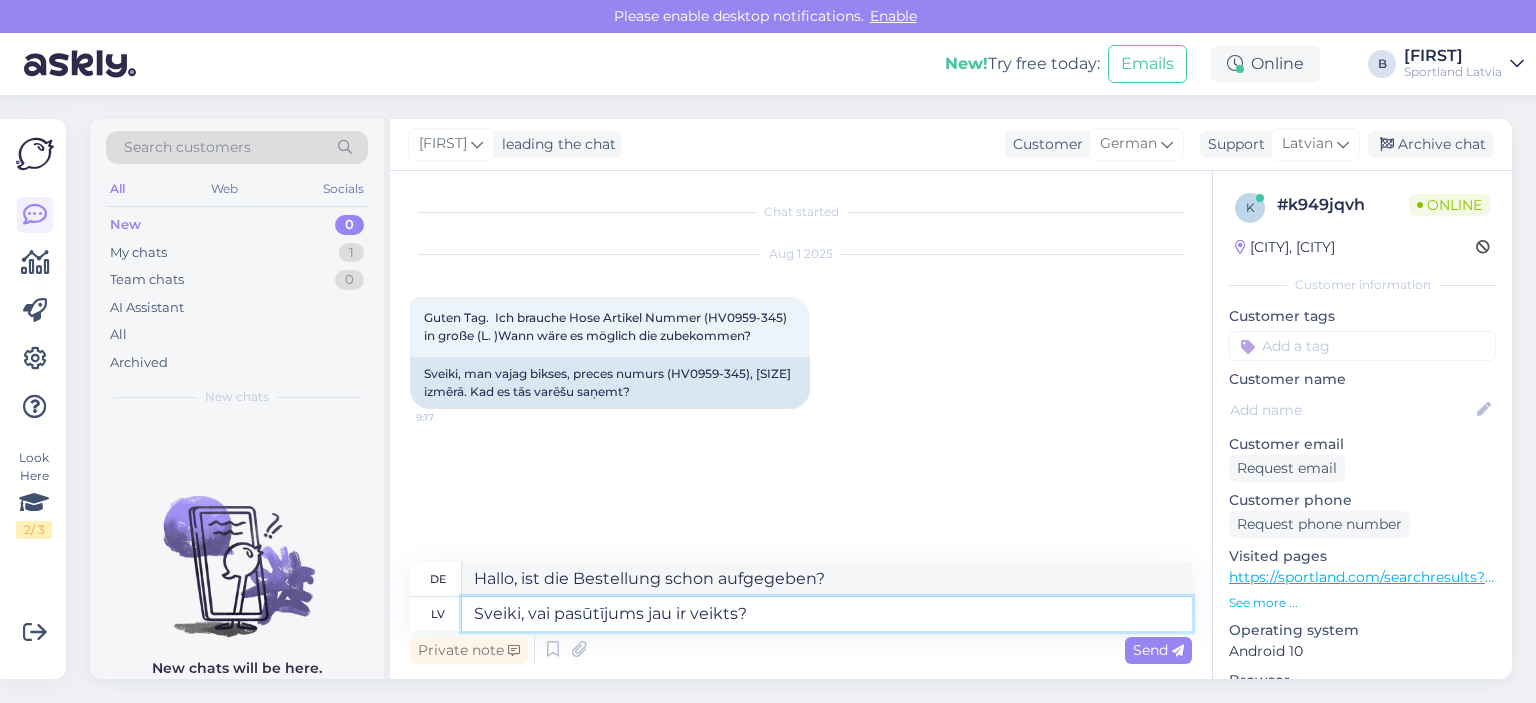 type on "Hallo, ist die Bestellung schon eingegangen?" 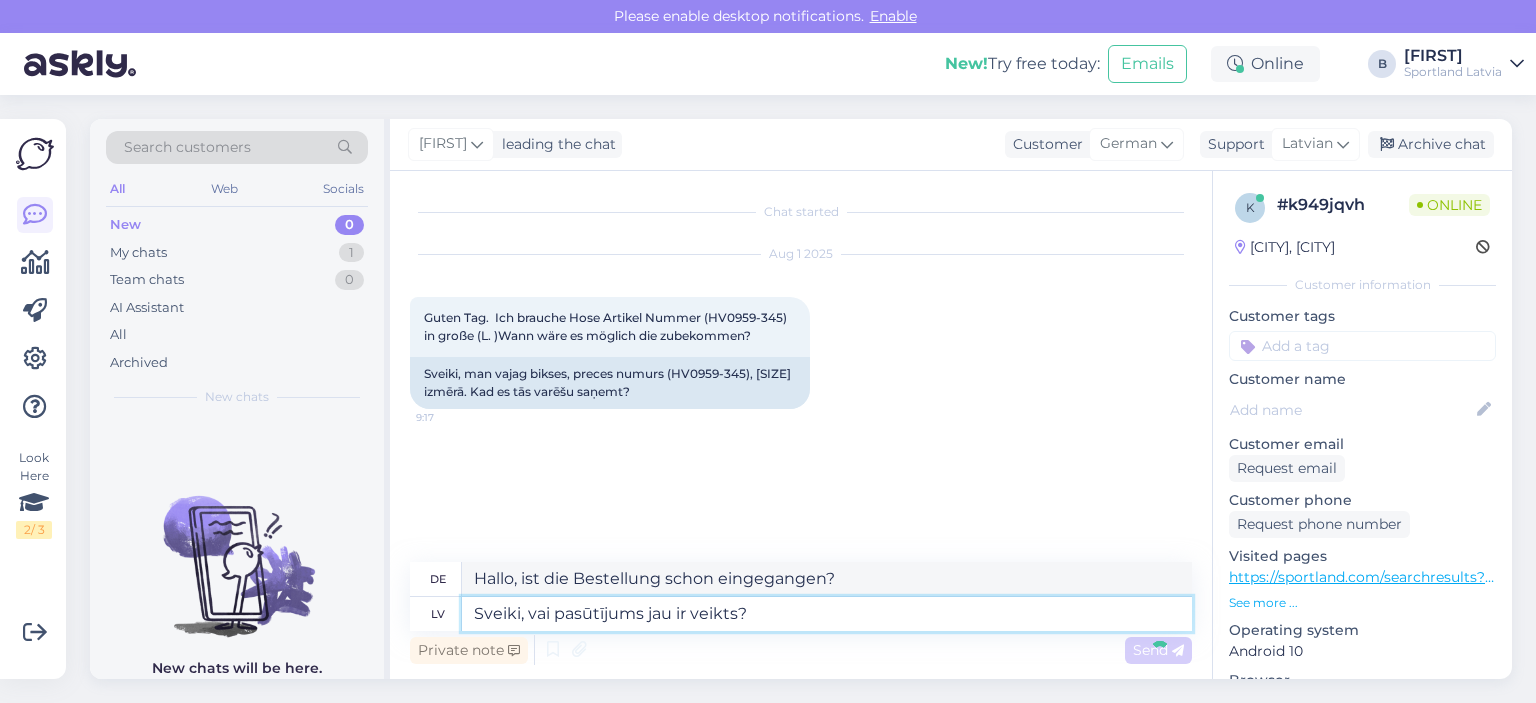 type 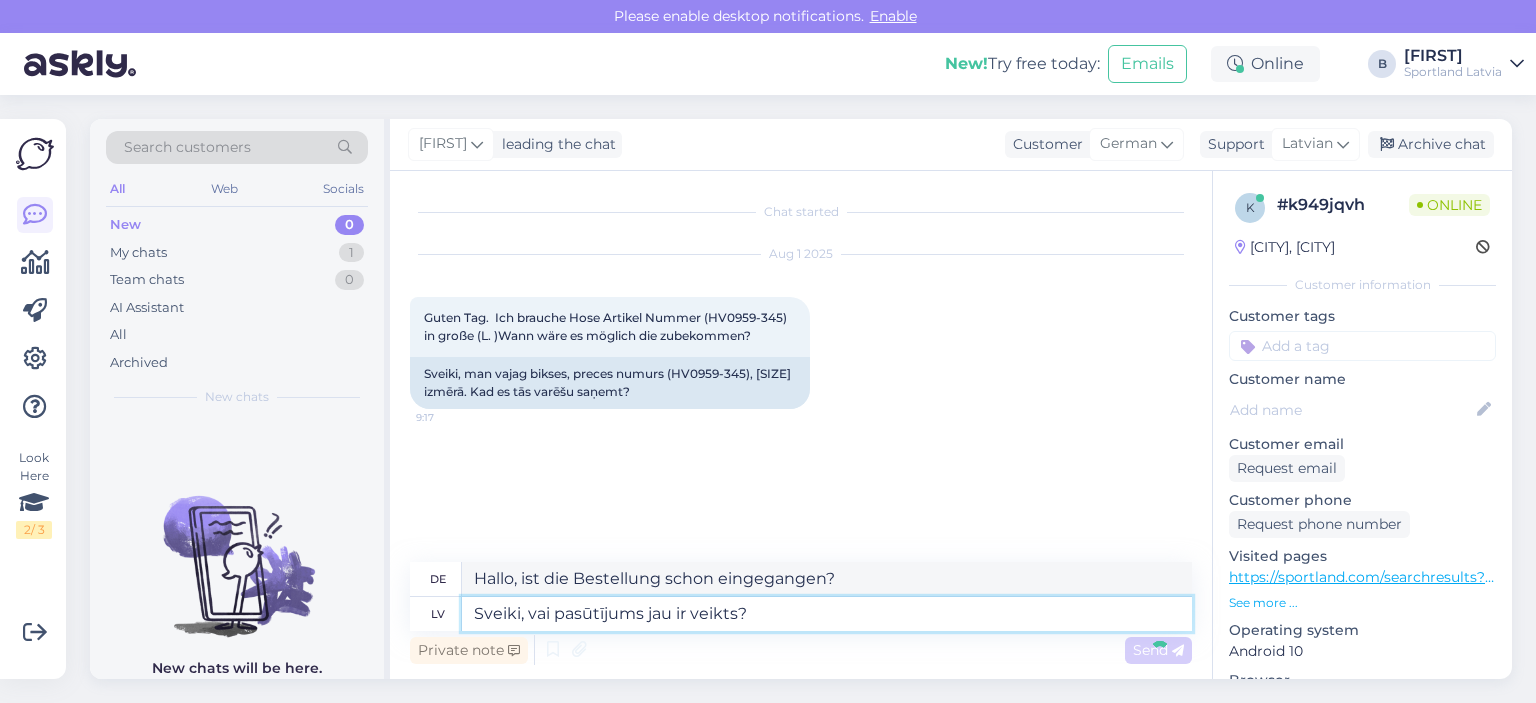 type 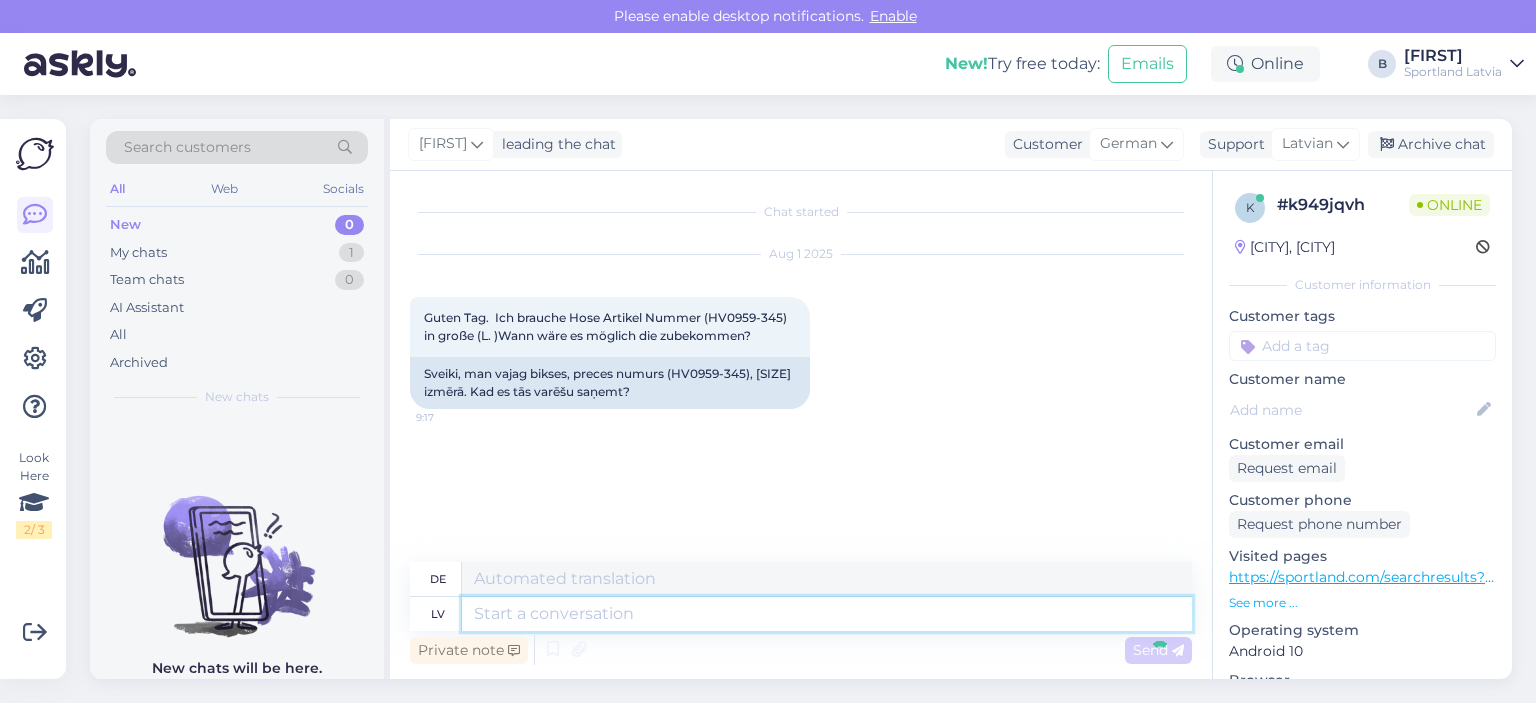 scroll, scrollTop: 6, scrollLeft: 0, axis: vertical 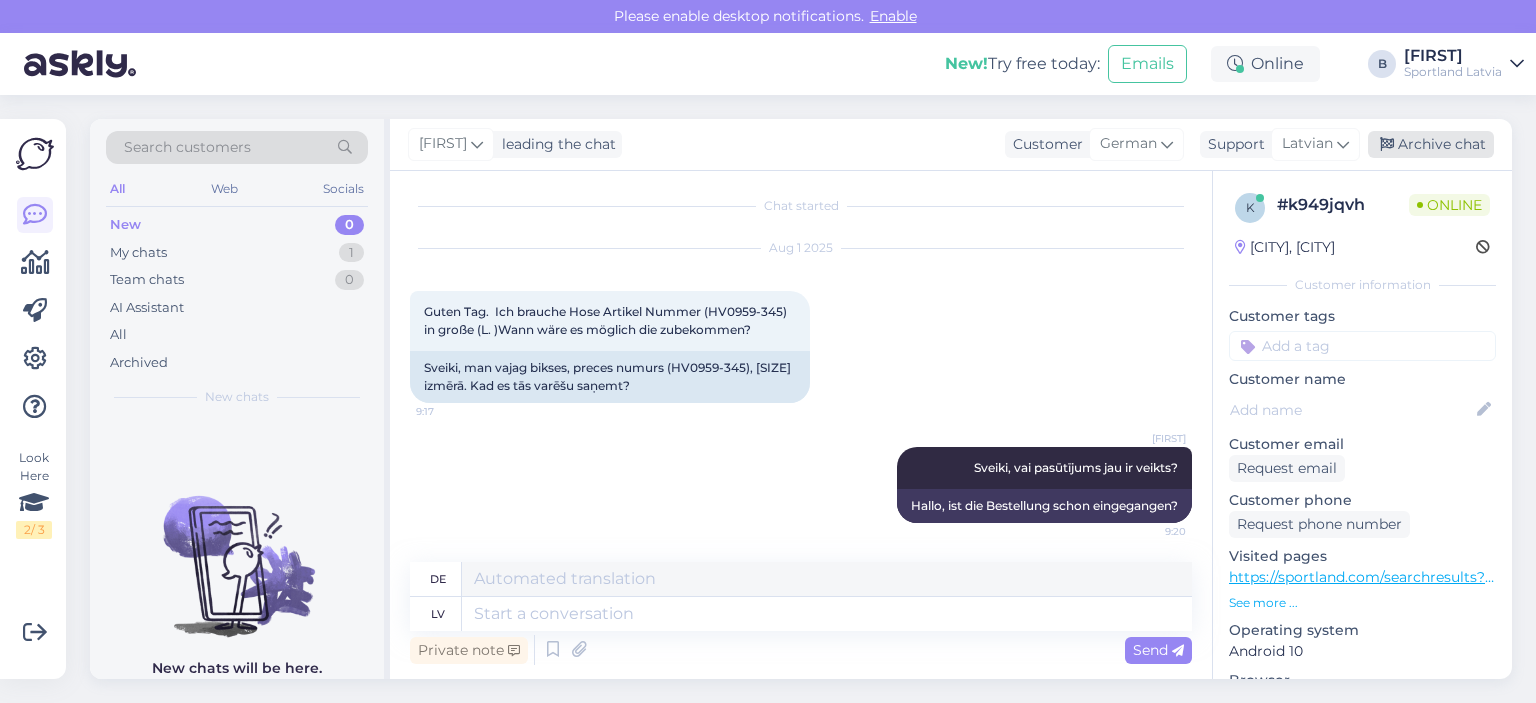click on "Archive chat" at bounding box center [1431, 144] 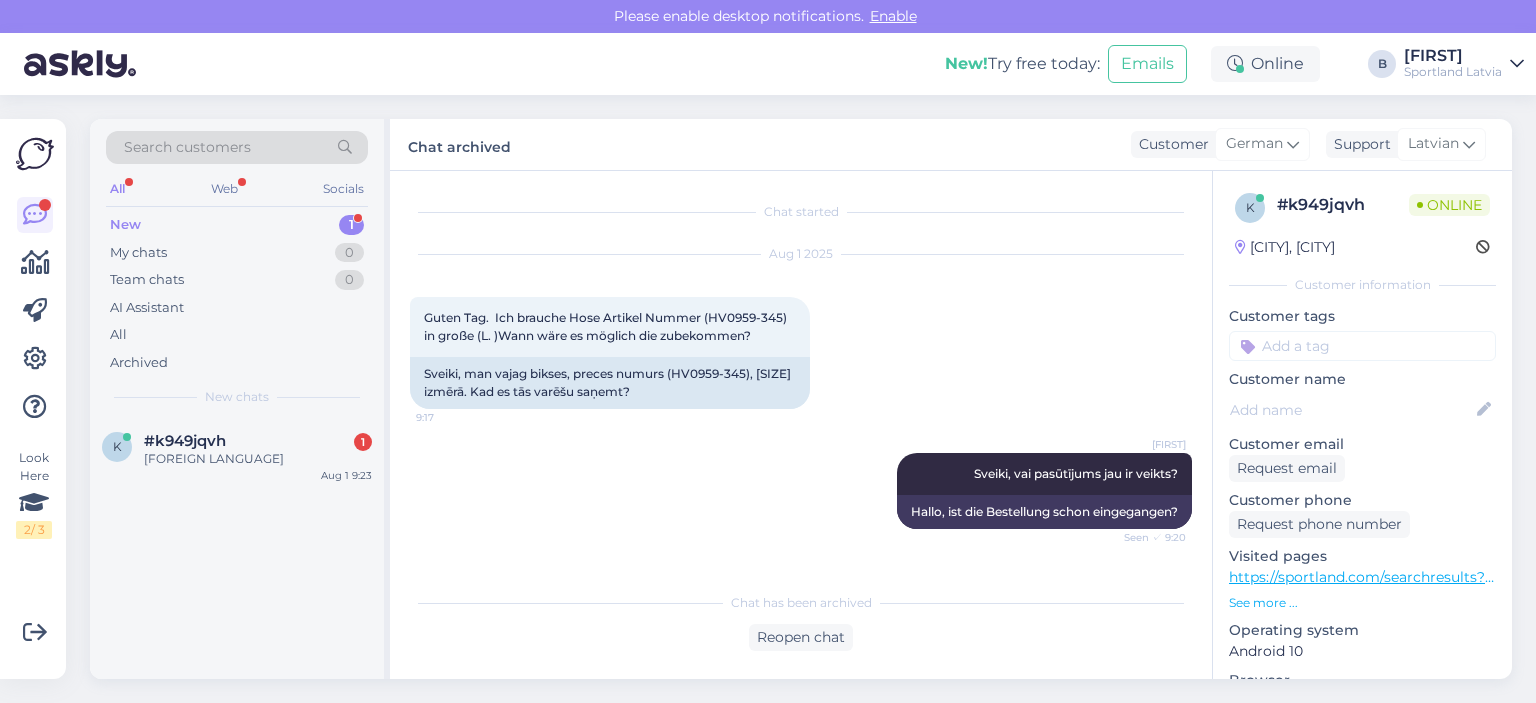 scroll, scrollTop: 108, scrollLeft: 0, axis: vertical 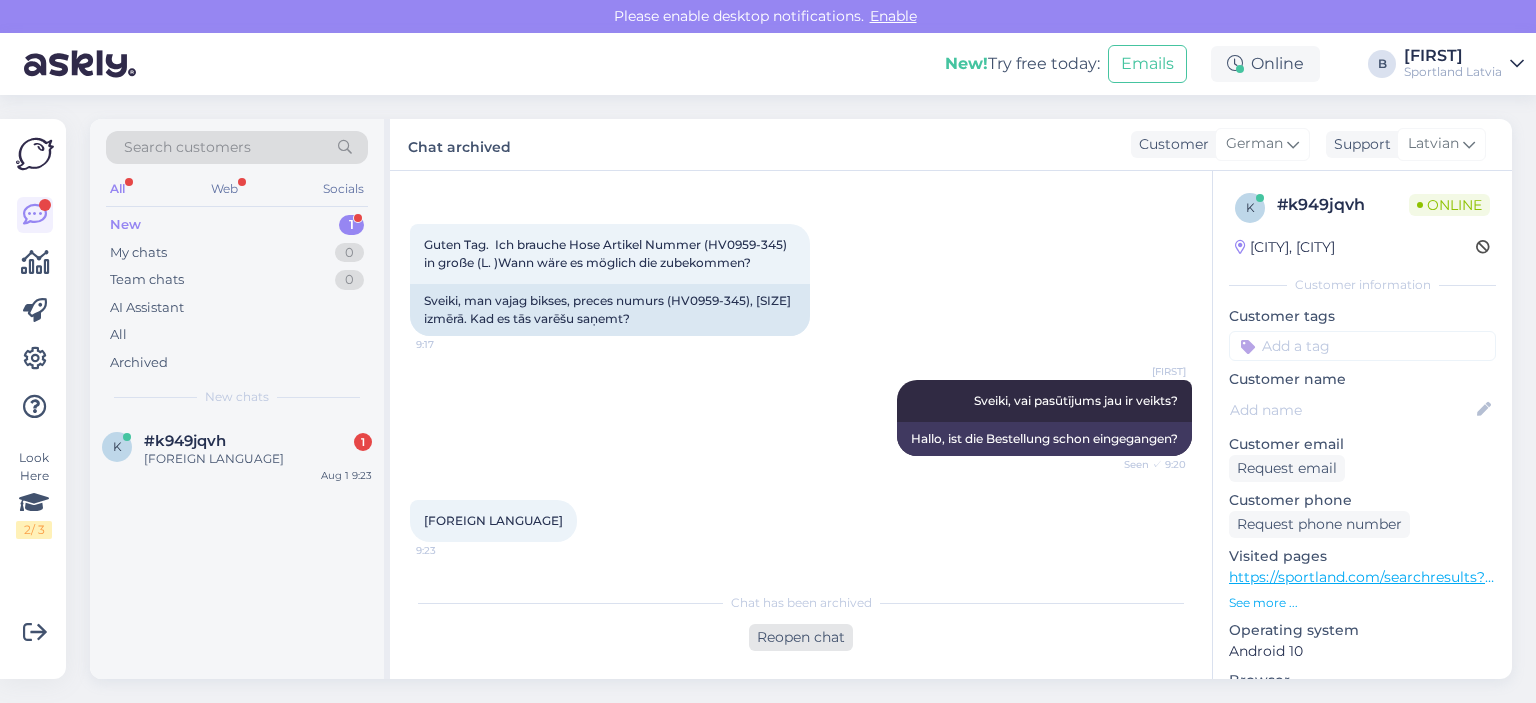 click on "Reopen chat" at bounding box center [801, 637] 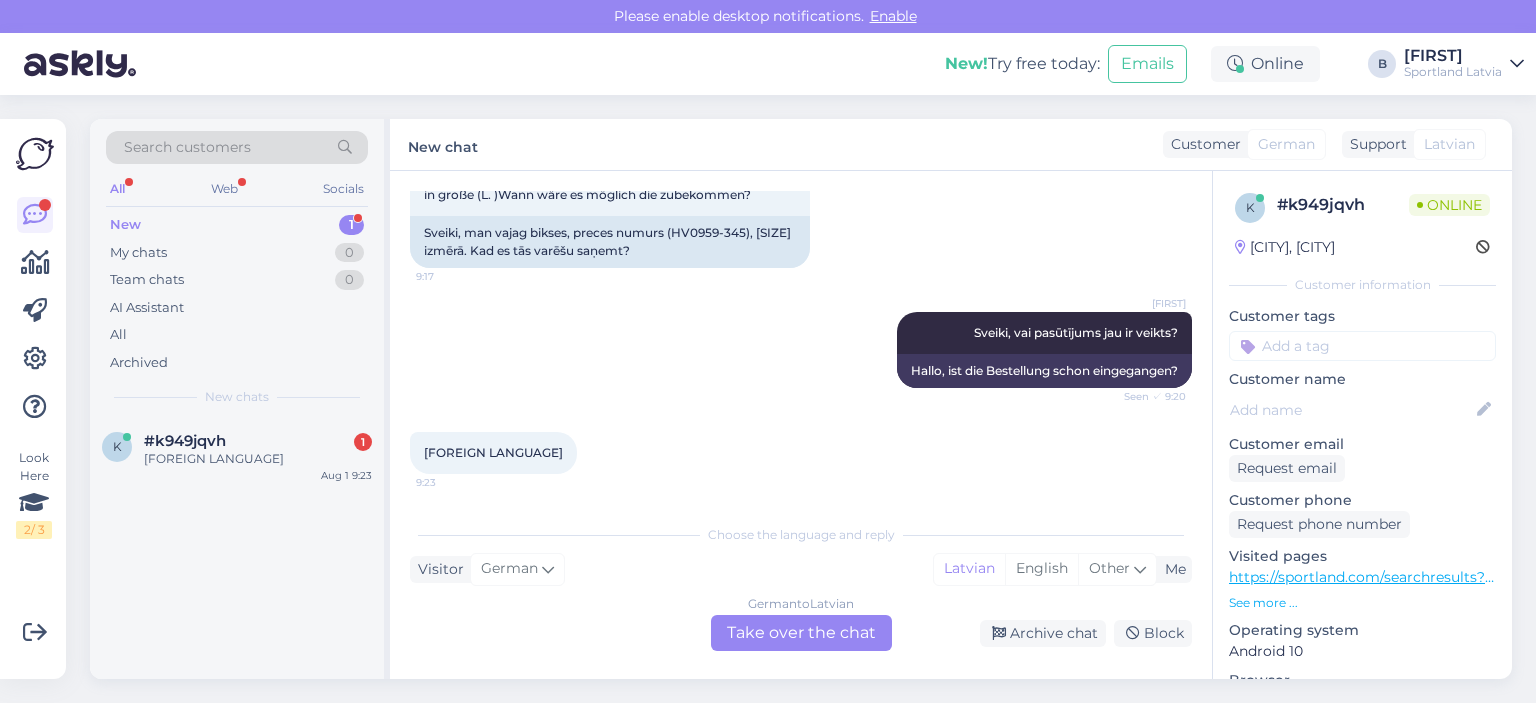 scroll, scrollTop: 176, scrollLeft: 0, axis: vertical 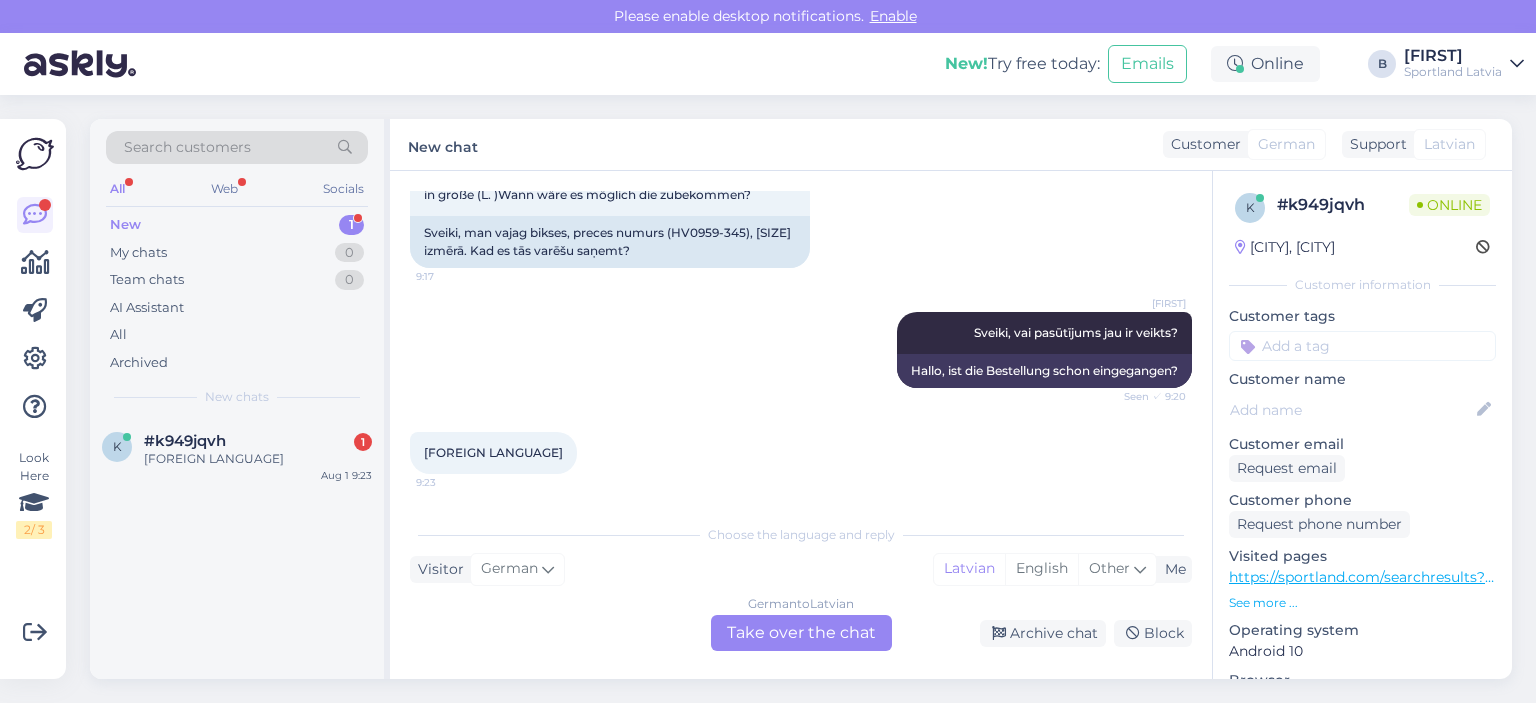 drag, startPoint x: 833, startPoint y: 629, endPoint x: 888, endPoint y: 582, distance: 72.34639 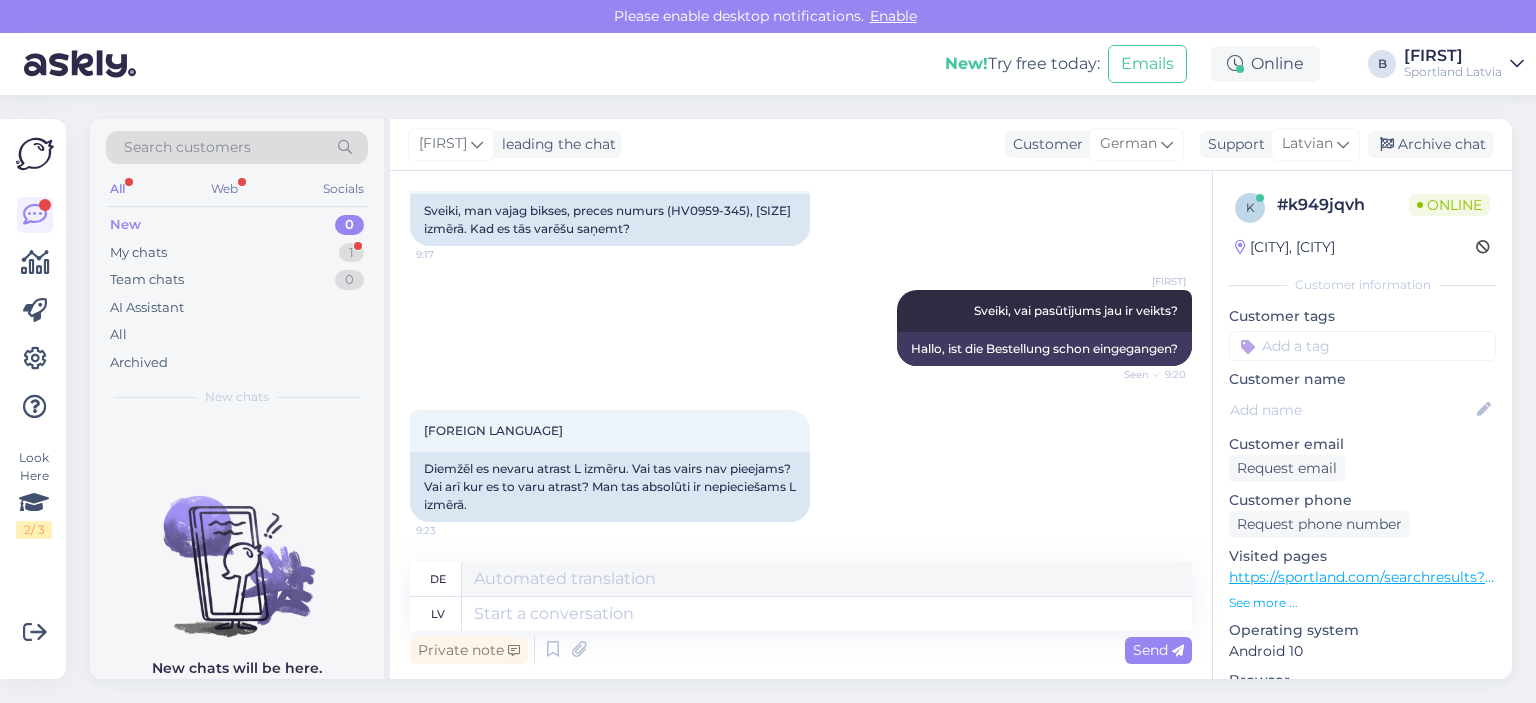 scroll, scrollTop: 198, scrollLeft: 0, axis: vertical 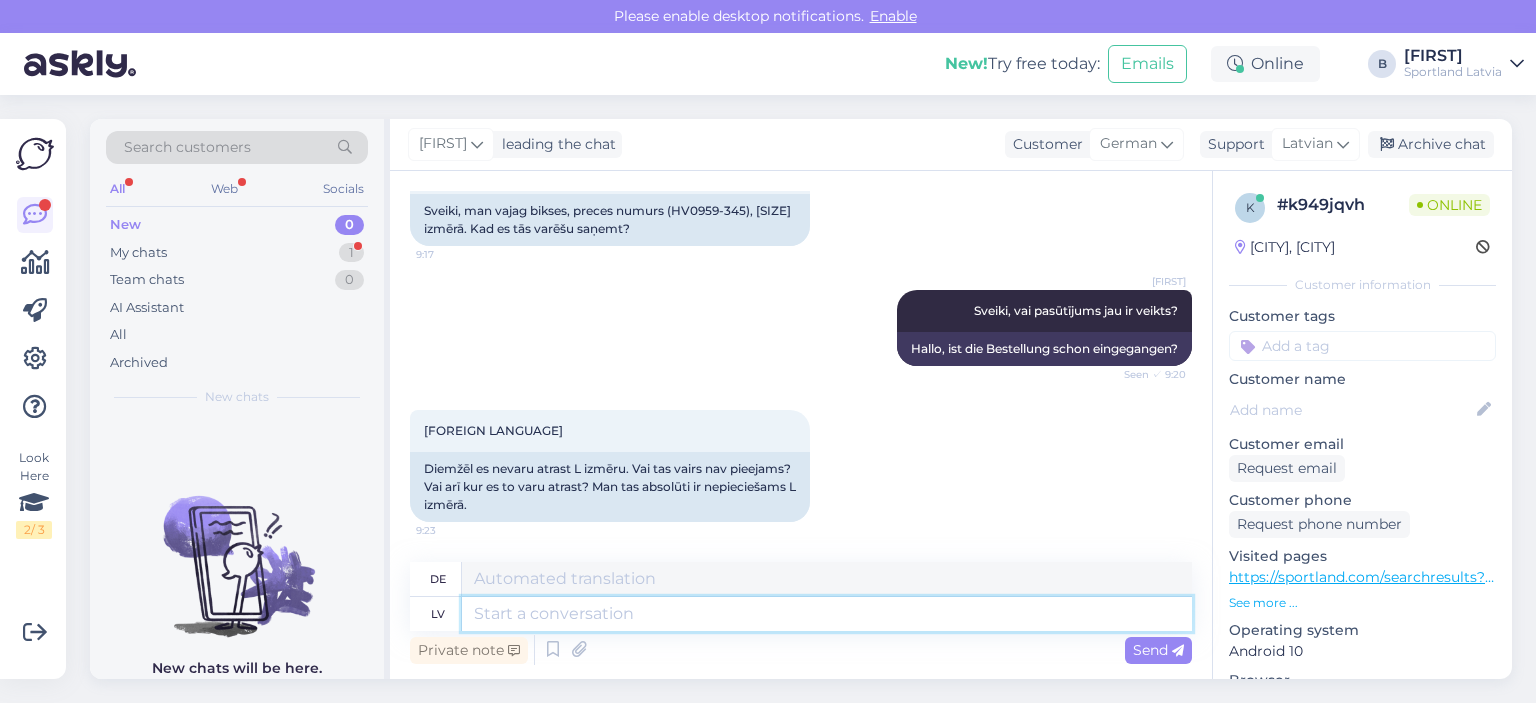 click at bounding box center [827, 614] 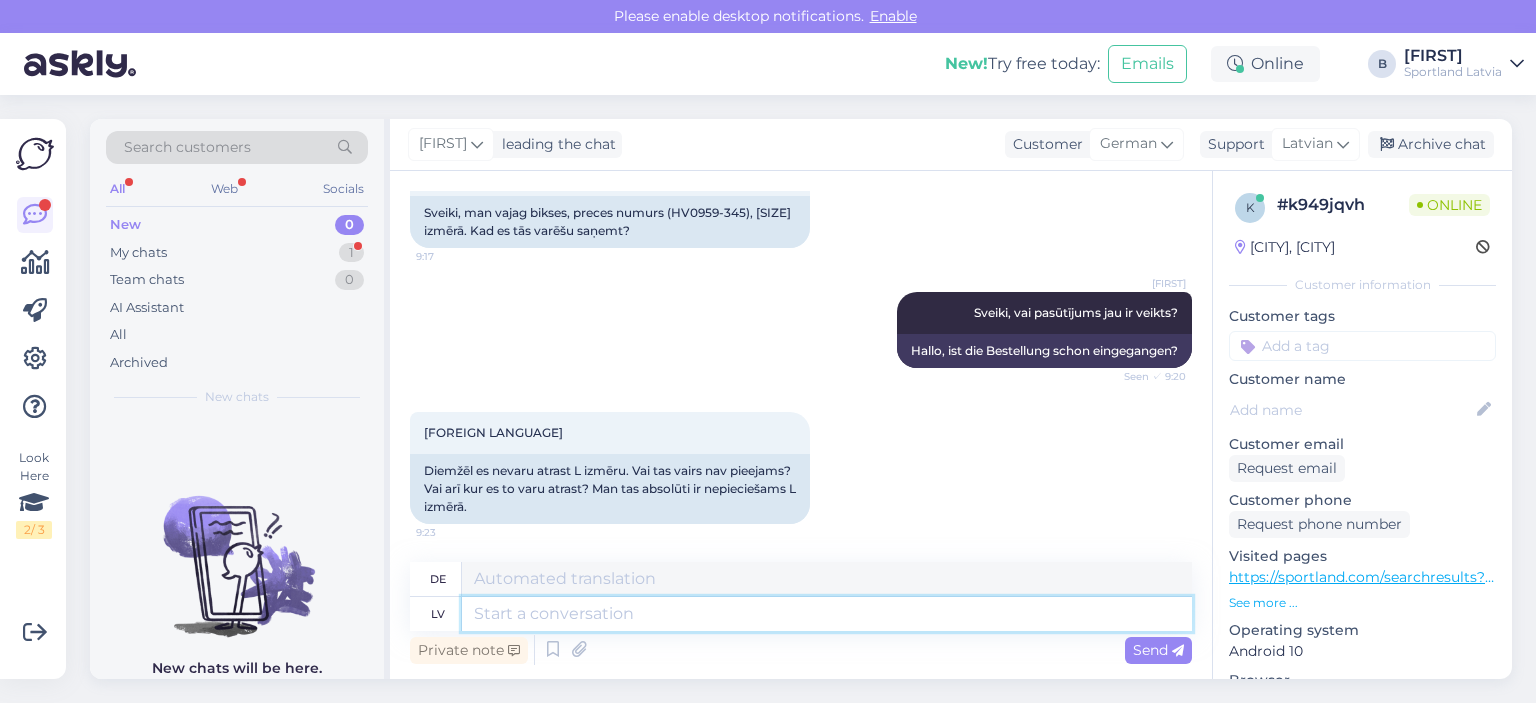 scroll, scrollTop: 98, scrollLeft: 0, axis: vertical 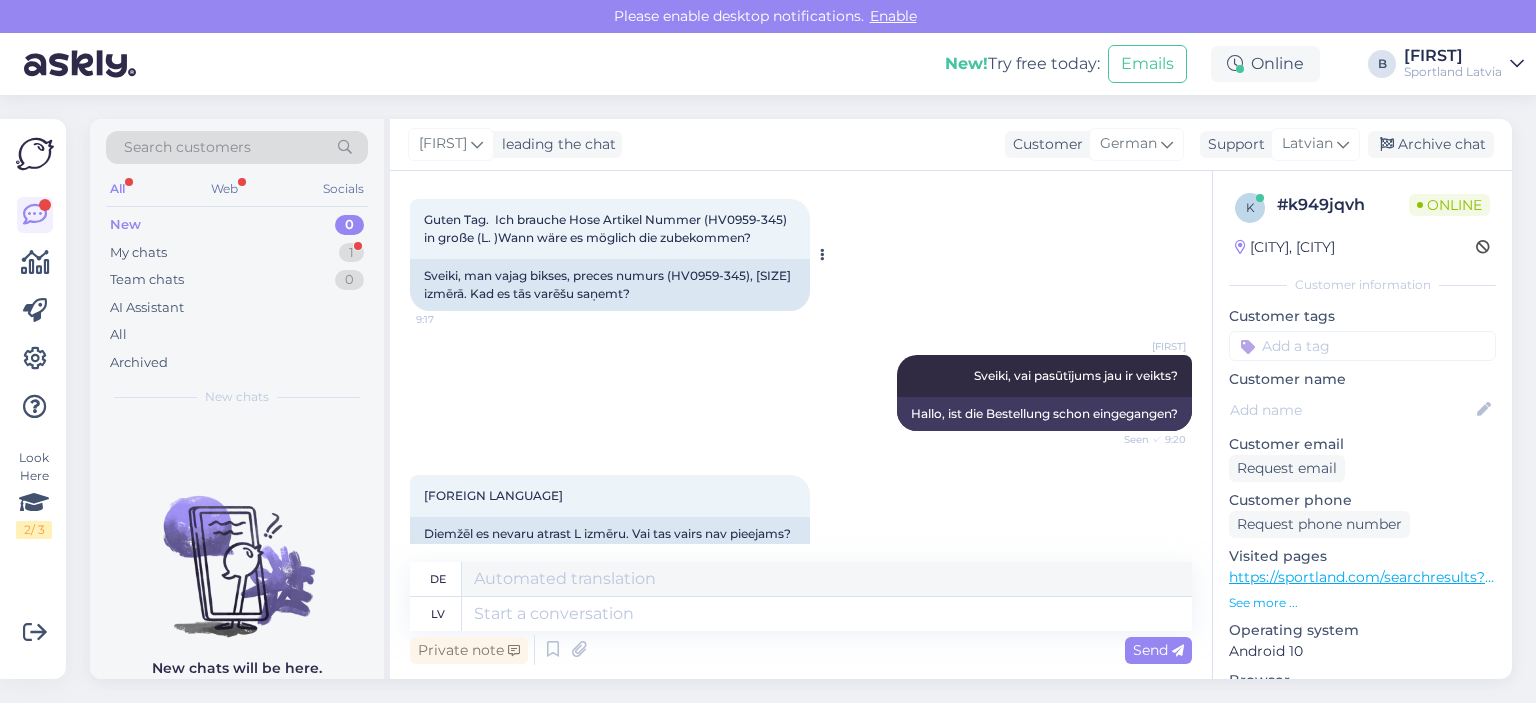 click on "Sveiki, man vajag bikses, preces numurs (HV0959-345), [SIZE] izmērā. Kad es tās varēšu saņemt?" at bounding box center [610, 285] 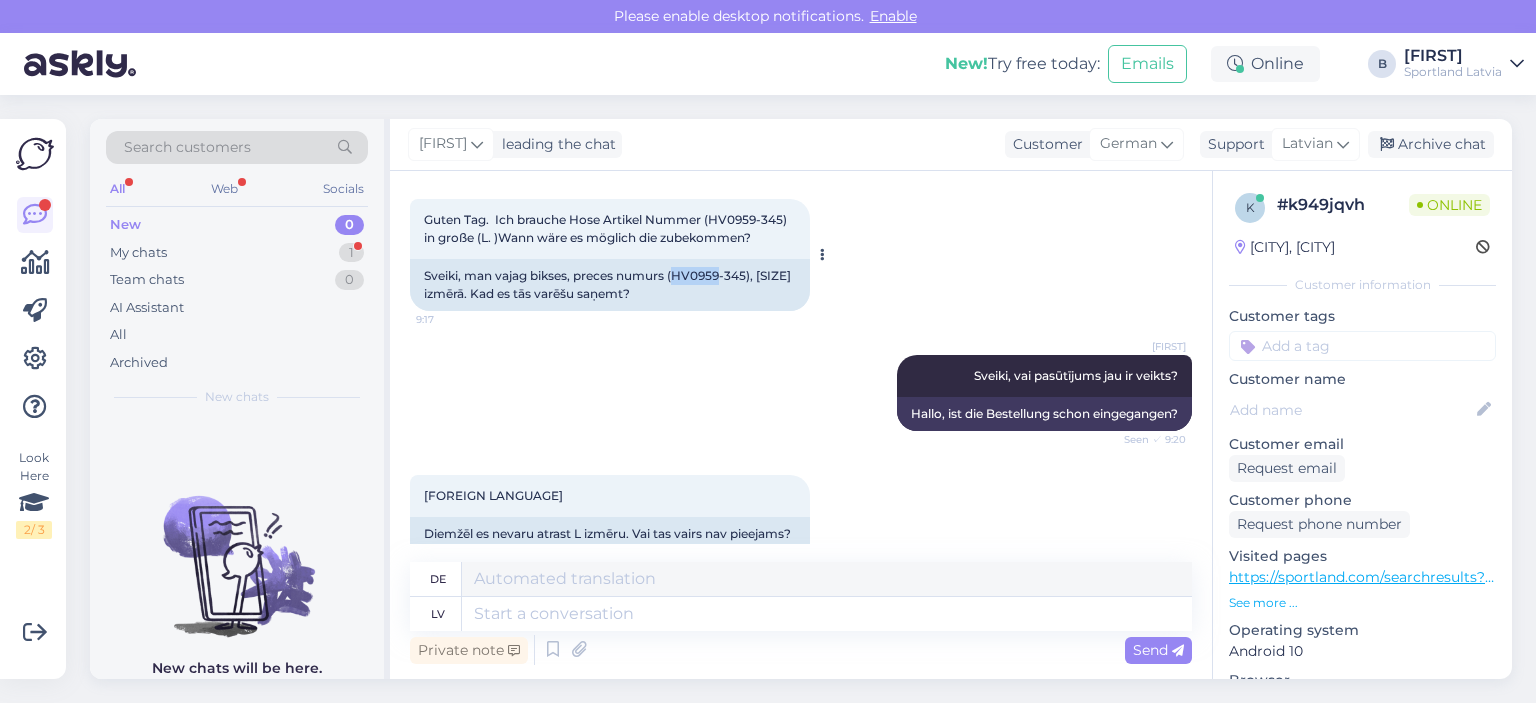 click on "Sveiki, man vajag bikses, preces numurs (HV0959-345), [SIZE] izmērā. Kad es tās varēšu saņemt?" at bounding box center (610, 285) 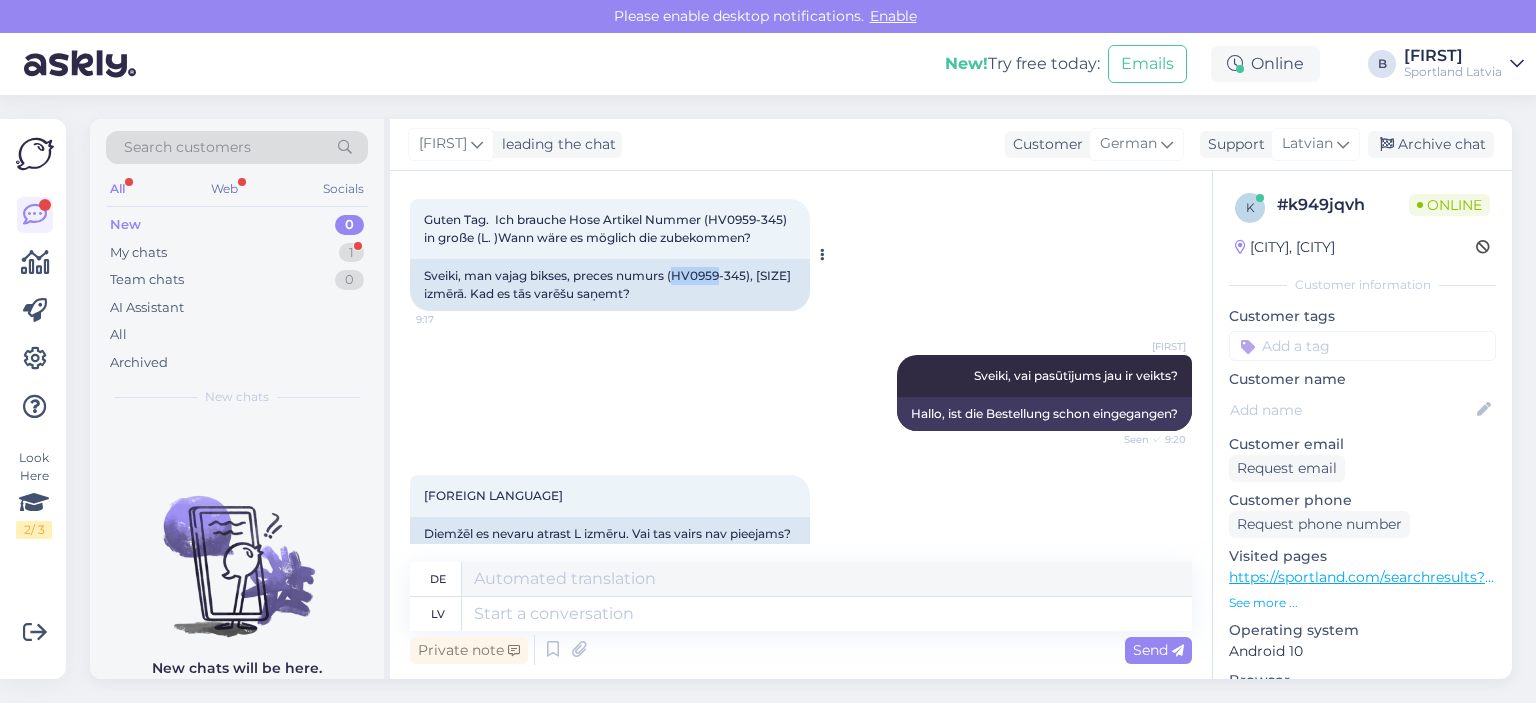 drag, startPoint x: 702, startPoint y: 276, endPoint x: 693, endPoint y: 268, distance: 12.0415945 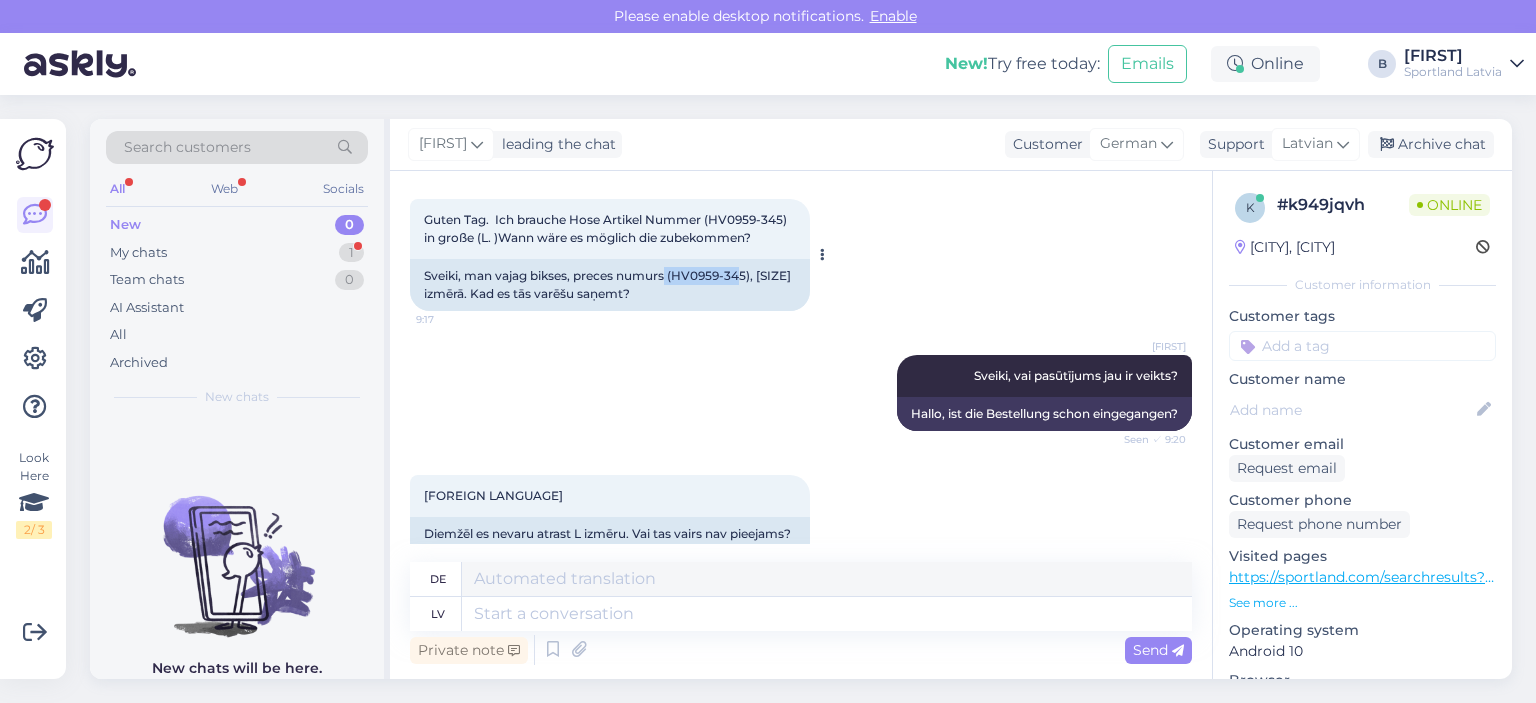 drag, startPoint x: 735, startPoint y: 275, endPoint x: 665, endPoint y: 275, distance: 70 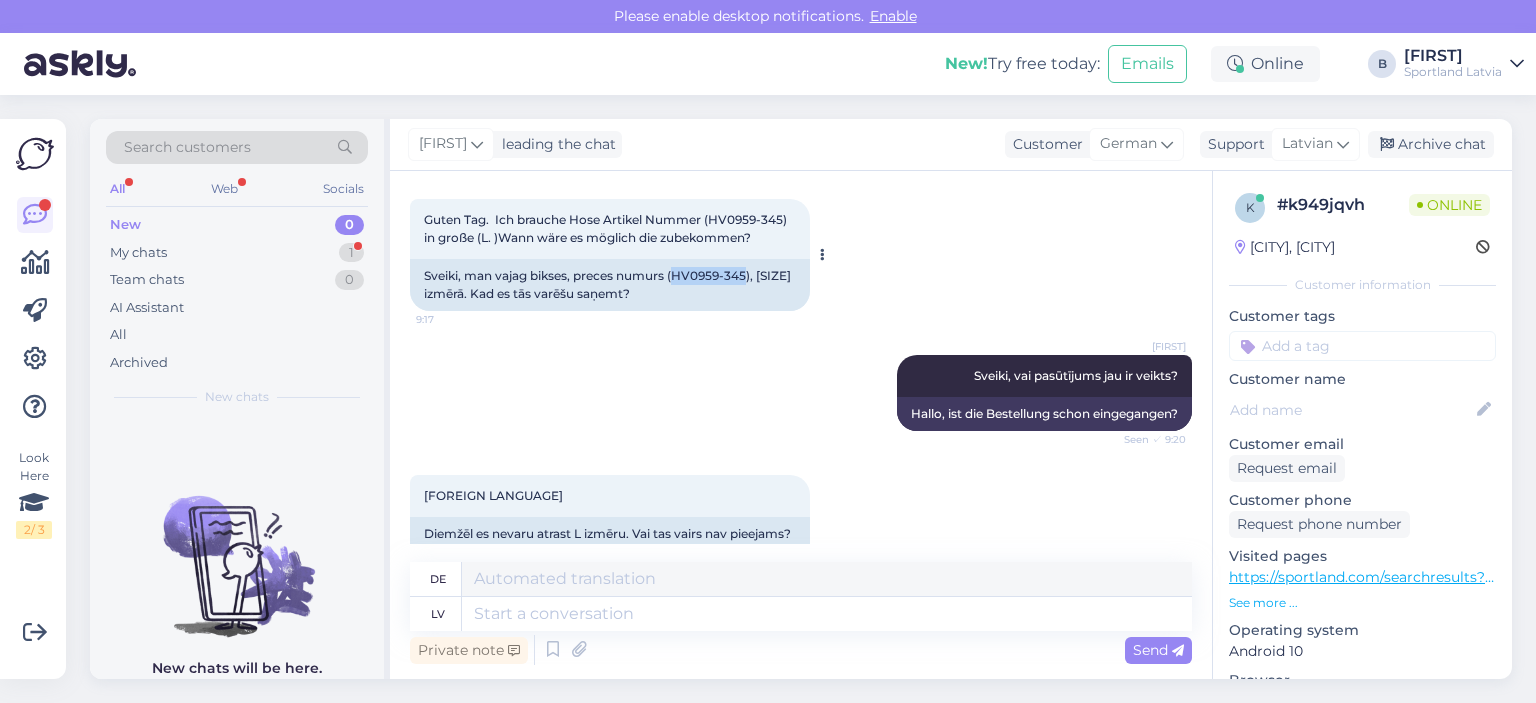 drag, startPoint x: 745, startPoint y: 274, endPoint x: 672, endPoint y: 279, distance: 73.171036 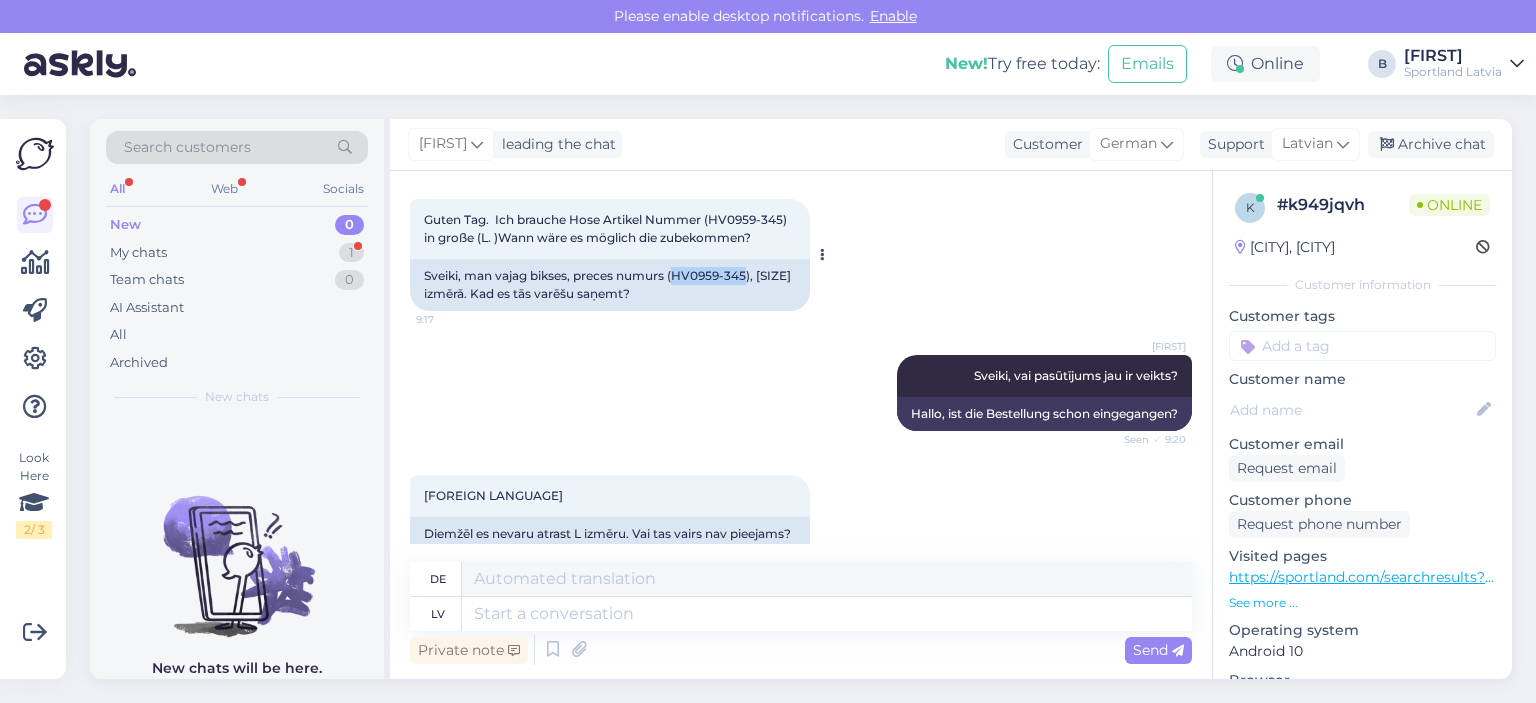 click on "Sveiki, man vajag bikses, preces numurs (HV0959-345), [SIZE] izmērā. Kad es tās varēšu saņemt?" at bounding box center (610, 285) 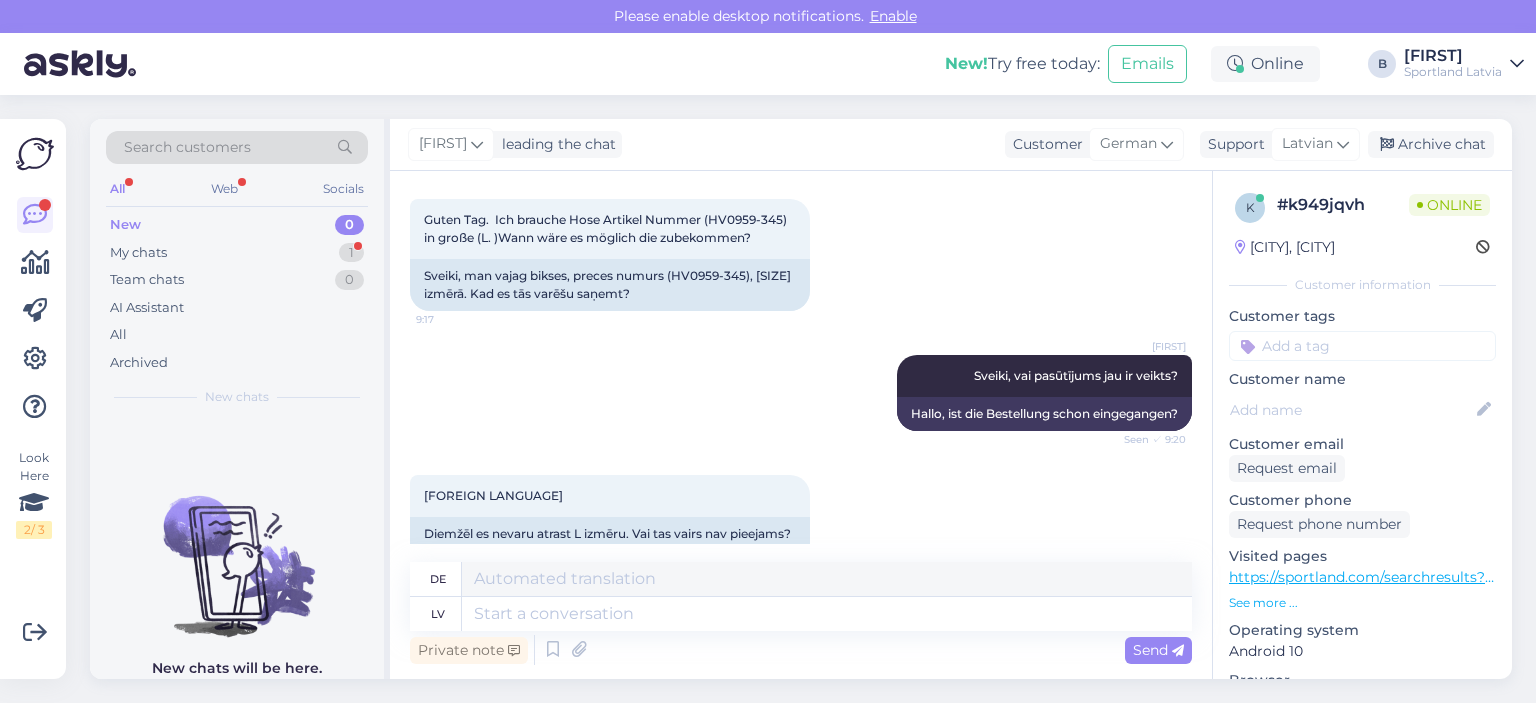 click on "Private note Send" at bounding box center (801, 650) 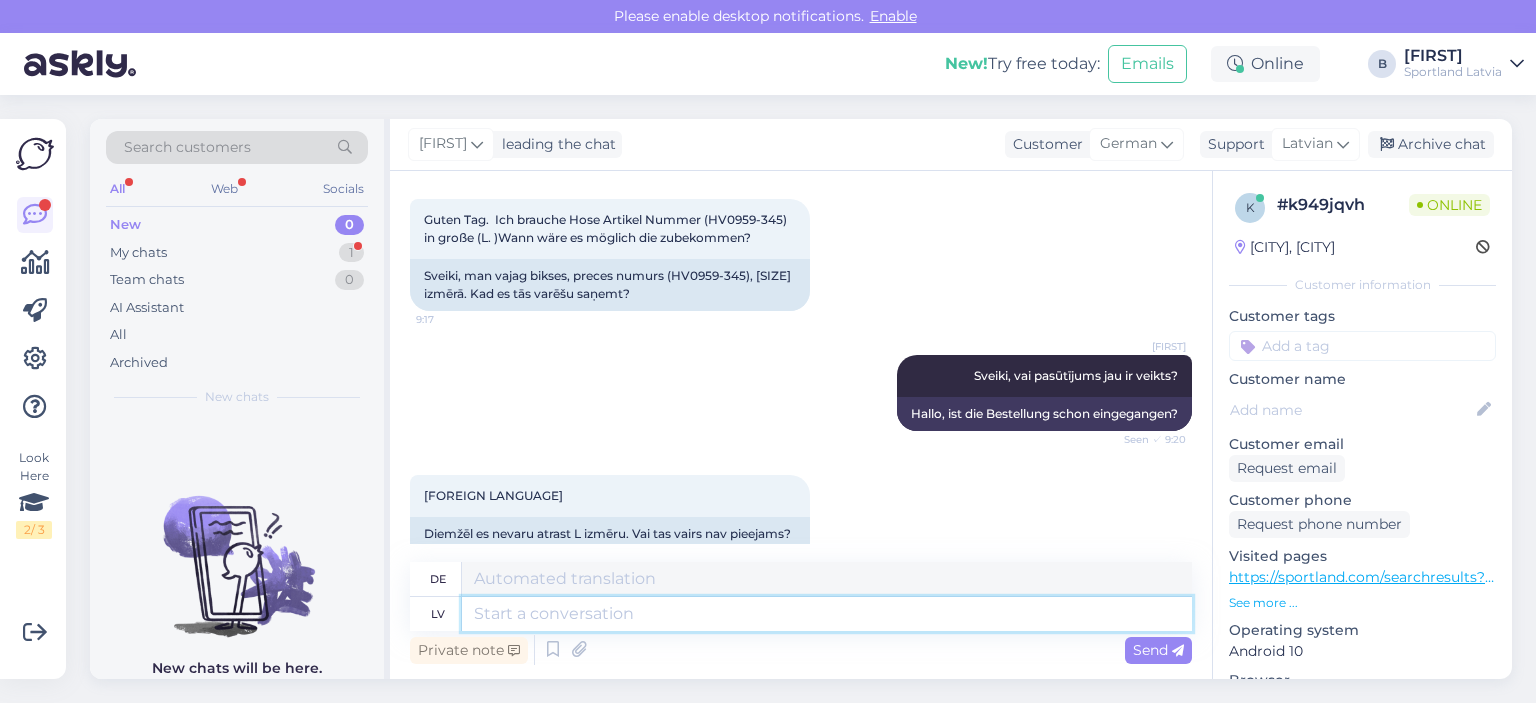 click at bounding box center [827, 614] 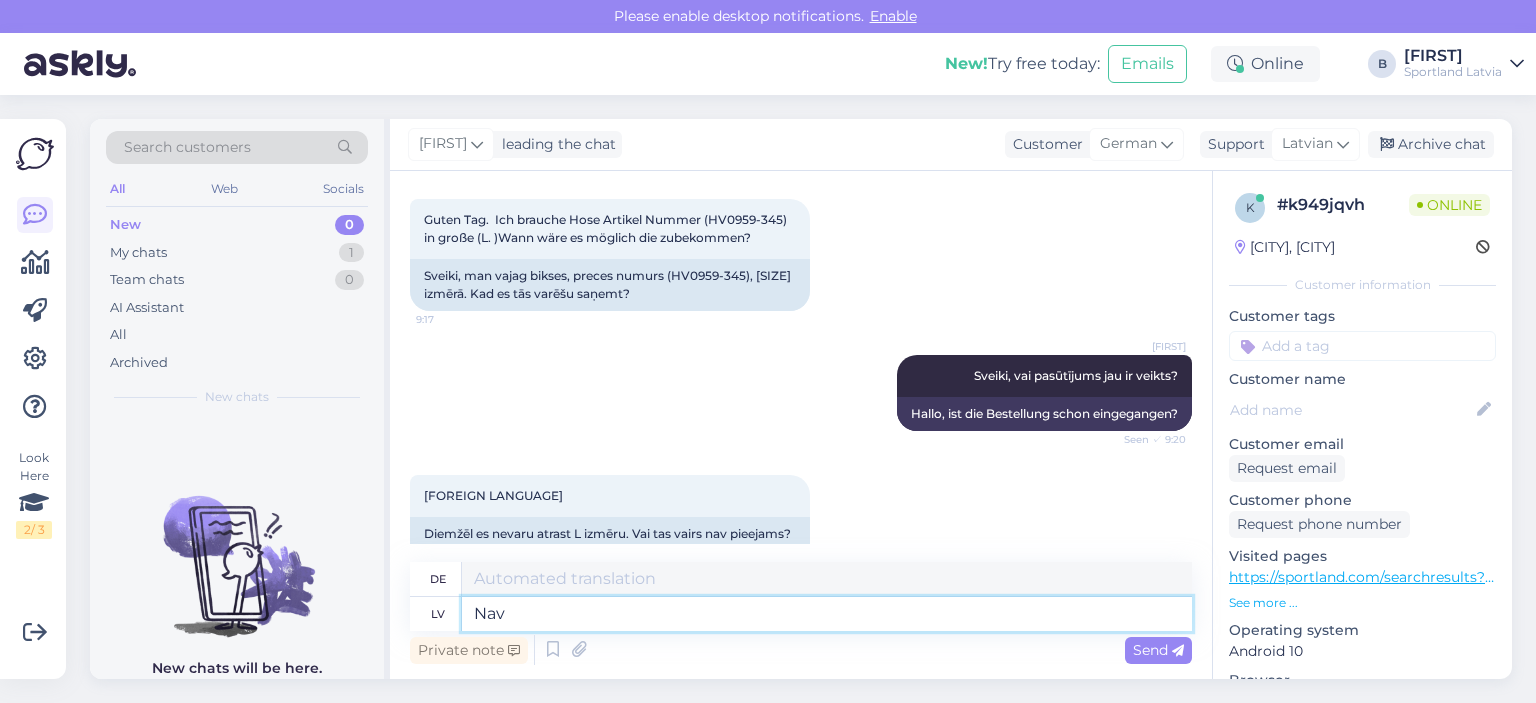 type on "Nav" 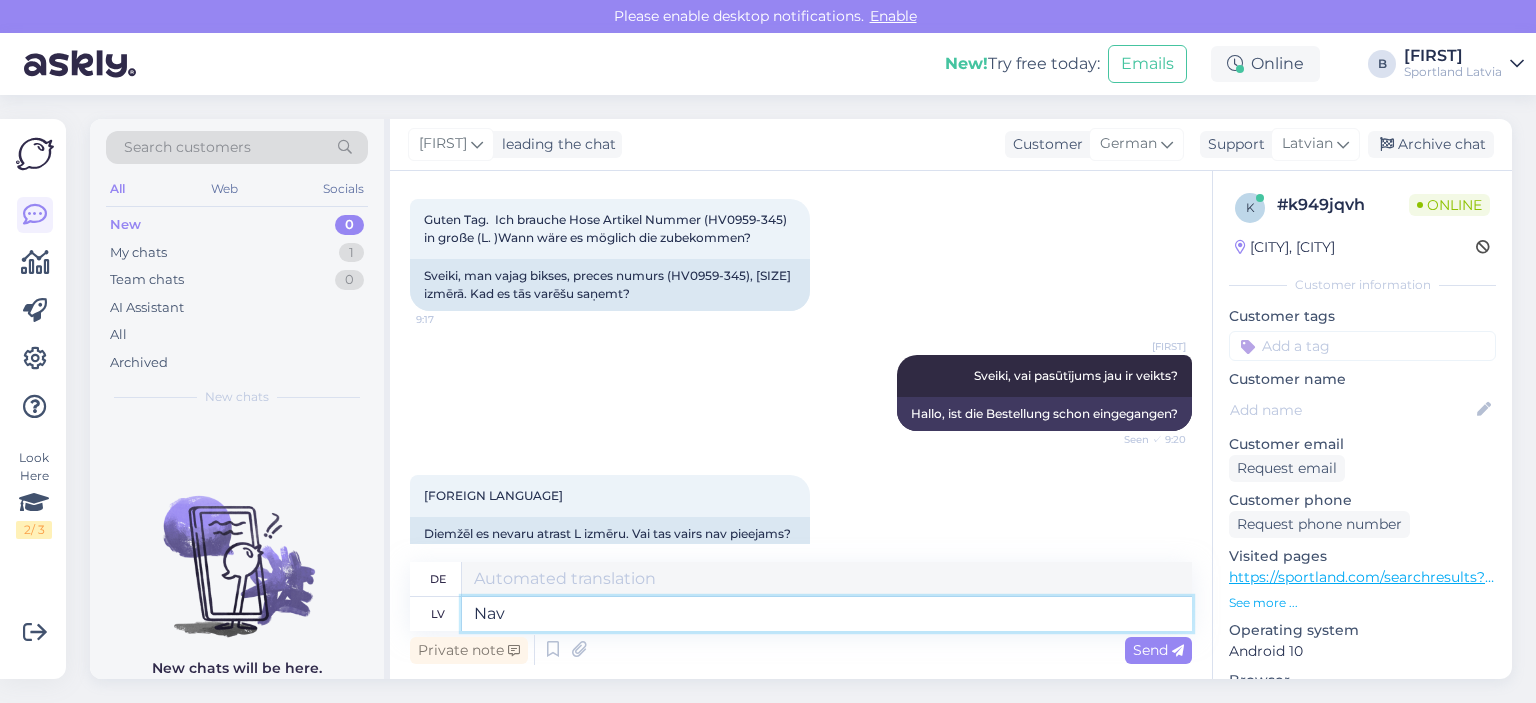 type on "Keiner" 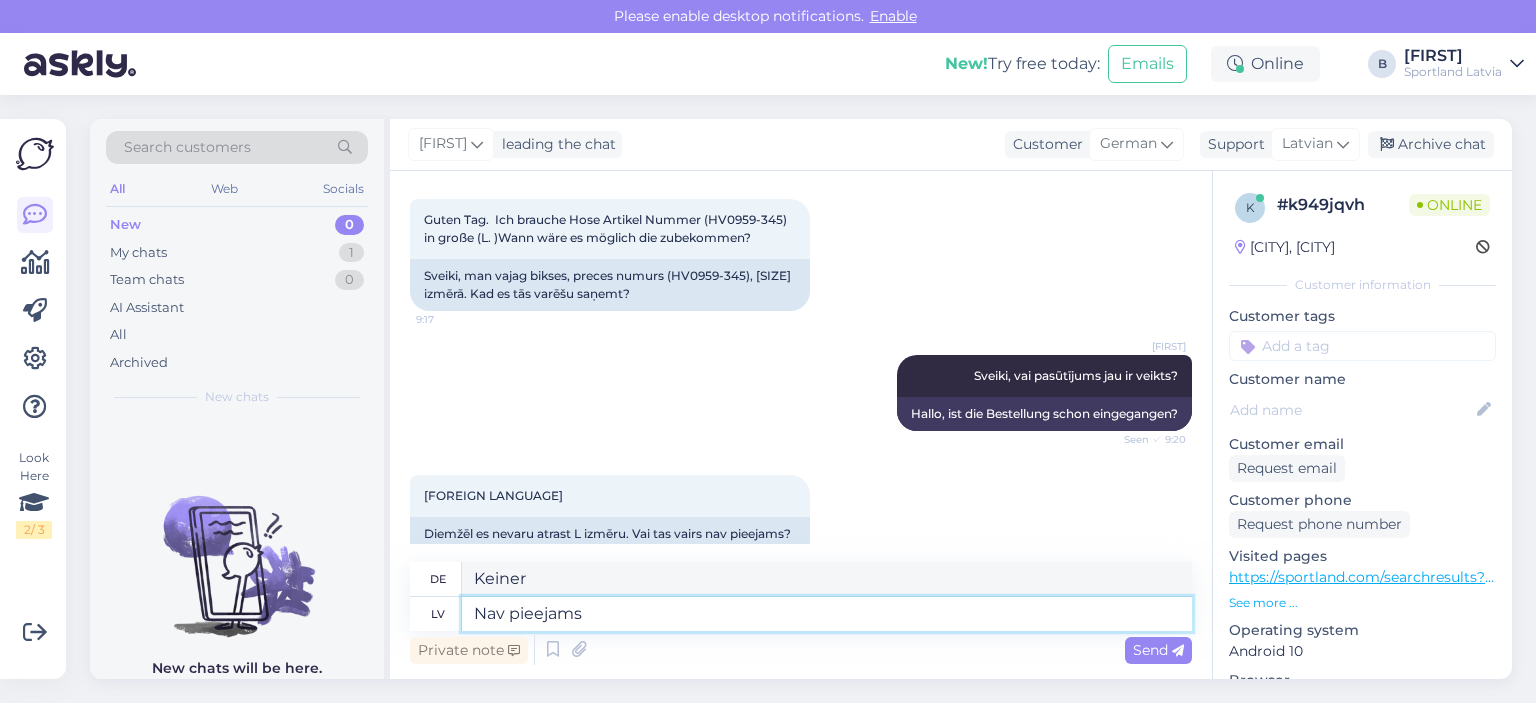 type on "Nav pieejams L" 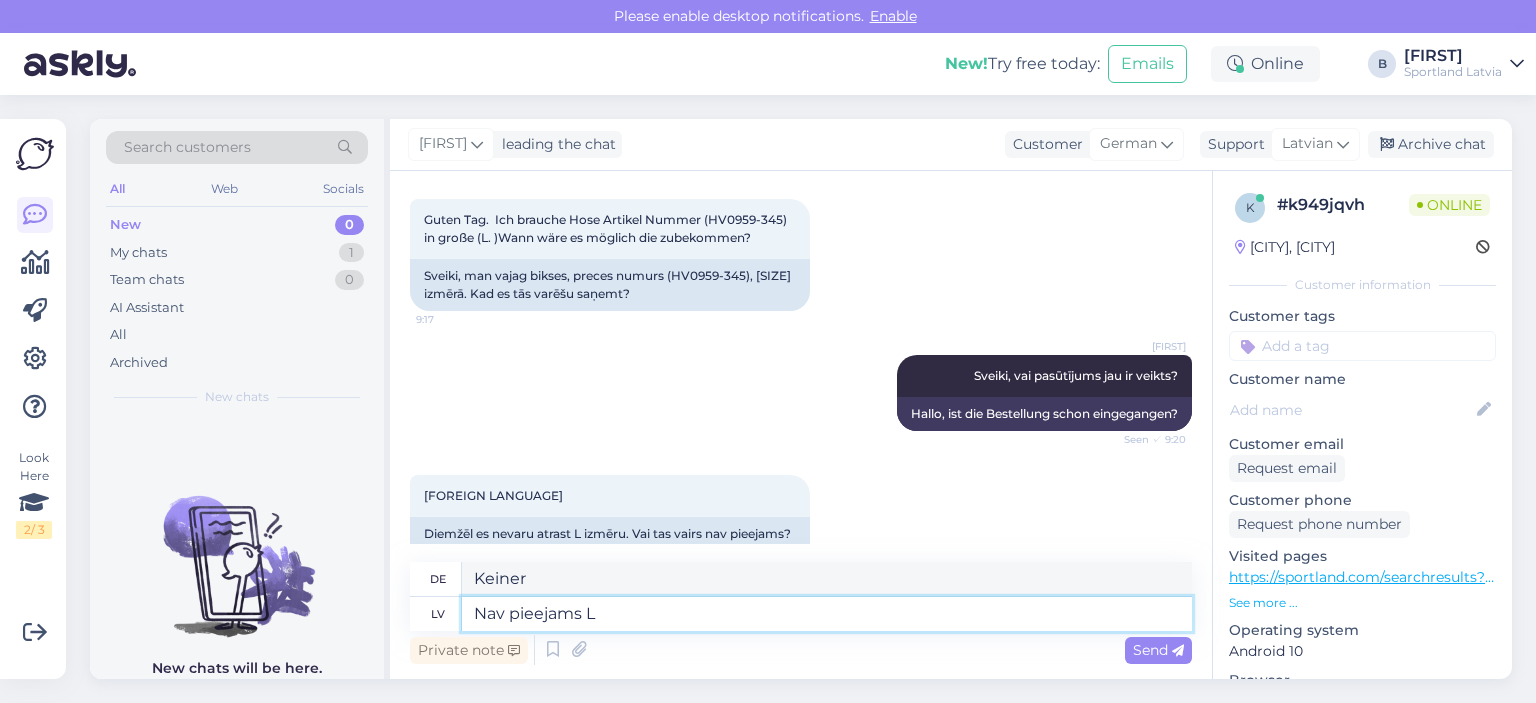 type on "[FOREIGN LANGUAGE]" 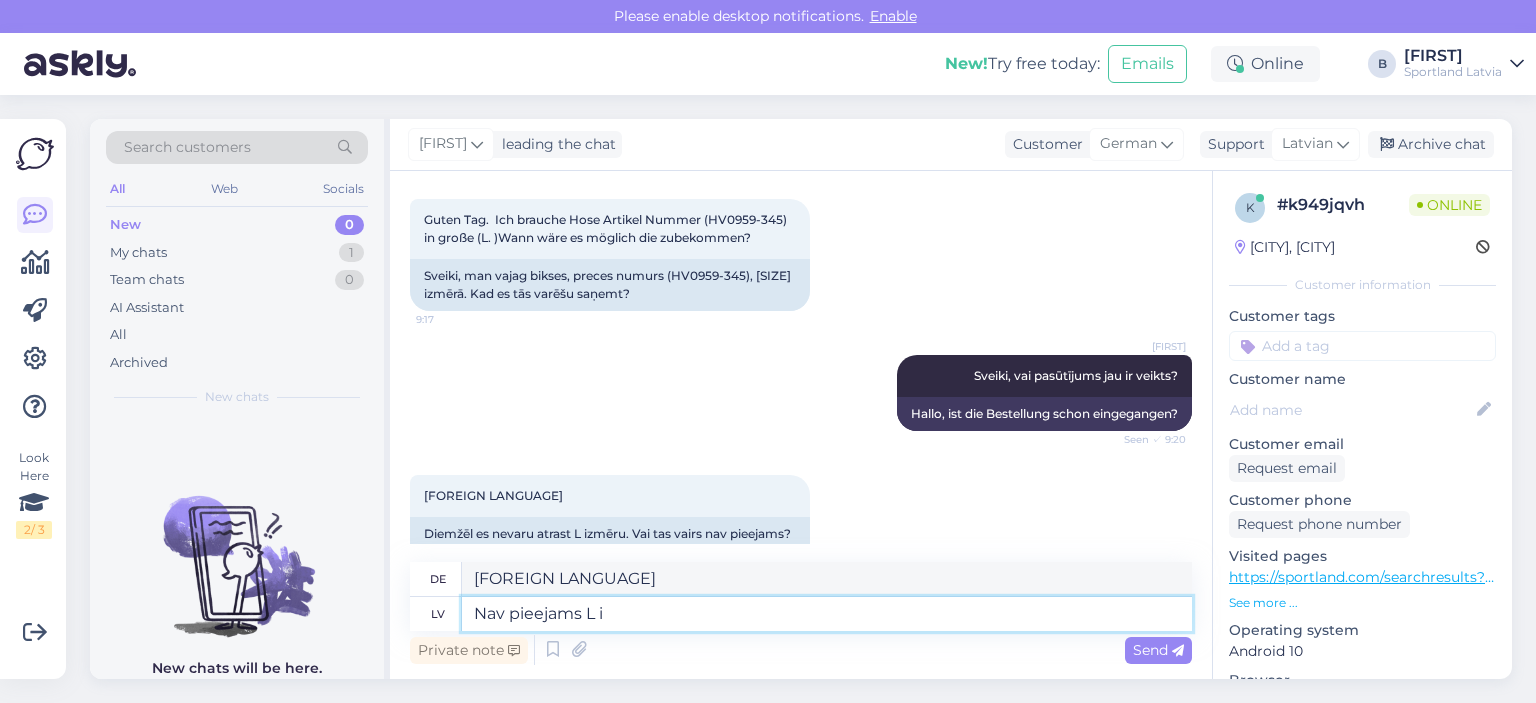 type on "Nav pieejams [SIZE]" 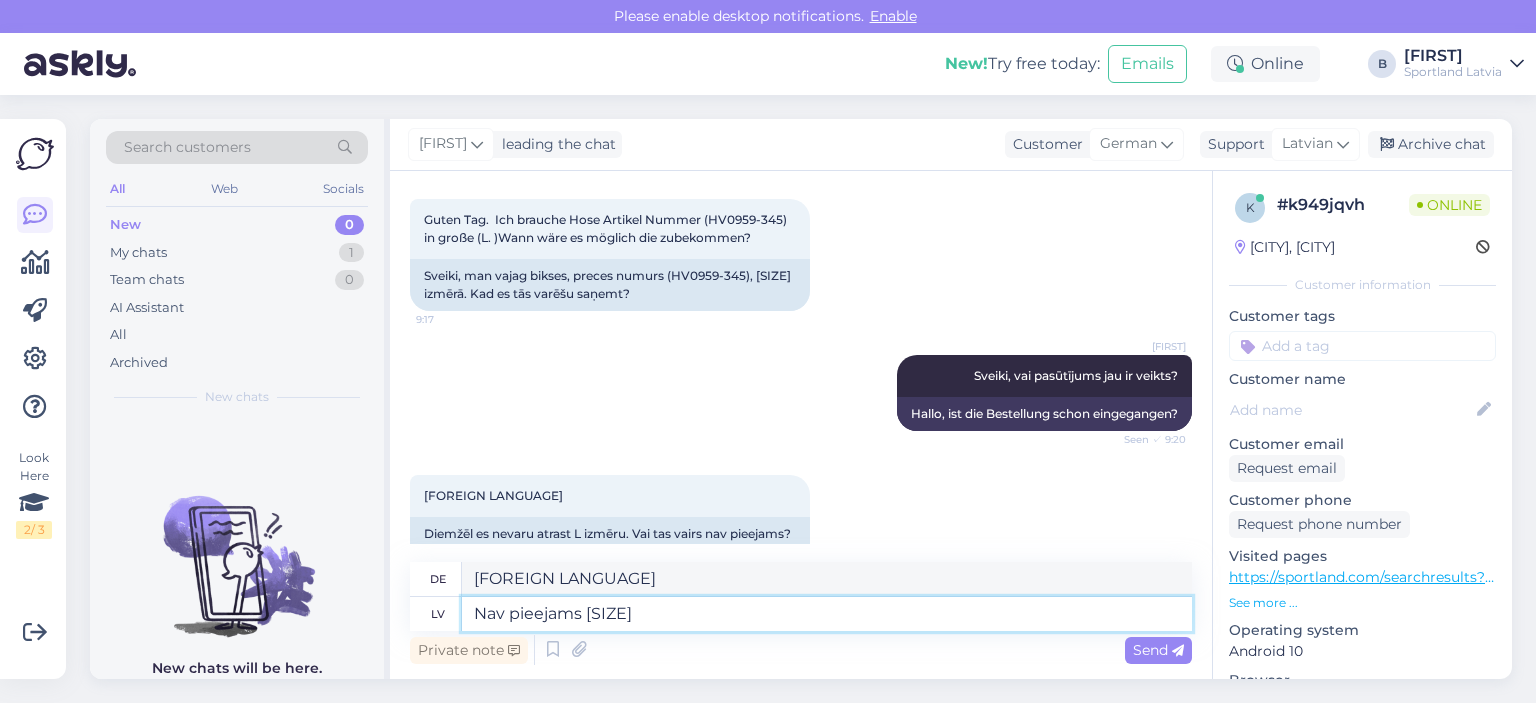 type on "Nicht verfügbar [SIZE]" 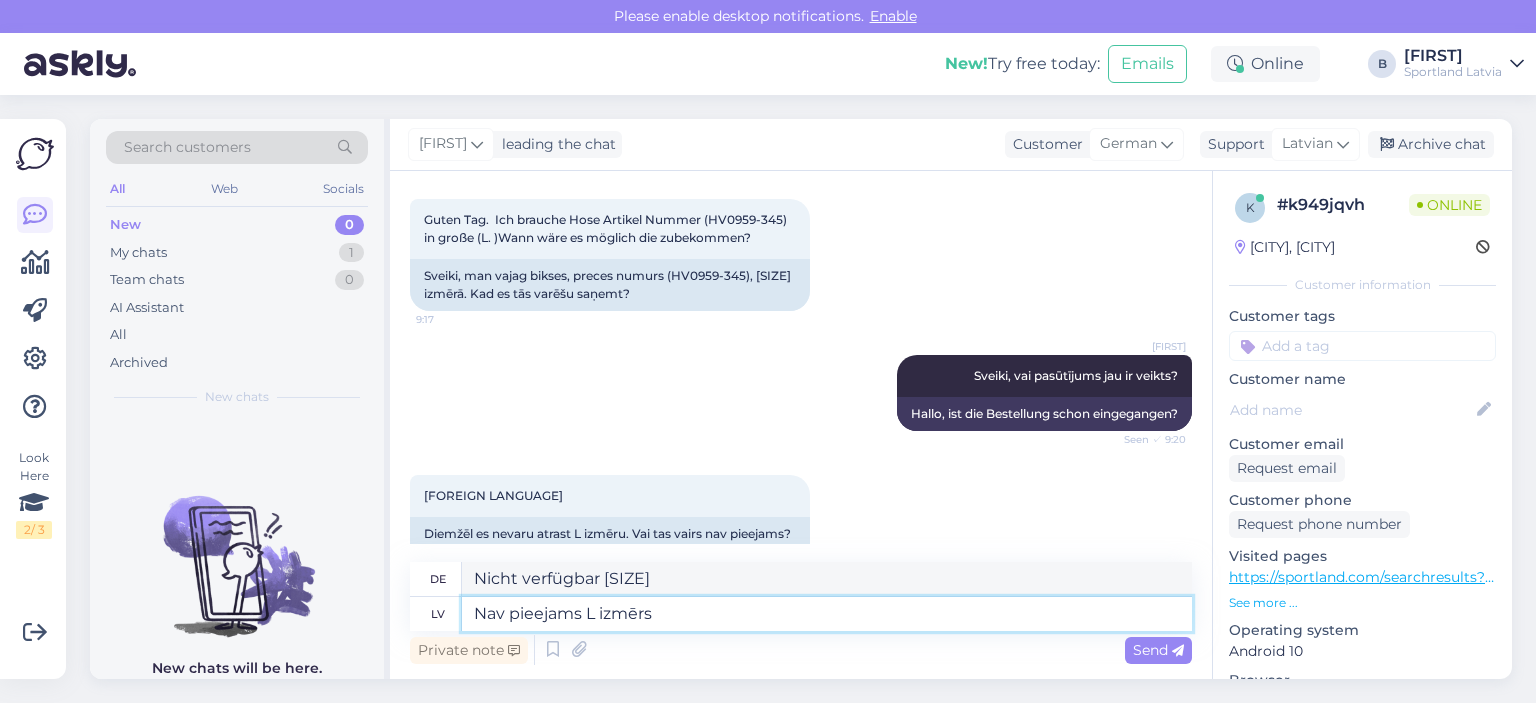 type on "Nav pieejams L izmērs." 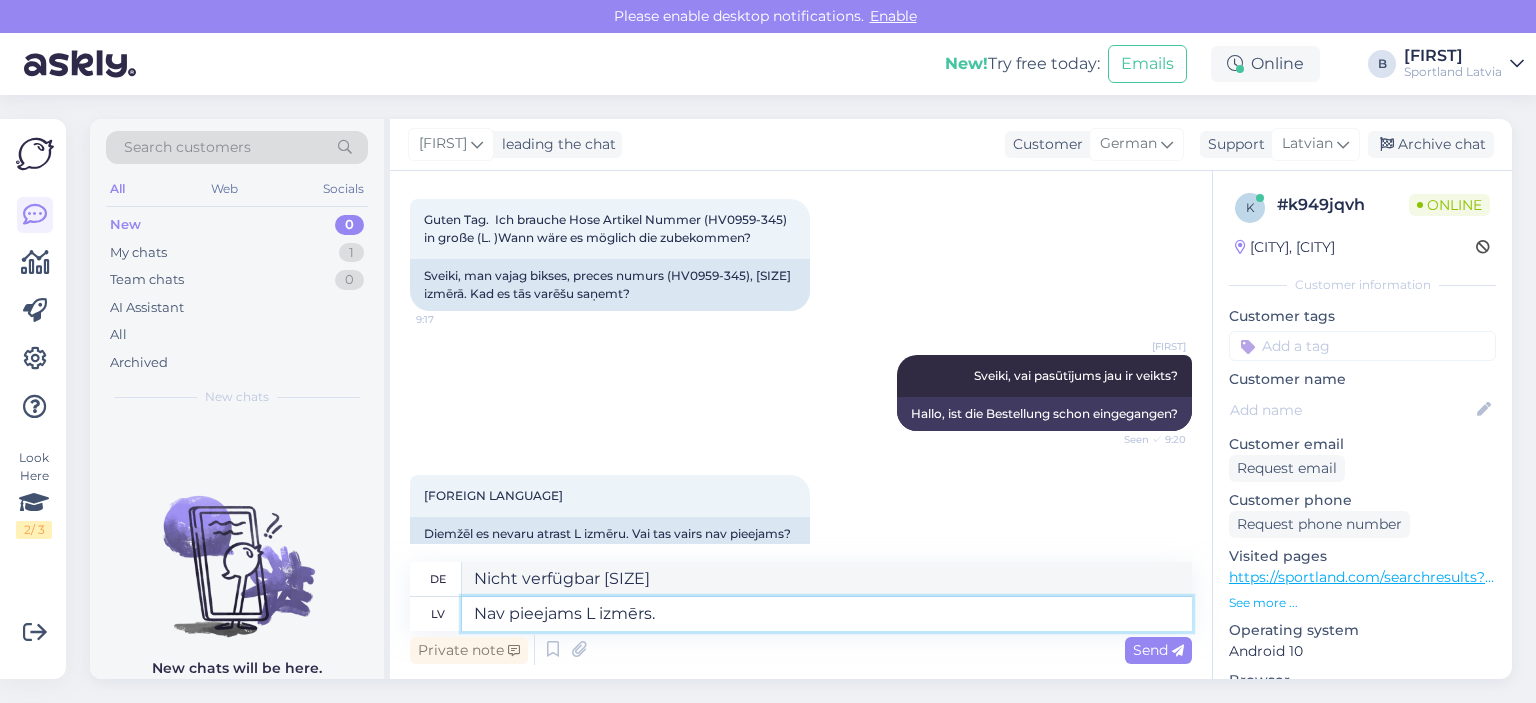 type on "Größe [SIZE] ist nicht verfügbar." 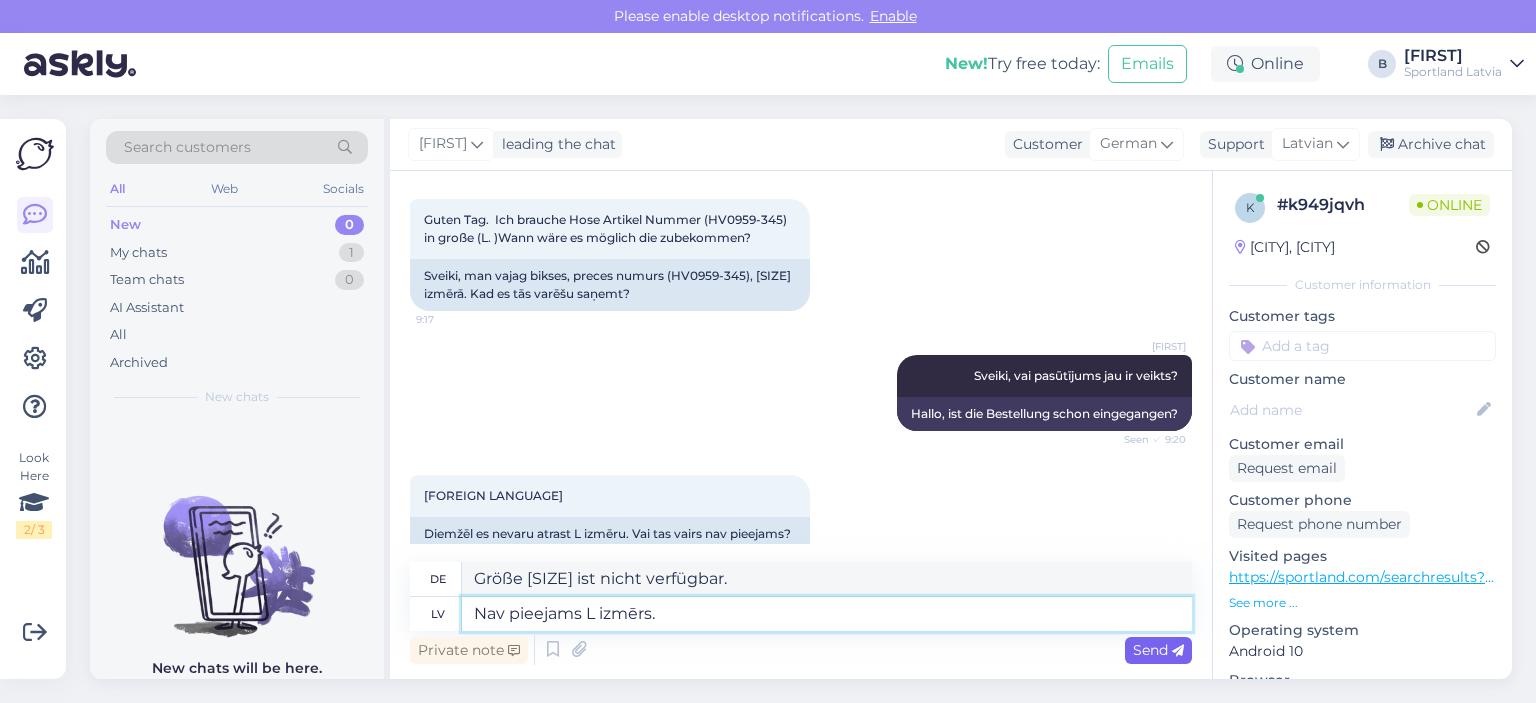 type on "Nav pieejams L izmērs." 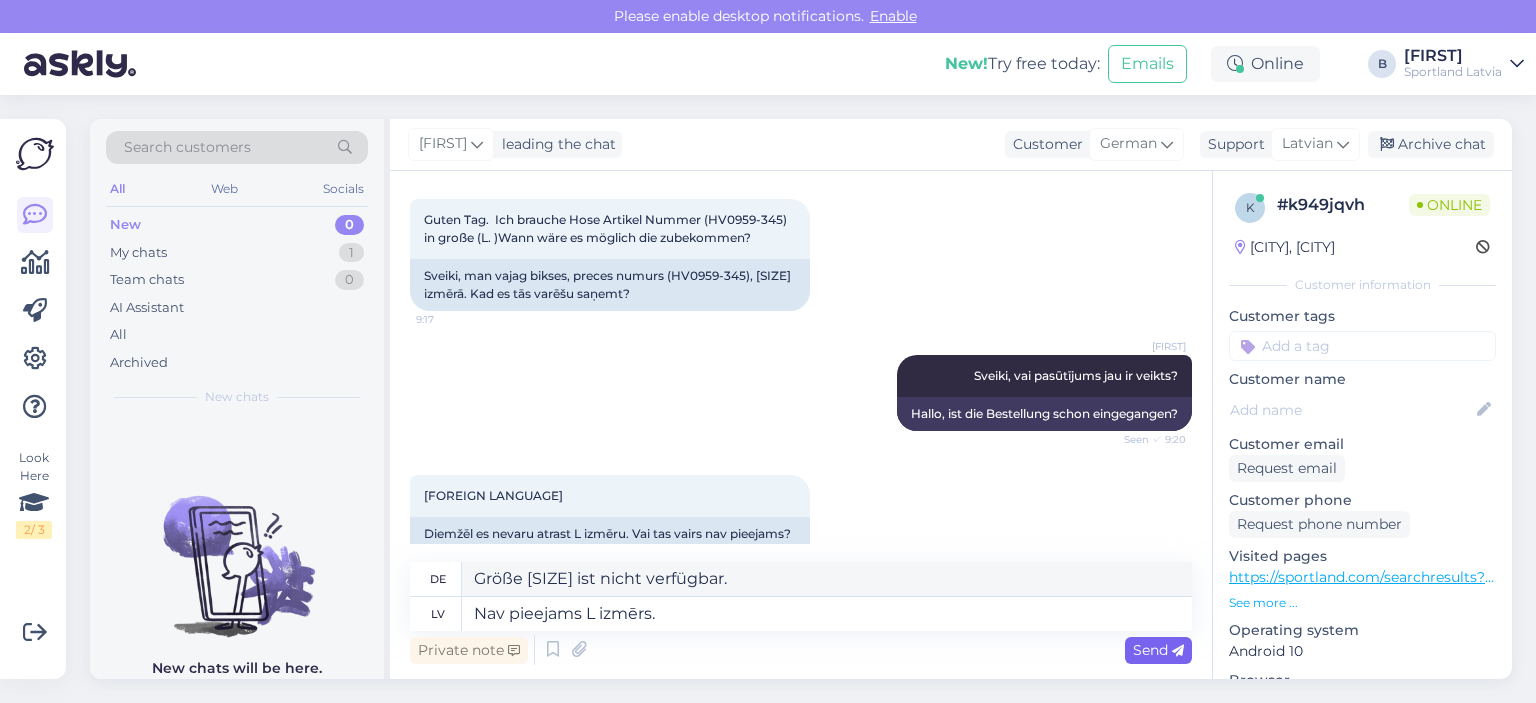 click at bounding box center [1178, 651] 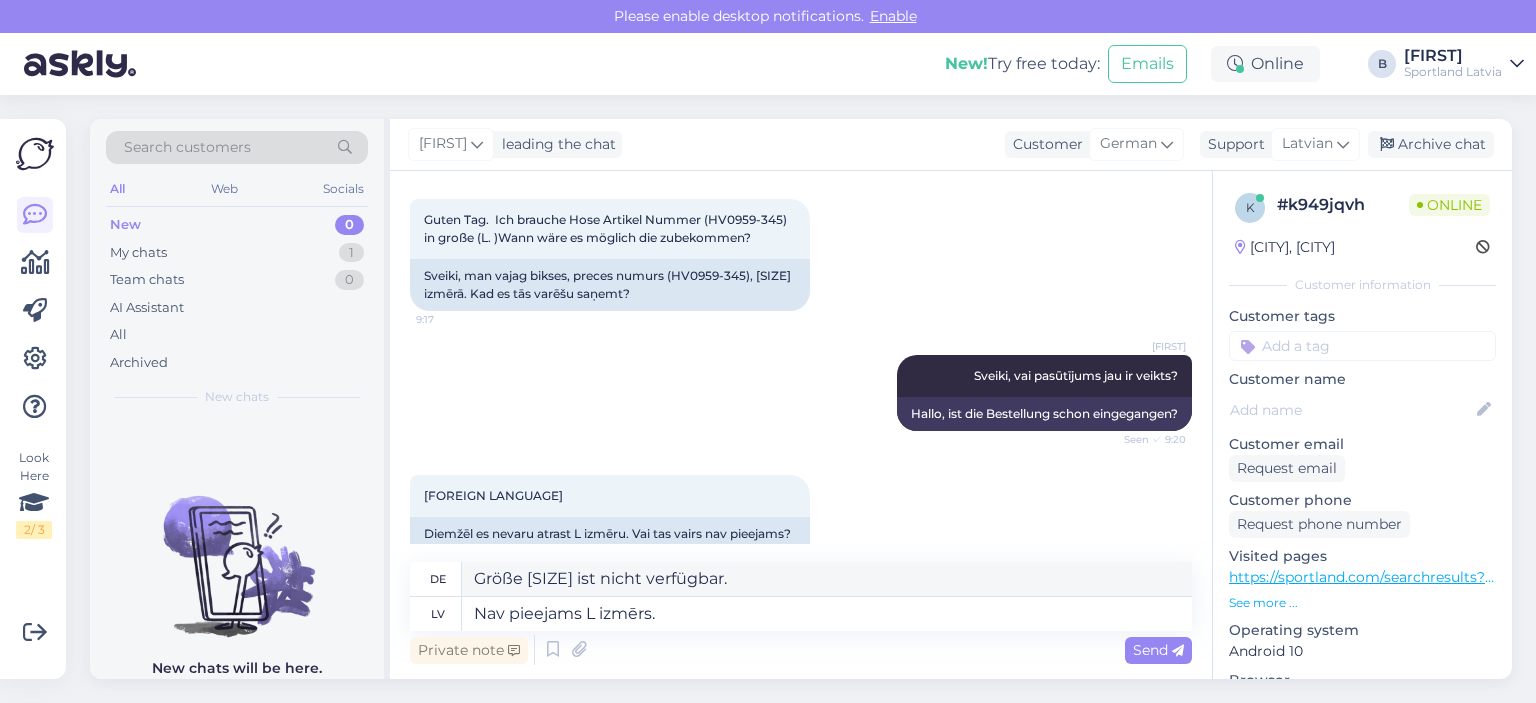type 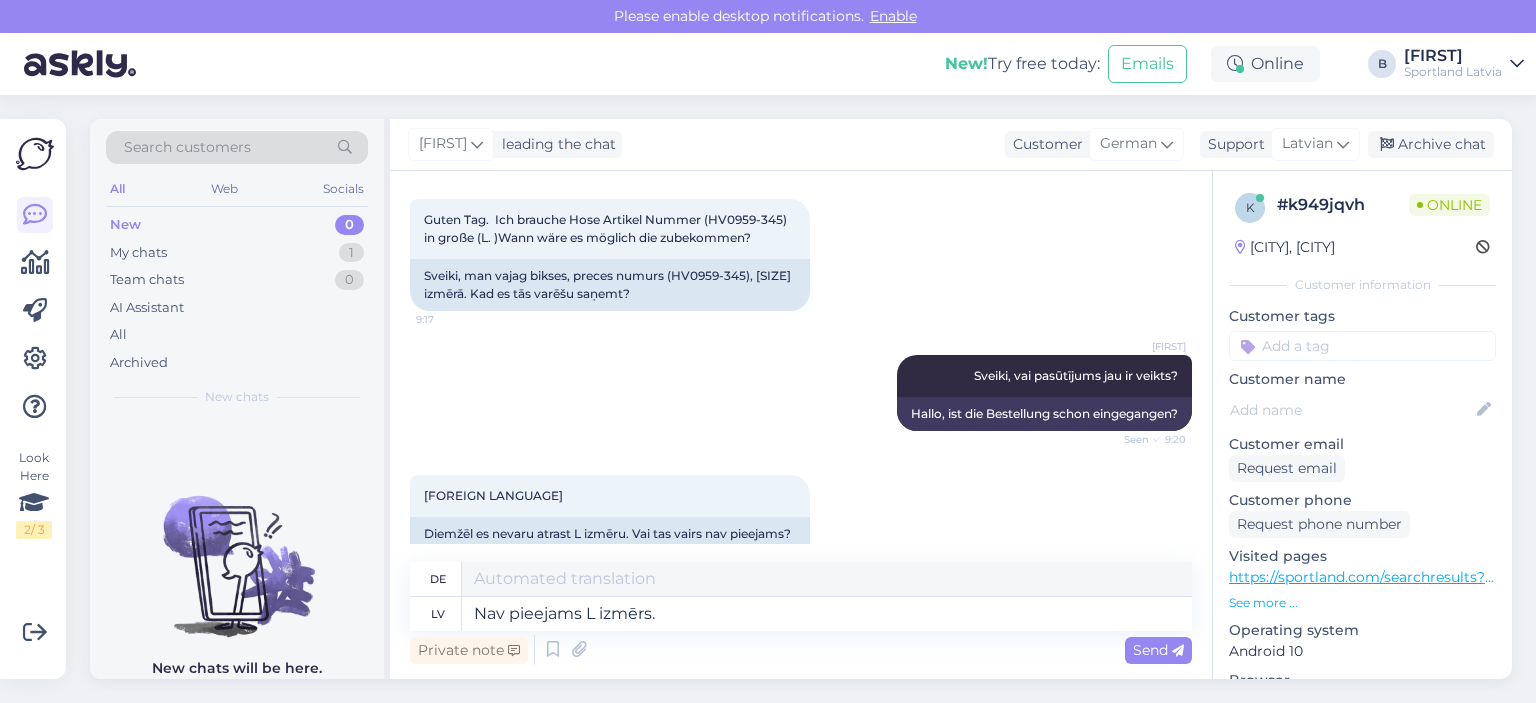 type 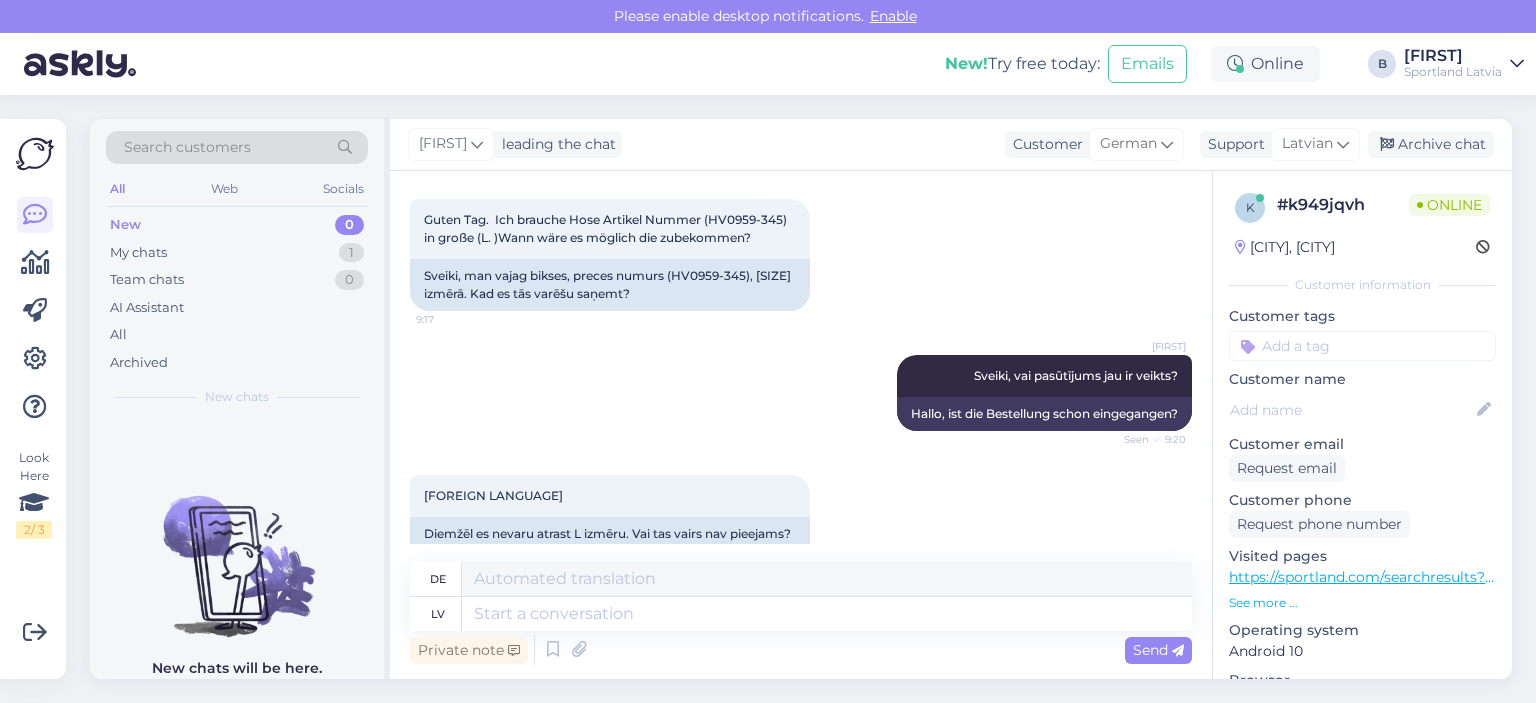 scroll, scrollTop: 318, scrollLeft: 0, axis: vertical 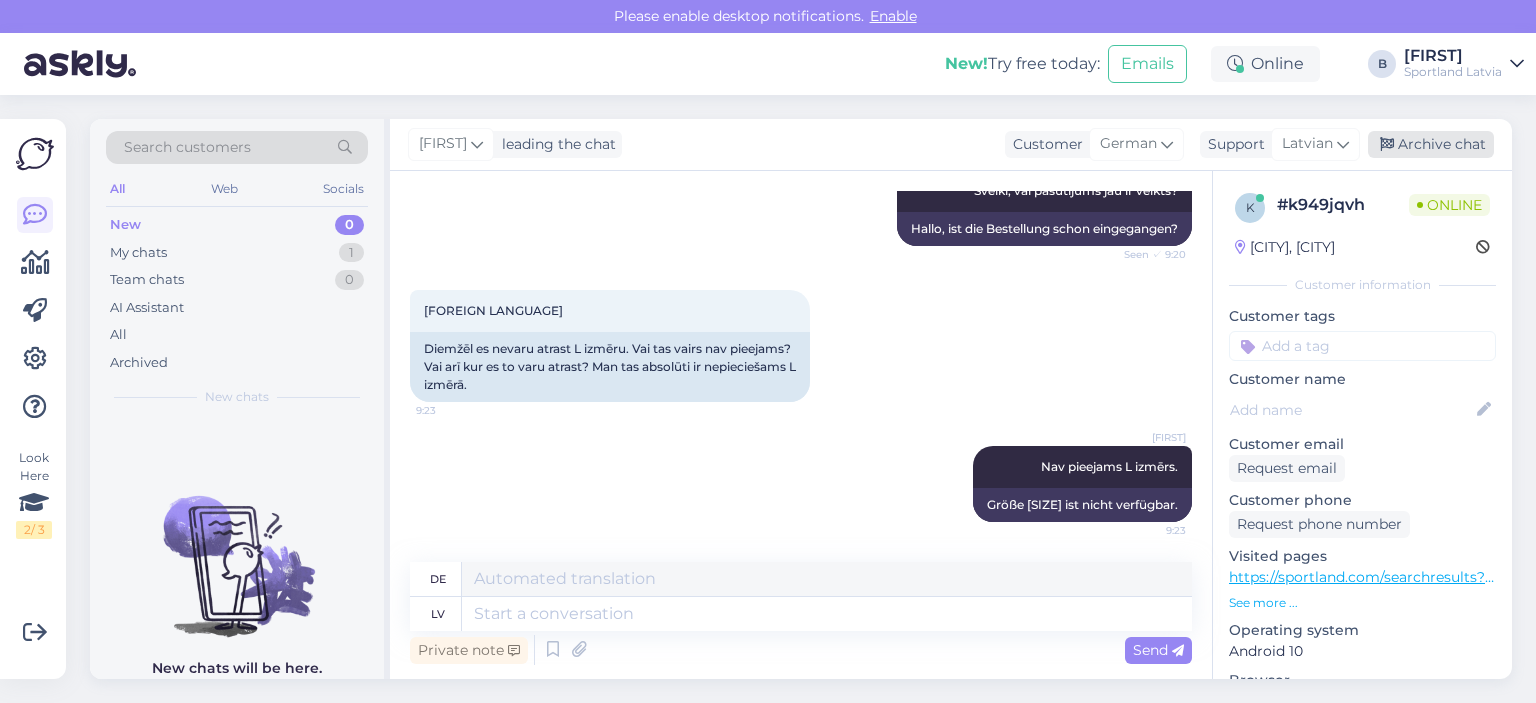 click on "Archive chat" at bounding box center [1431, 144] 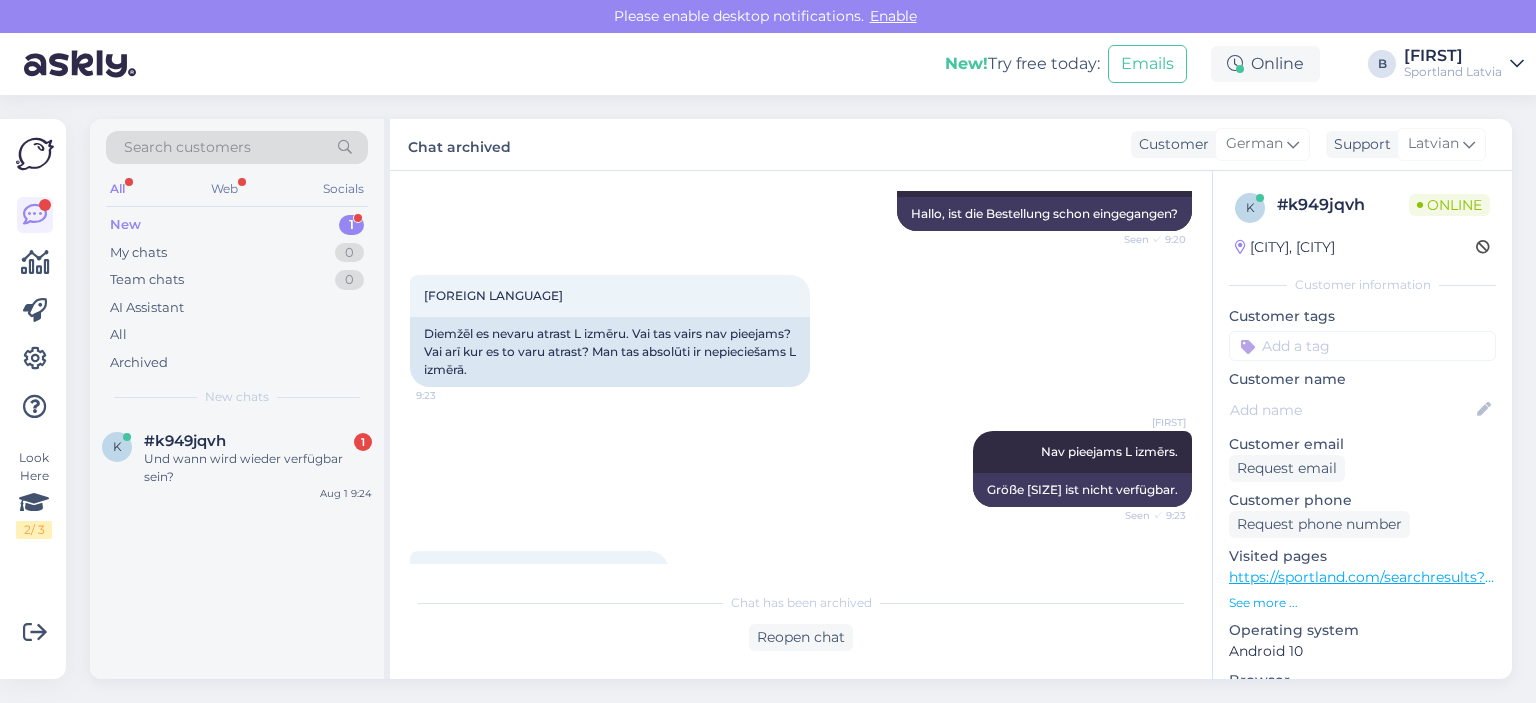 scroll, scrollTop: 384, scrollLeft: 0, axis: vertical 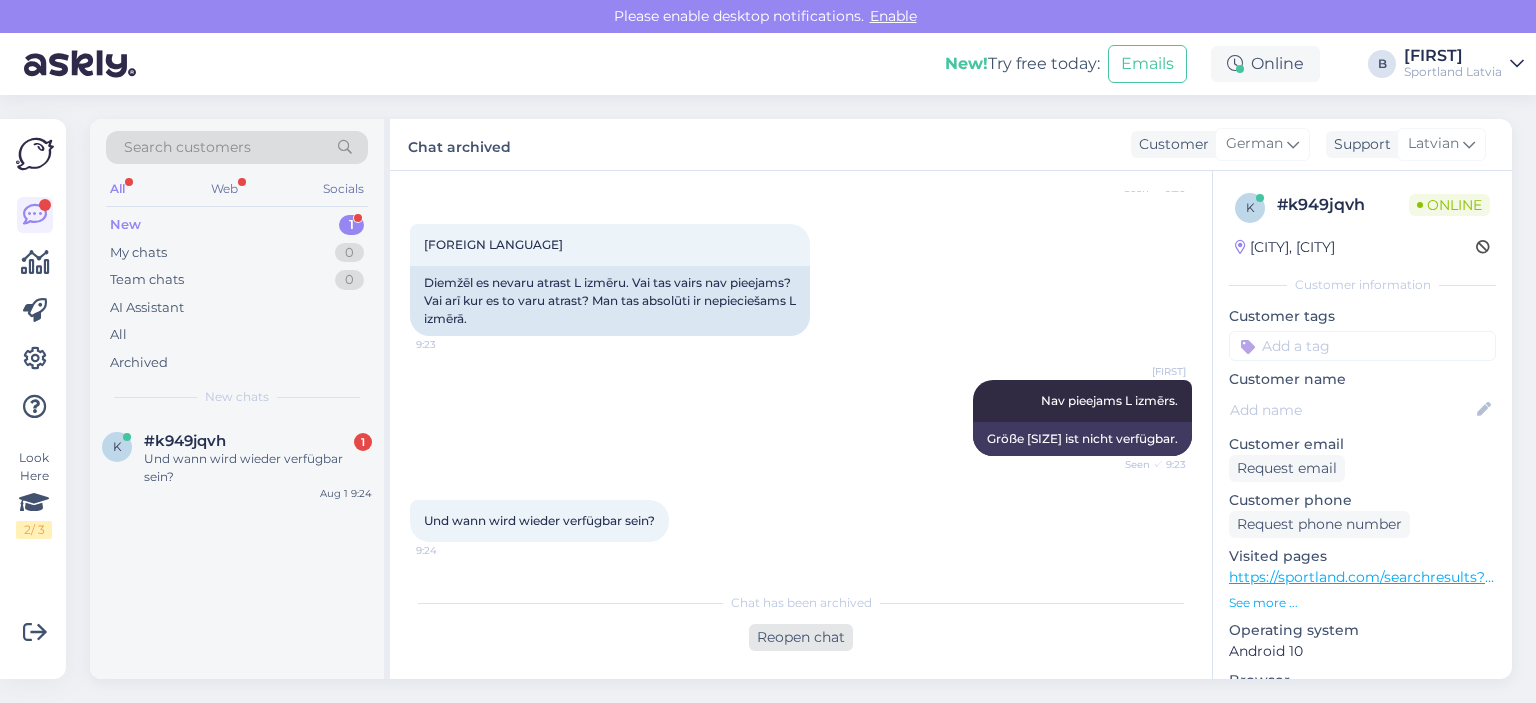 click on "Reopen chat" at bounding box center (801, 637) 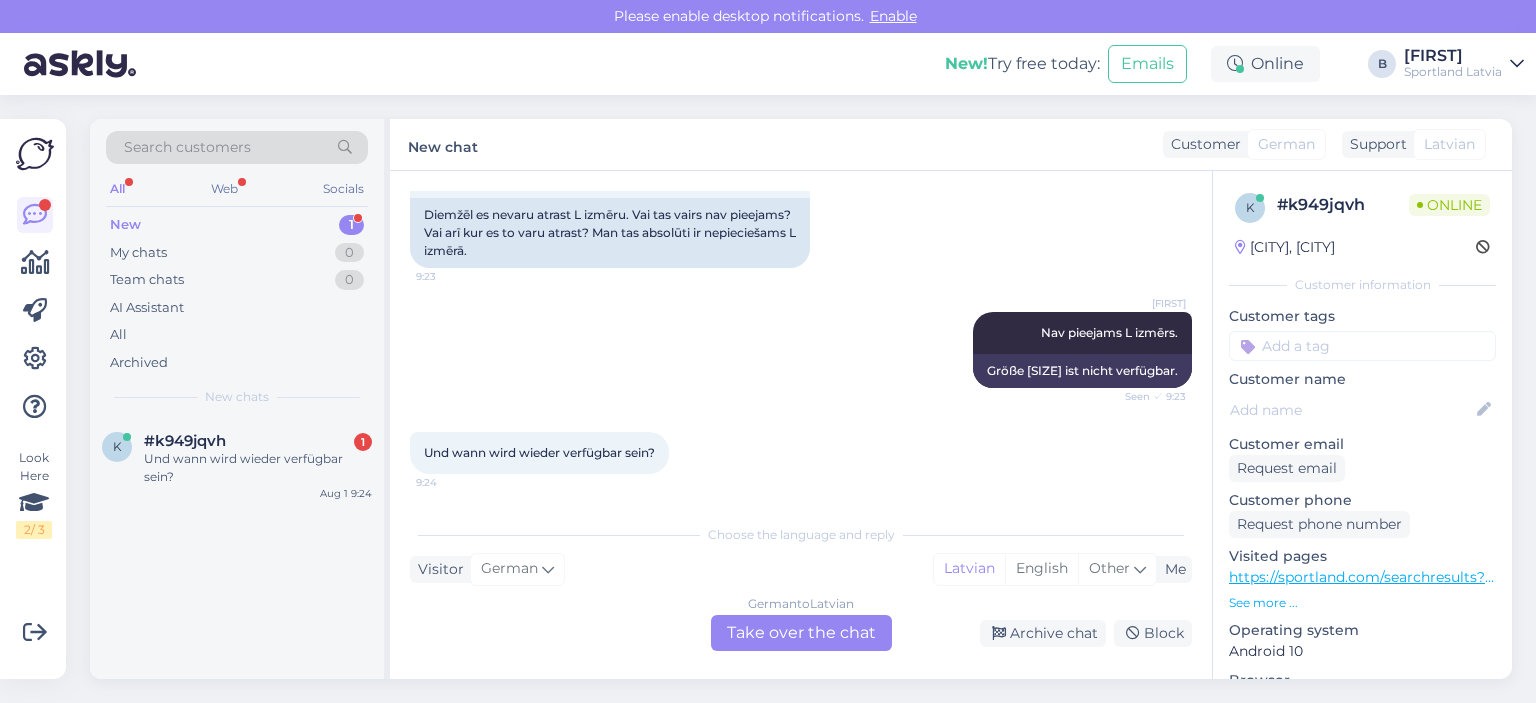 scroll, scrollTop: 452, scrollLeft: 0, axis: vertical 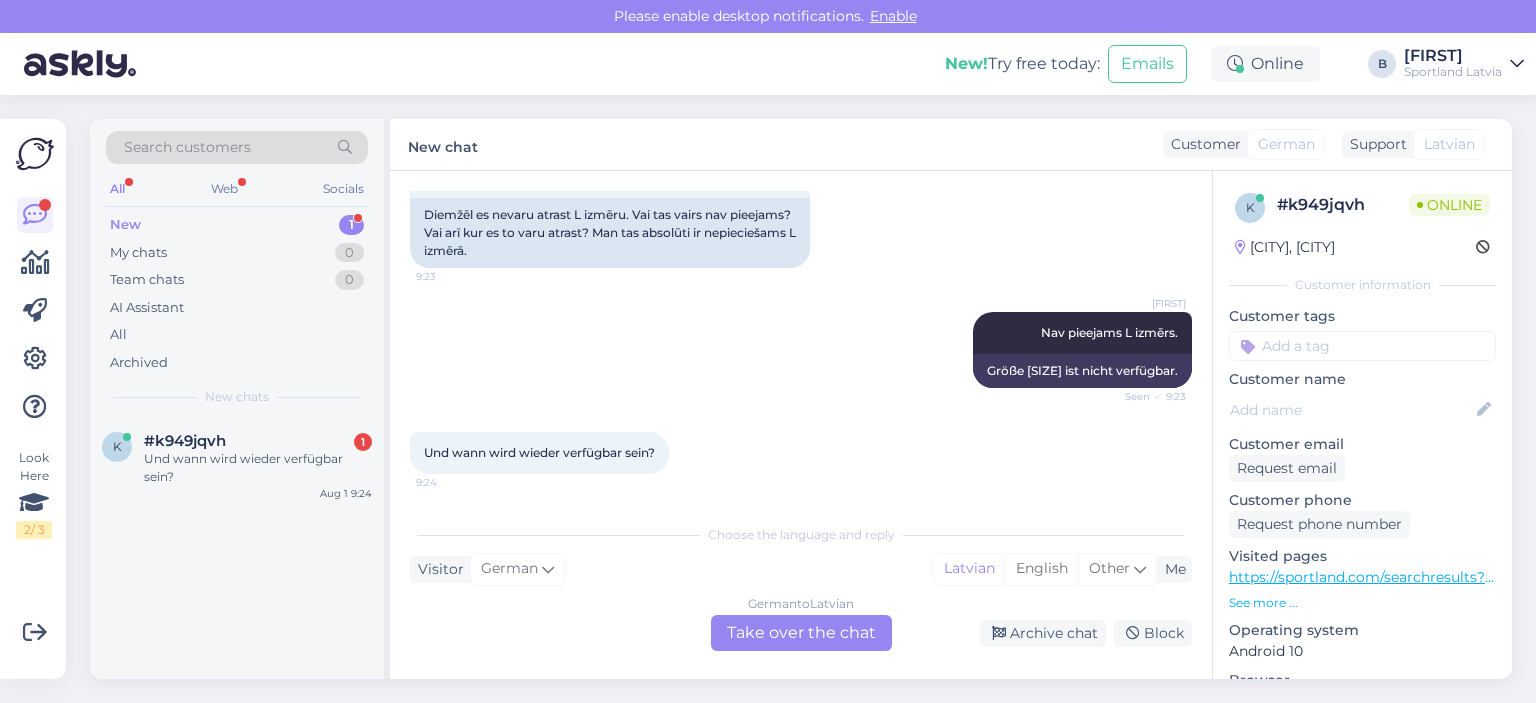 click on "German to Latvian Take over the chat" at bounding box center (801, 633) 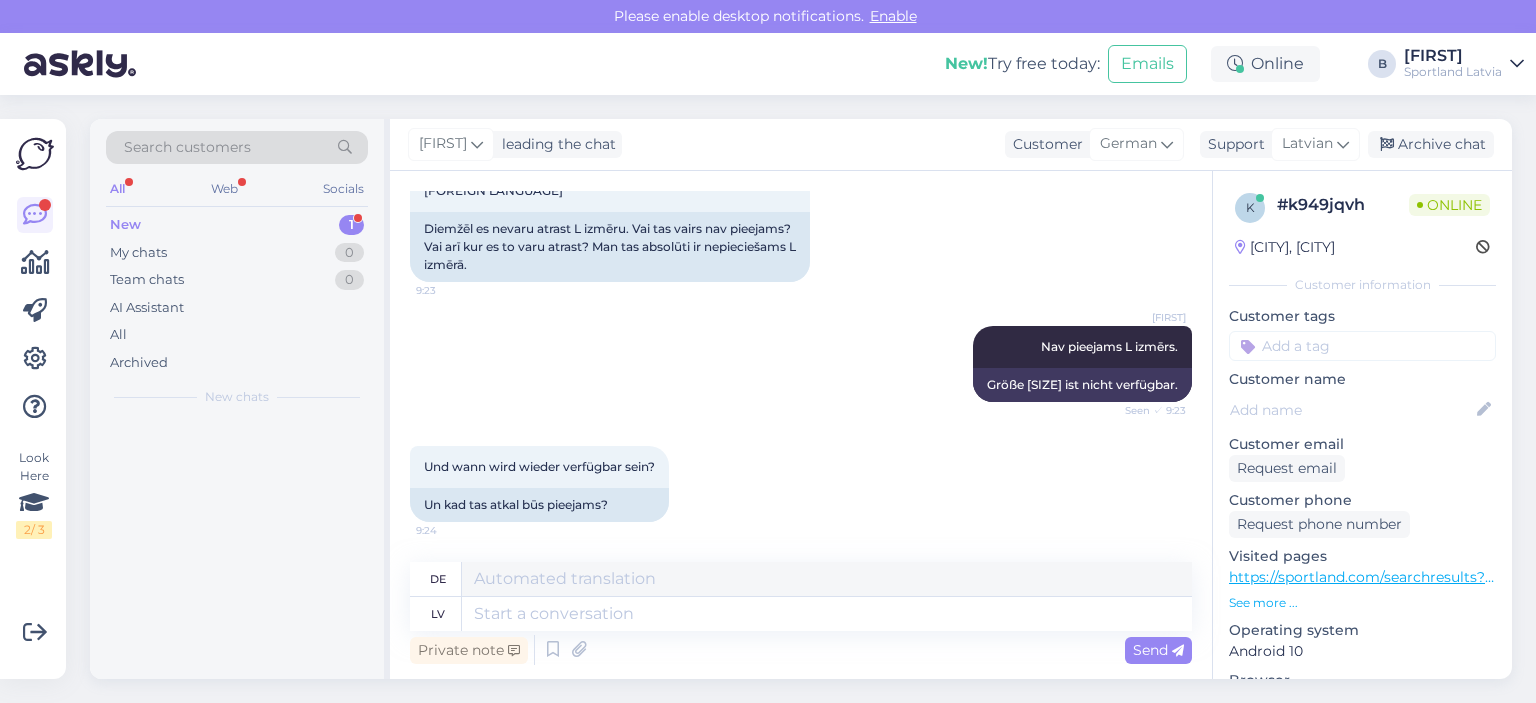 scroll, scrollTop: 438, scrollLeft: 0, axis: vertical 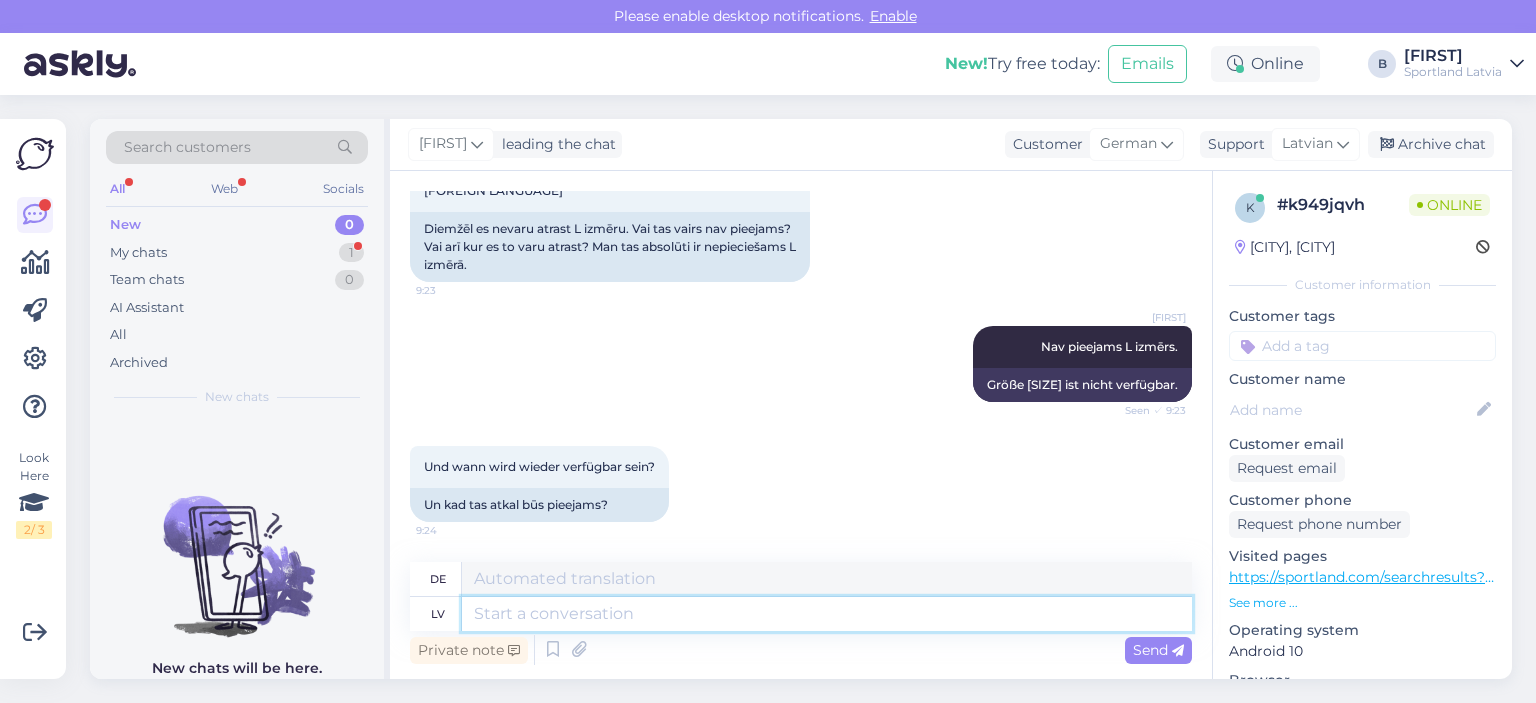 click at bounding box center [827, 614] 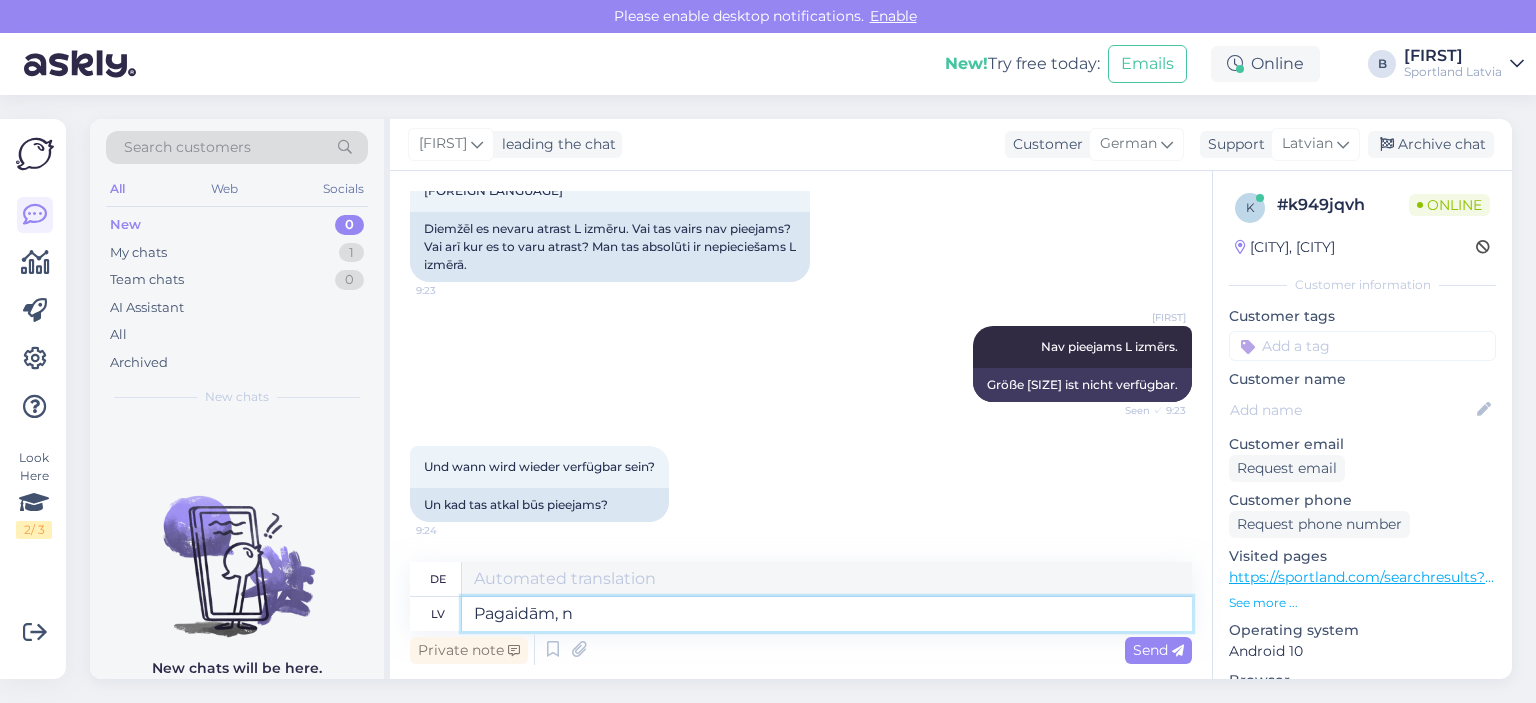 type on "Pagaidām, na" 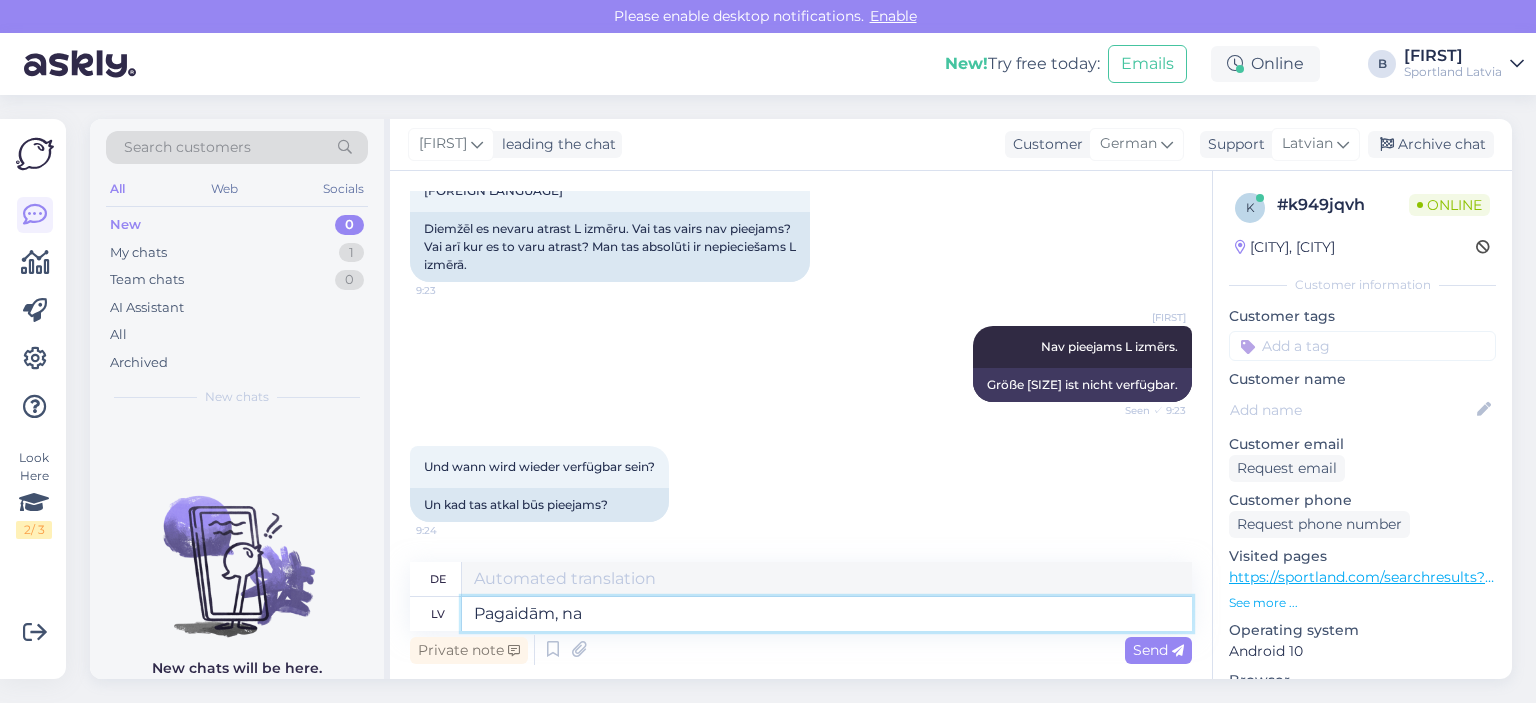 type on "Zur Zeit," 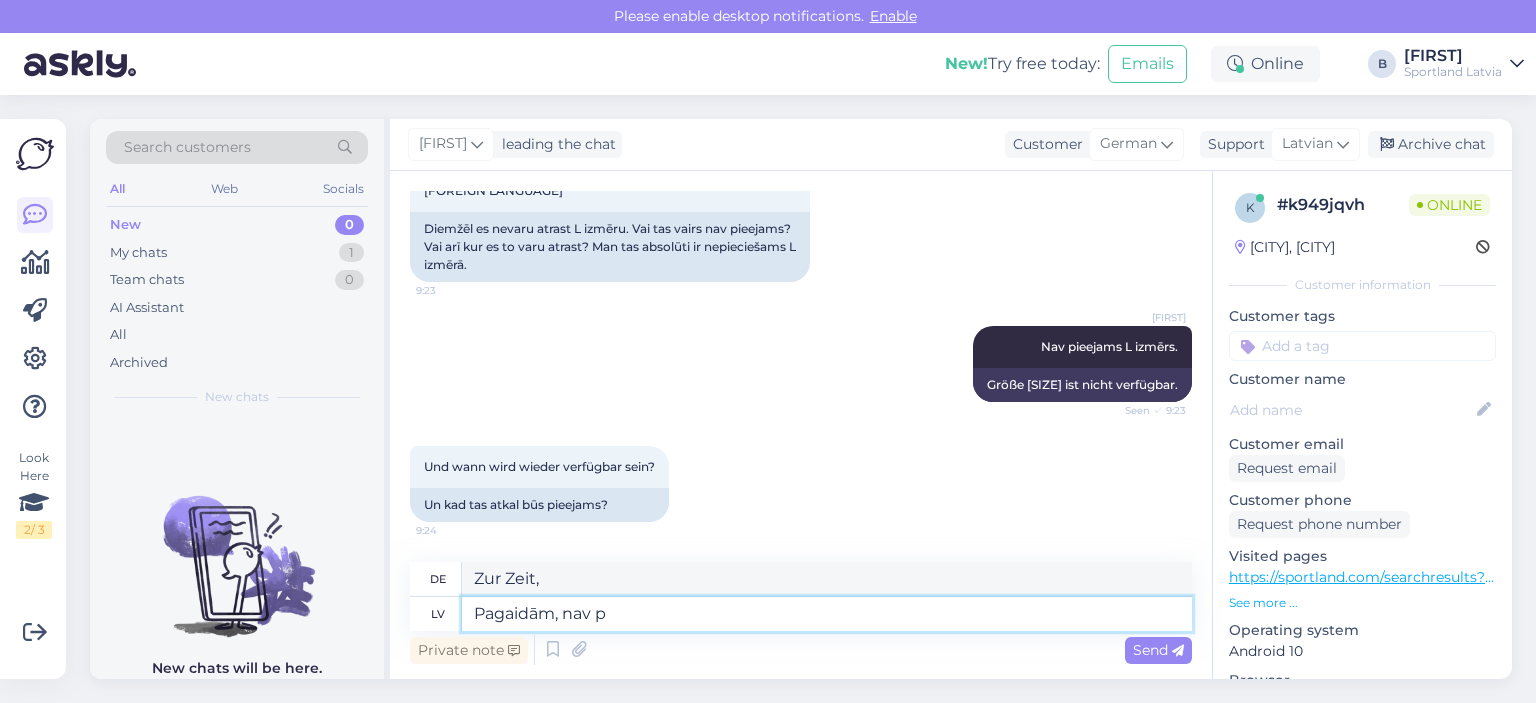type on "Pagaidām, nav pa" 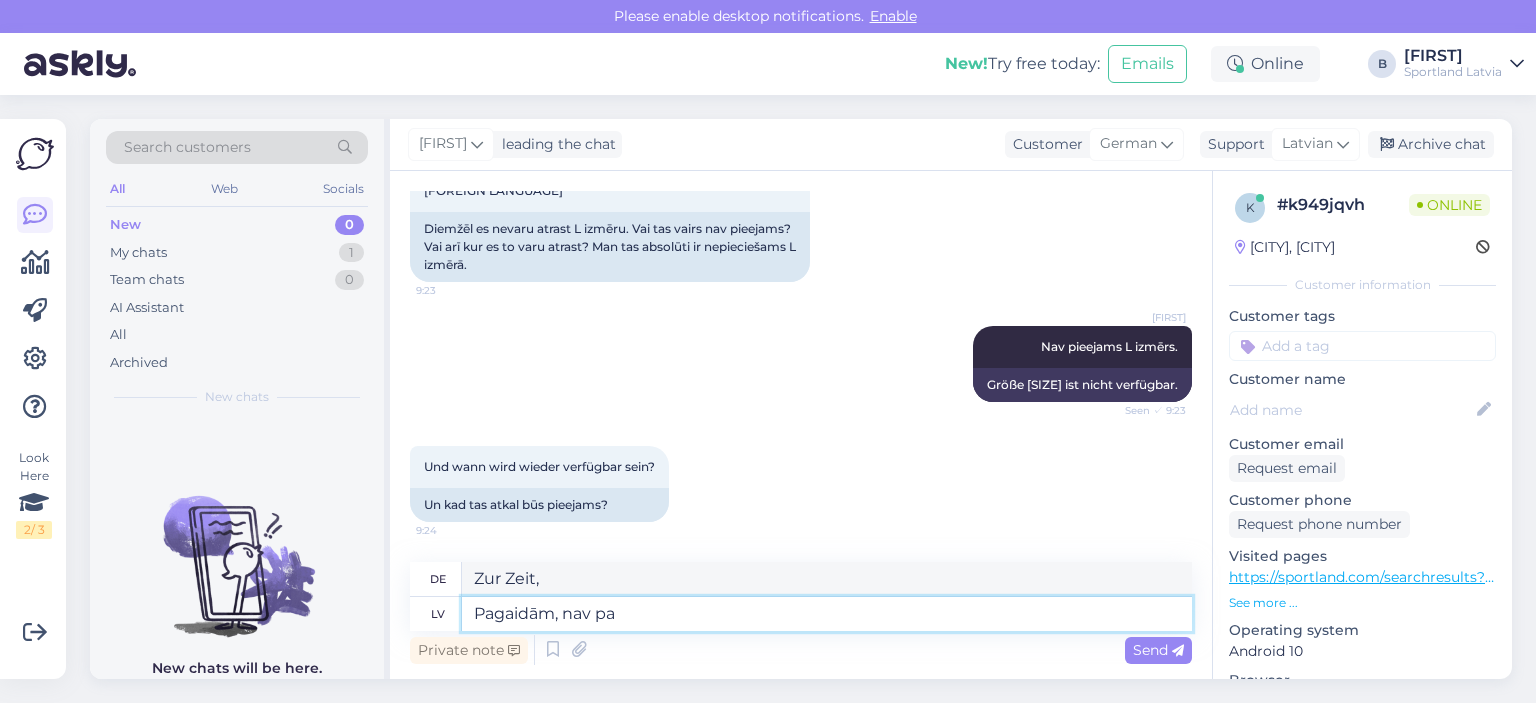 type on "Im Moment nicht" 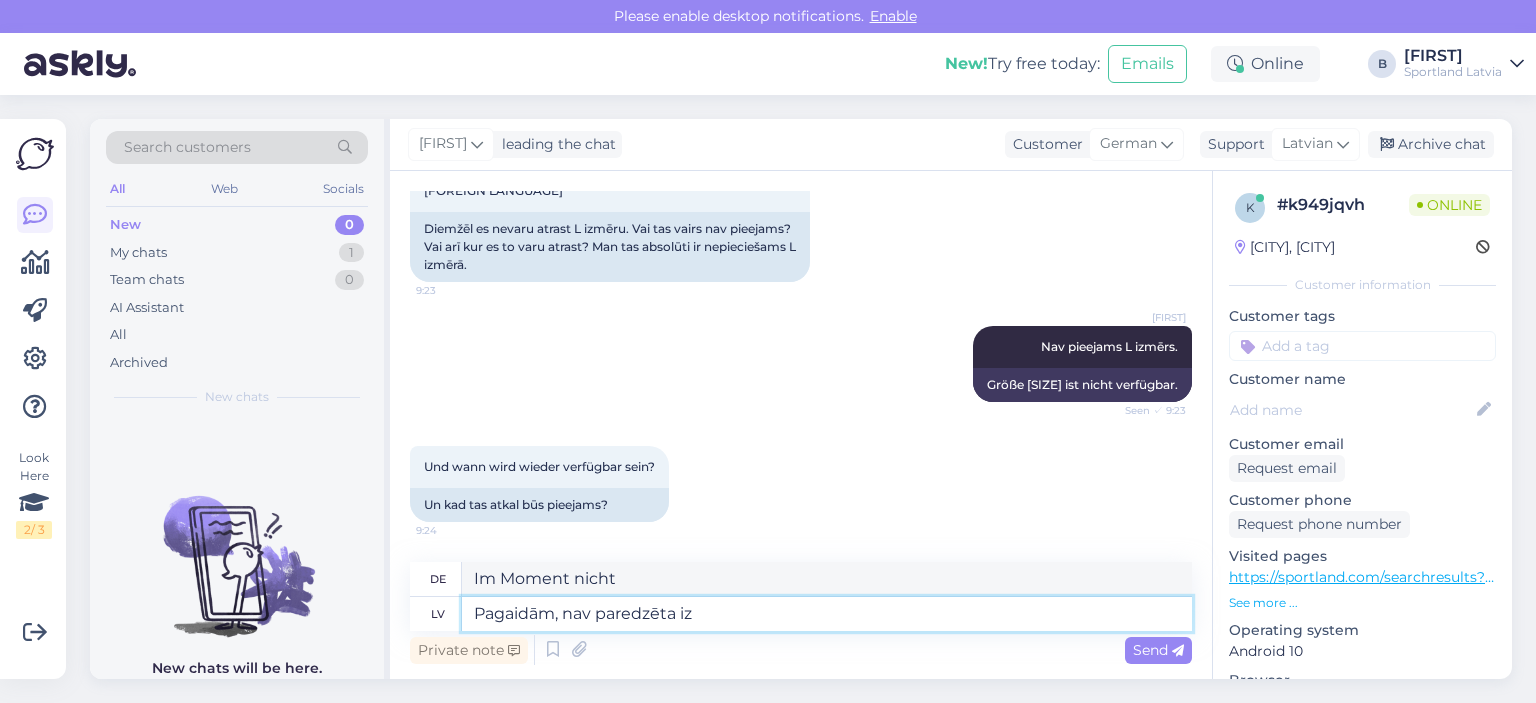 type on "Pagaidām, nav paredzēta izm" 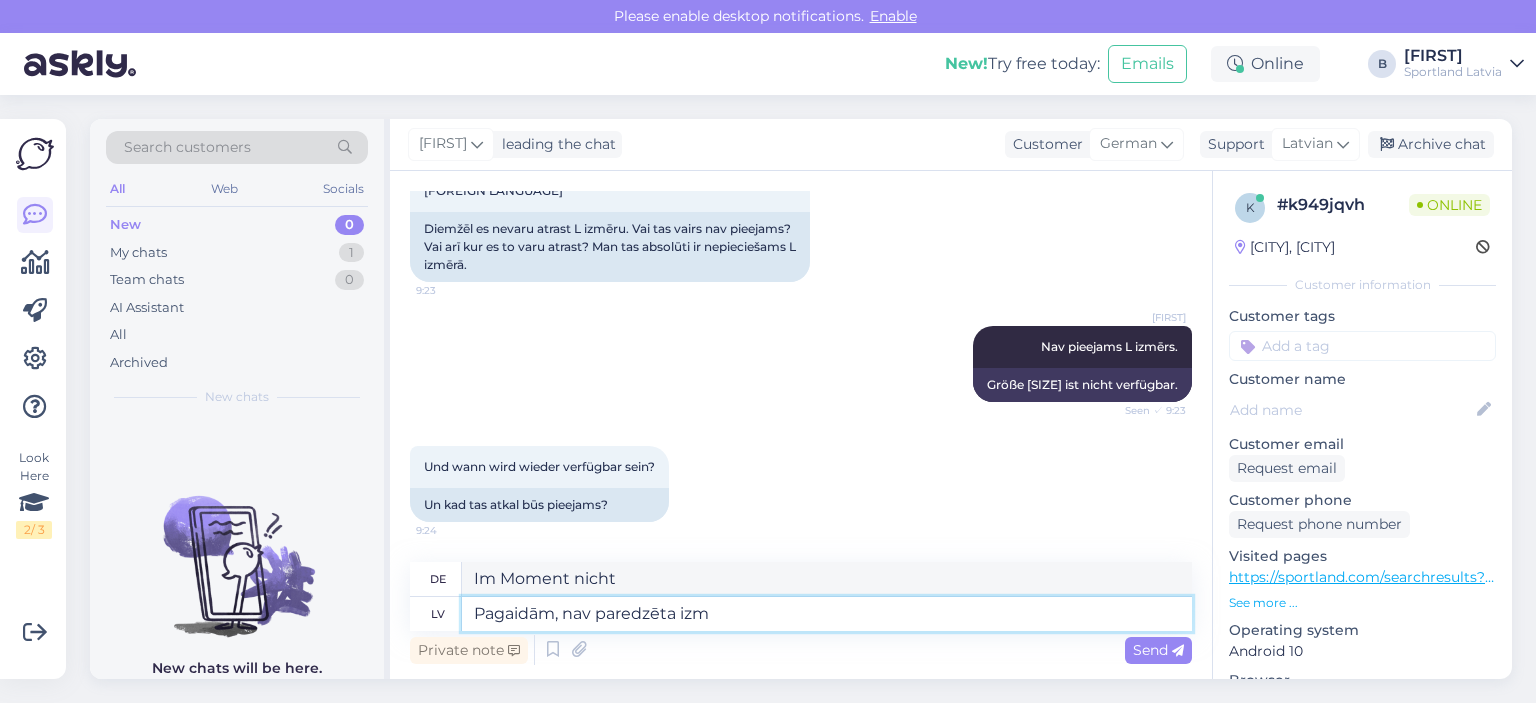 type on "Noch nicht geplant" 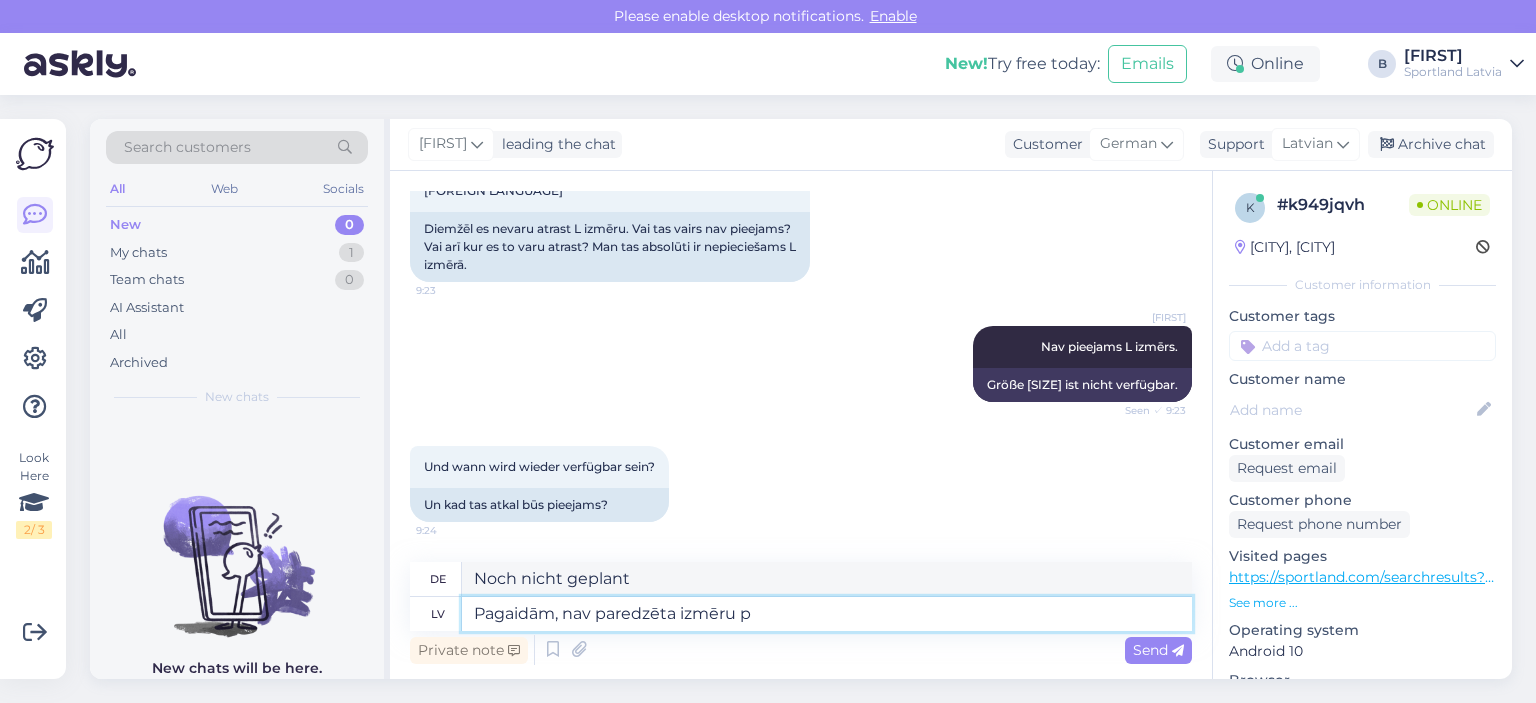 type on "Pagaidām, nav paredzēta izmēru pa" 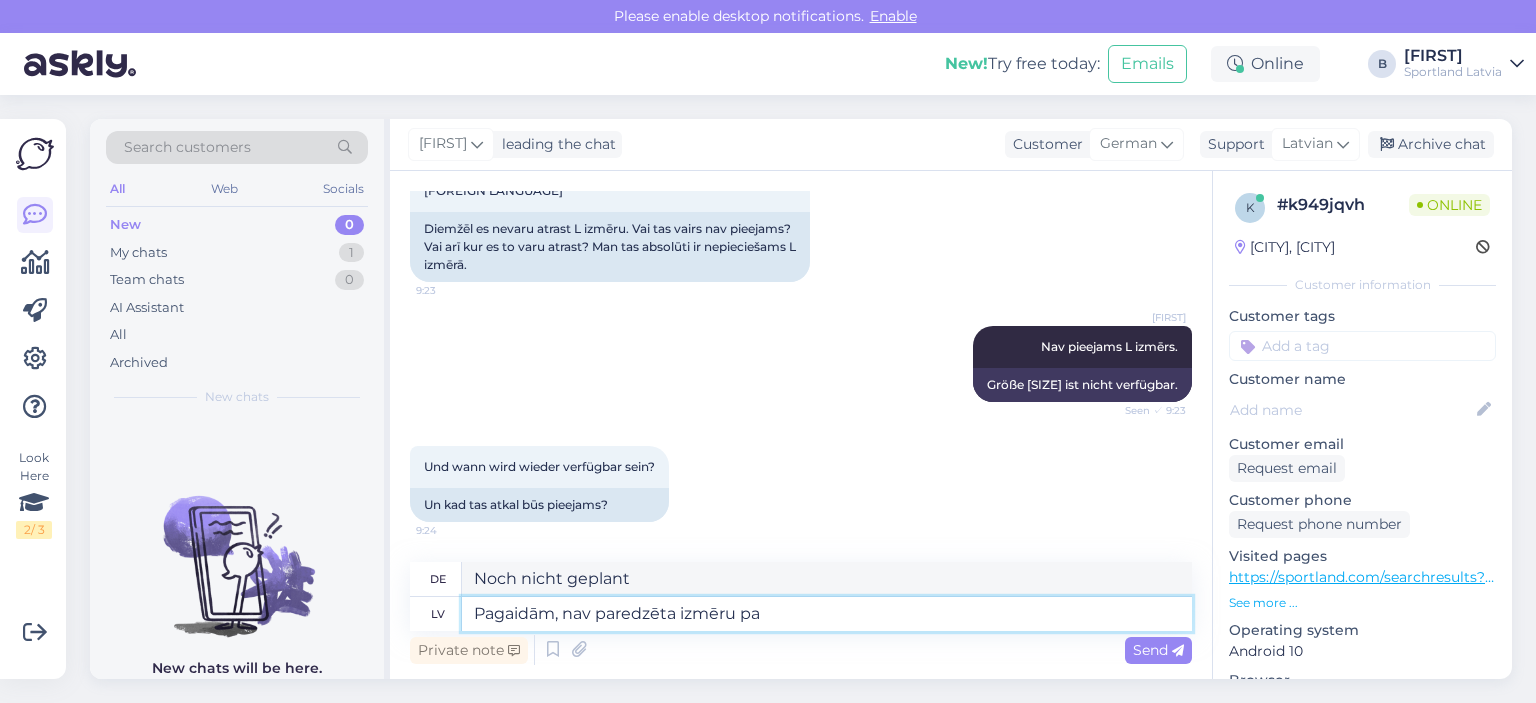 type on "Noch keine Größen geplant" 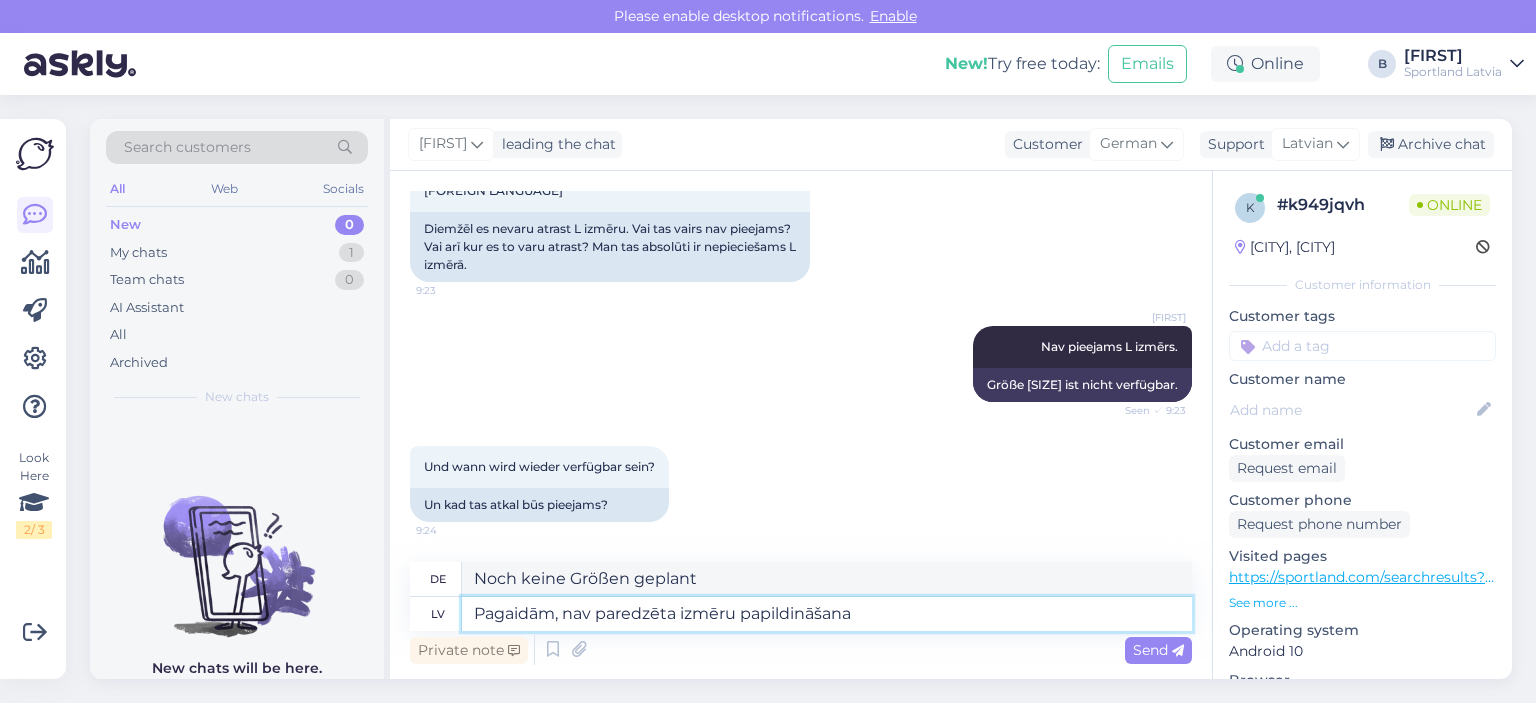 type on "Pagaidām, nav paredzēta izmēru papildināšana." 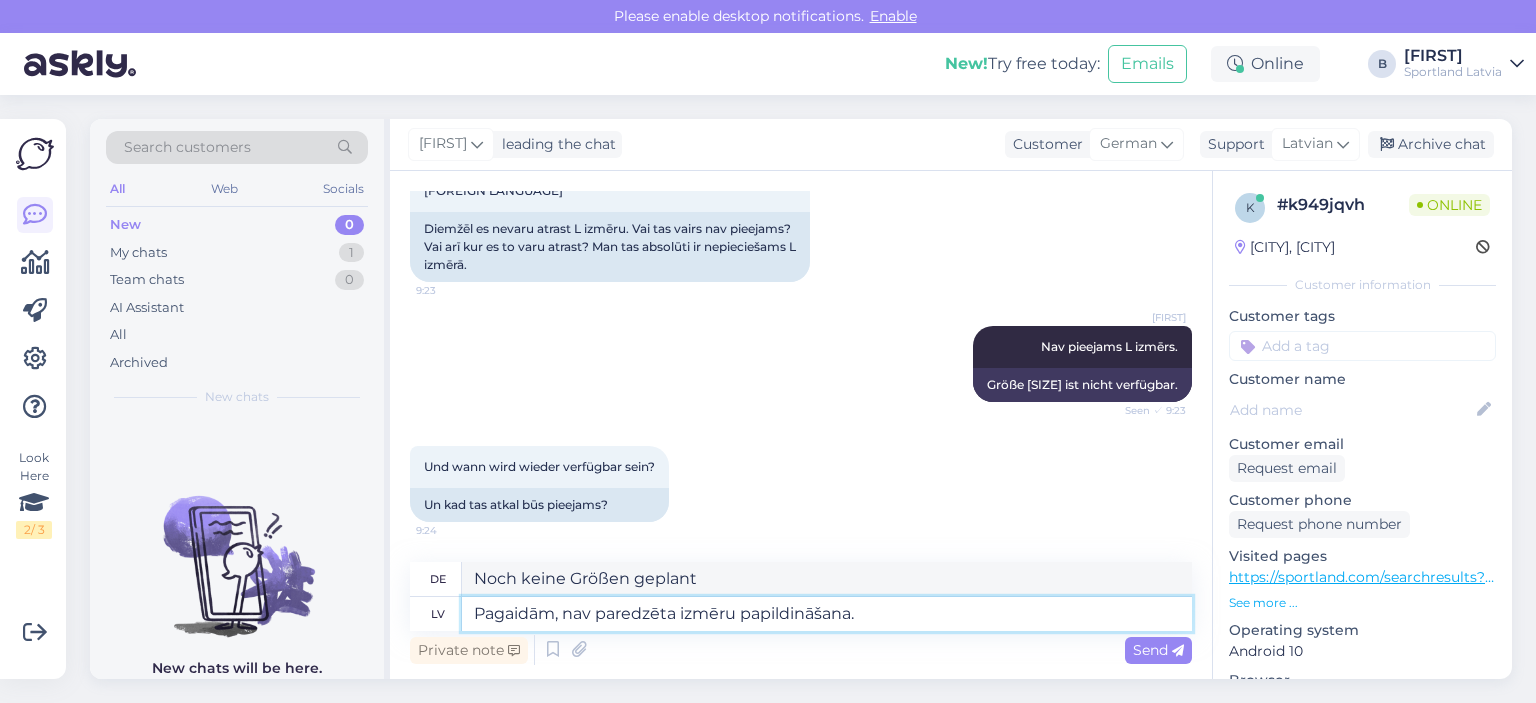 type on "Weitere Größen sind derzeit nicht geplant." 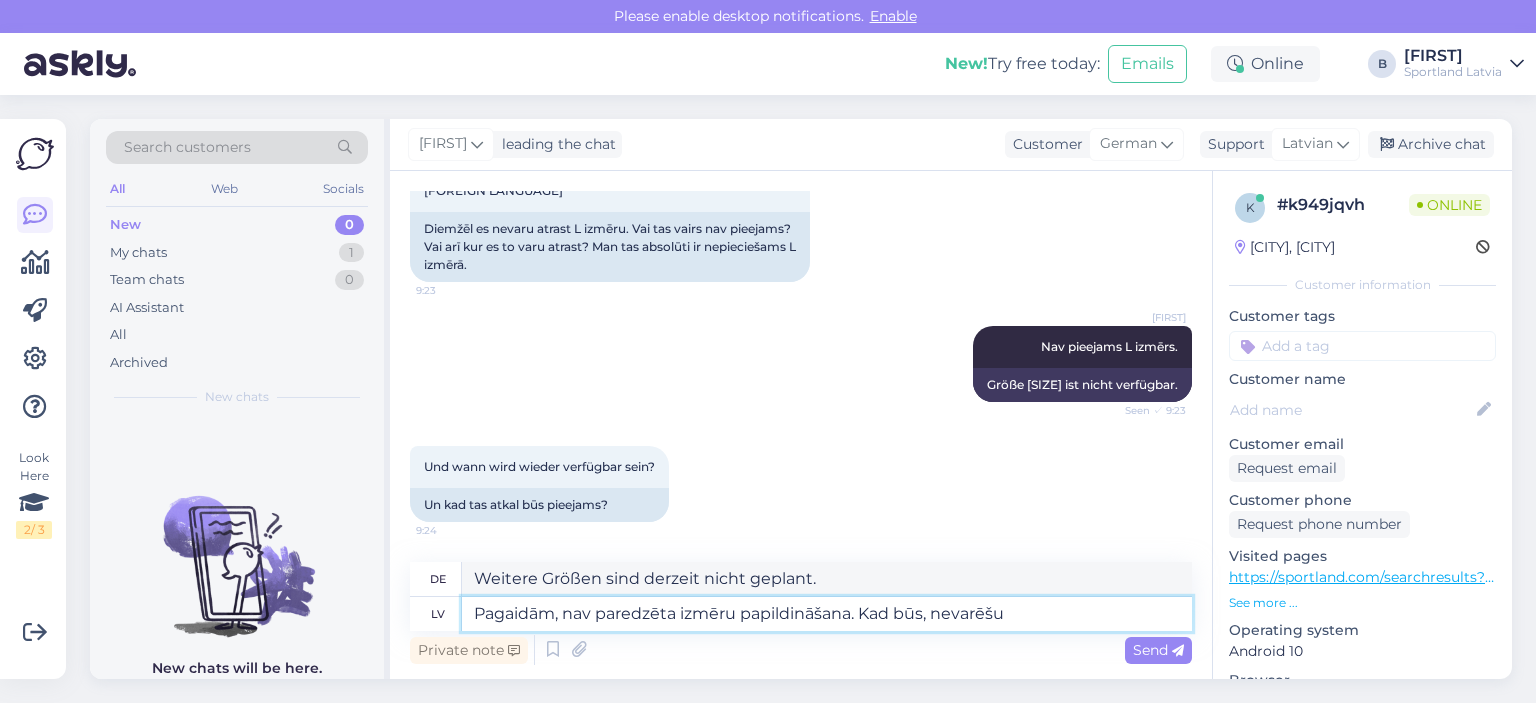 type on "Pagaidām, nav paredzēta izmēru papildināšana. Kad būs, nevarēšu" 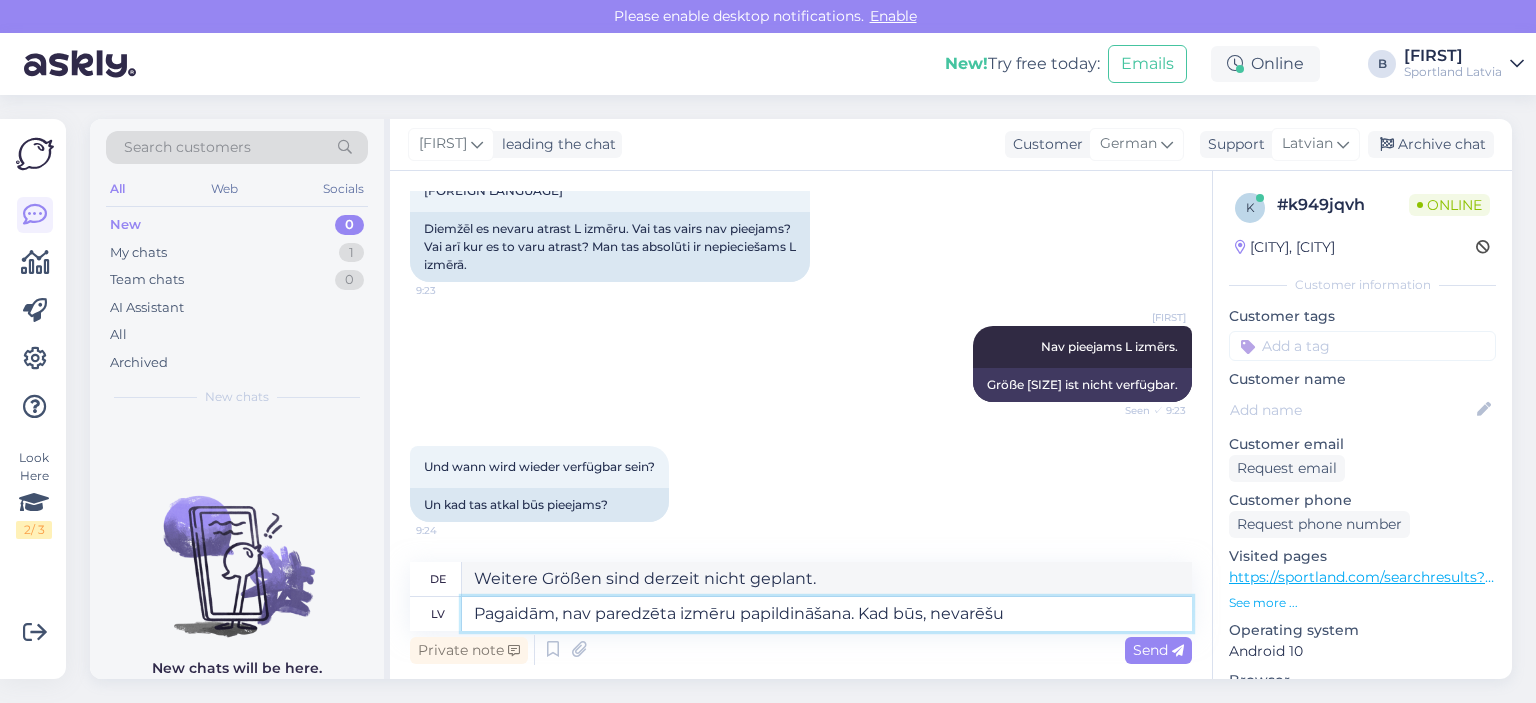 type on "Derzeit ist nicht geplant, weitere Größen hinzuzufügen. Wann wird es so weit sein?" 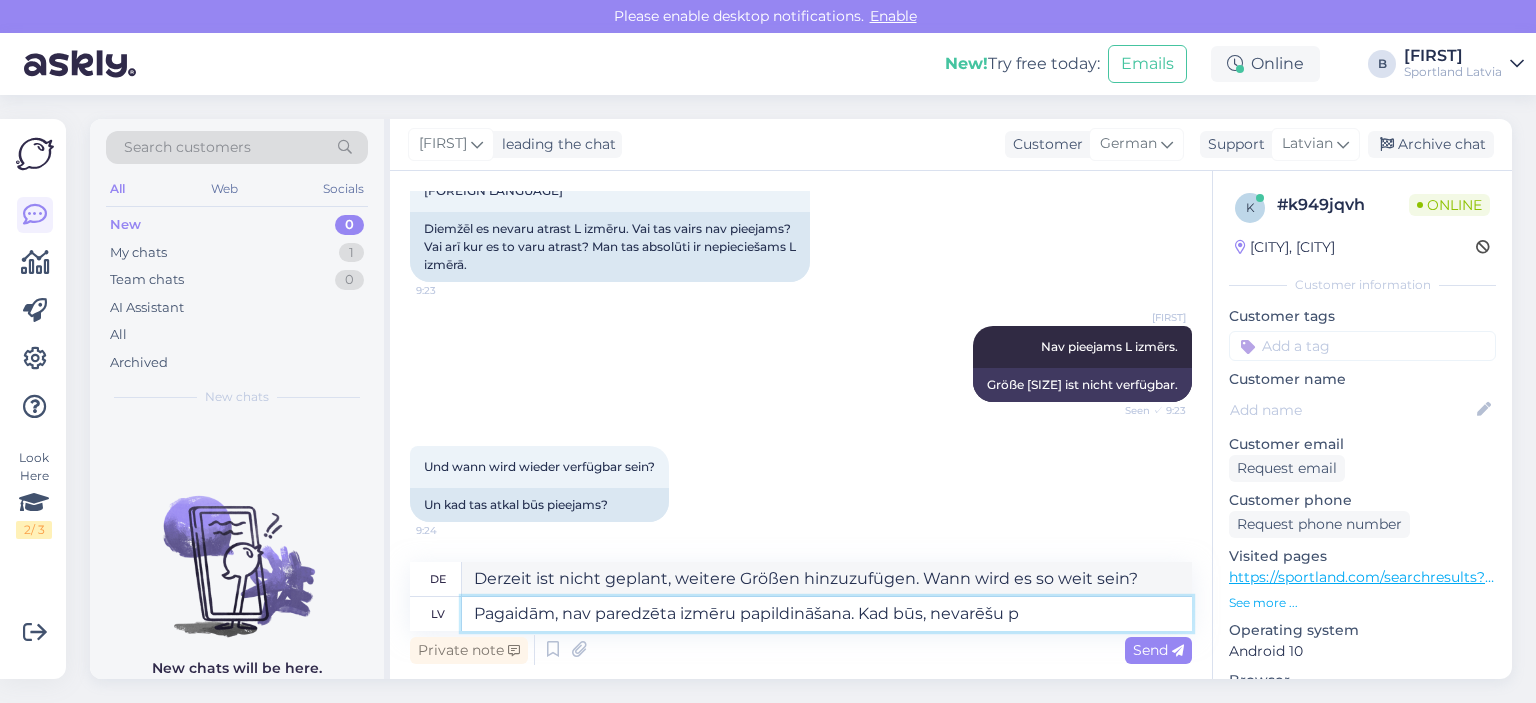 type on "Pagaidām, nav paredzēta izmēru papildināšana. Kad būs, nevarēšu pa" 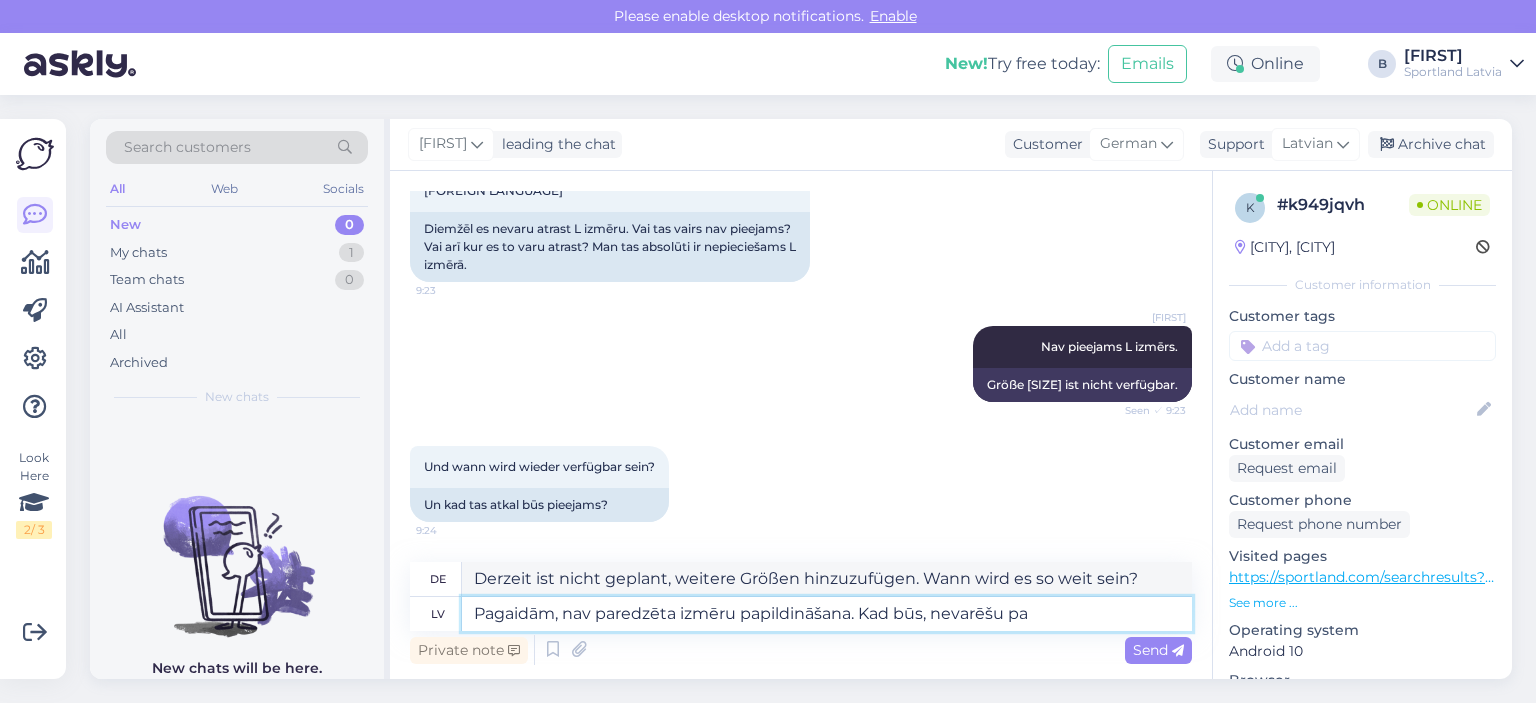 type on "Es gibt noch keine Pläne, Größen hinzuzufügen. Wann wird es verfügbar sein? Ich werde nicht in der Lage sein" 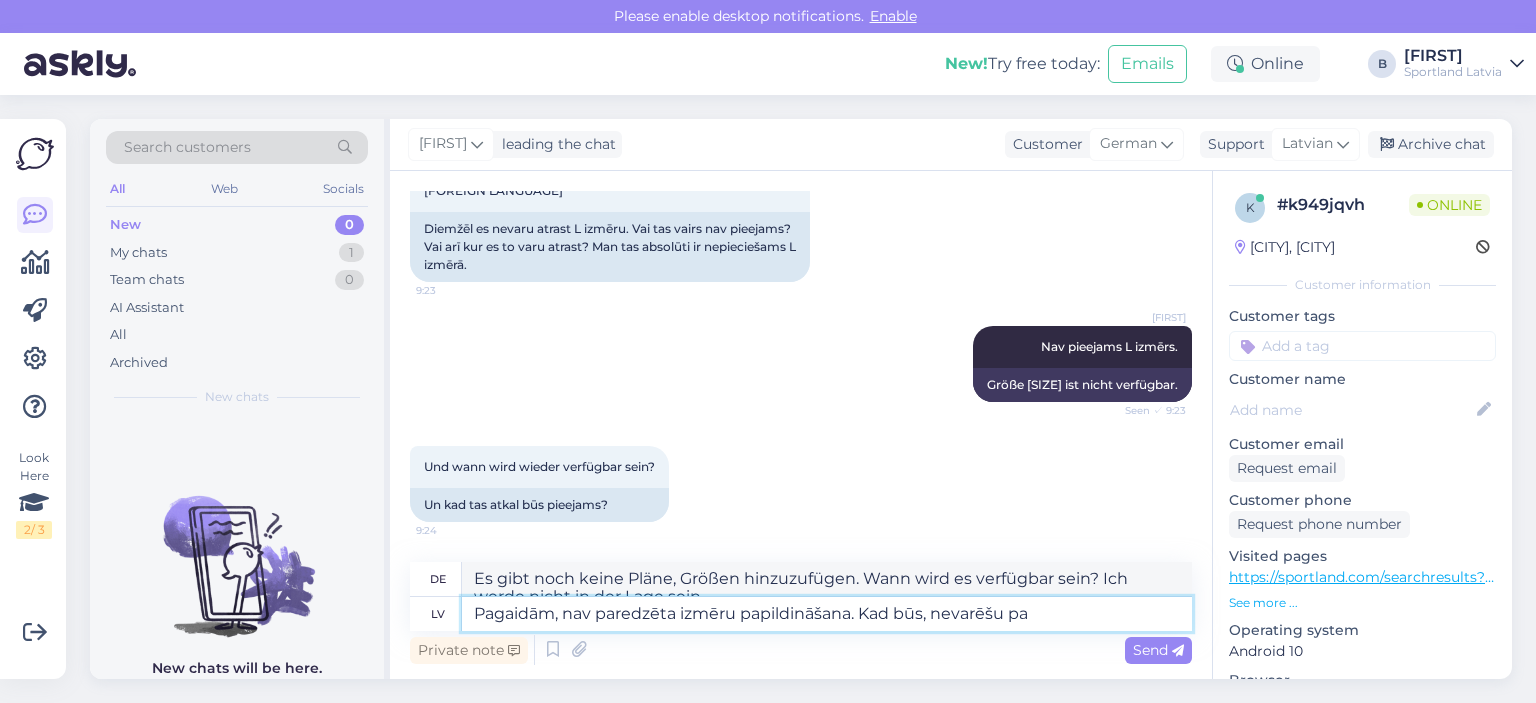 scroll, scrollTop: 452, scrollLeft: 0, axis: vertical 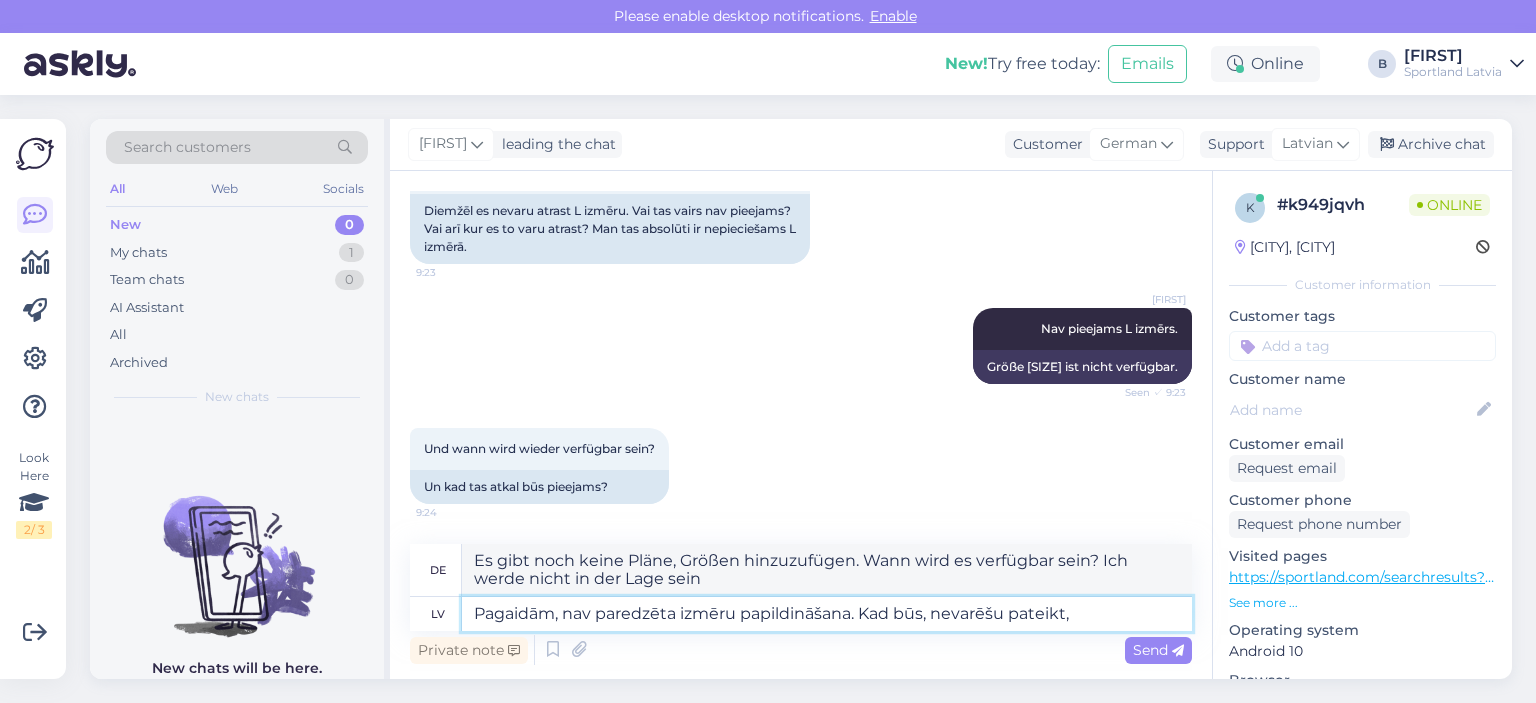 type on "Pagaidām, nav paredzēta izmēru papildināšana. Kad būs, nevarēšu pateikt, j" 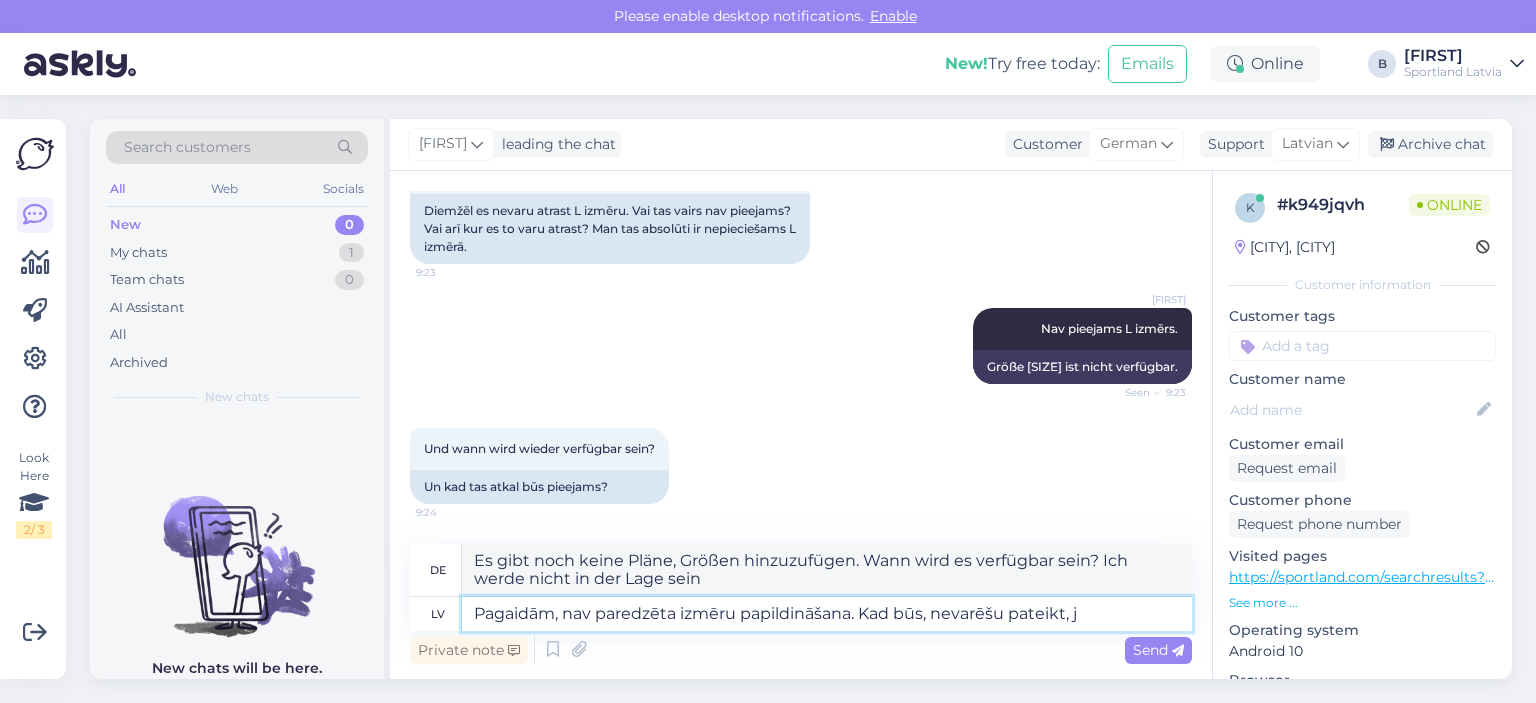 type on "Es gibt noch keine Pläne, weitere Größen hinzuzufügen. Ich kann nicht sagen, wann das der Fall sein wird." 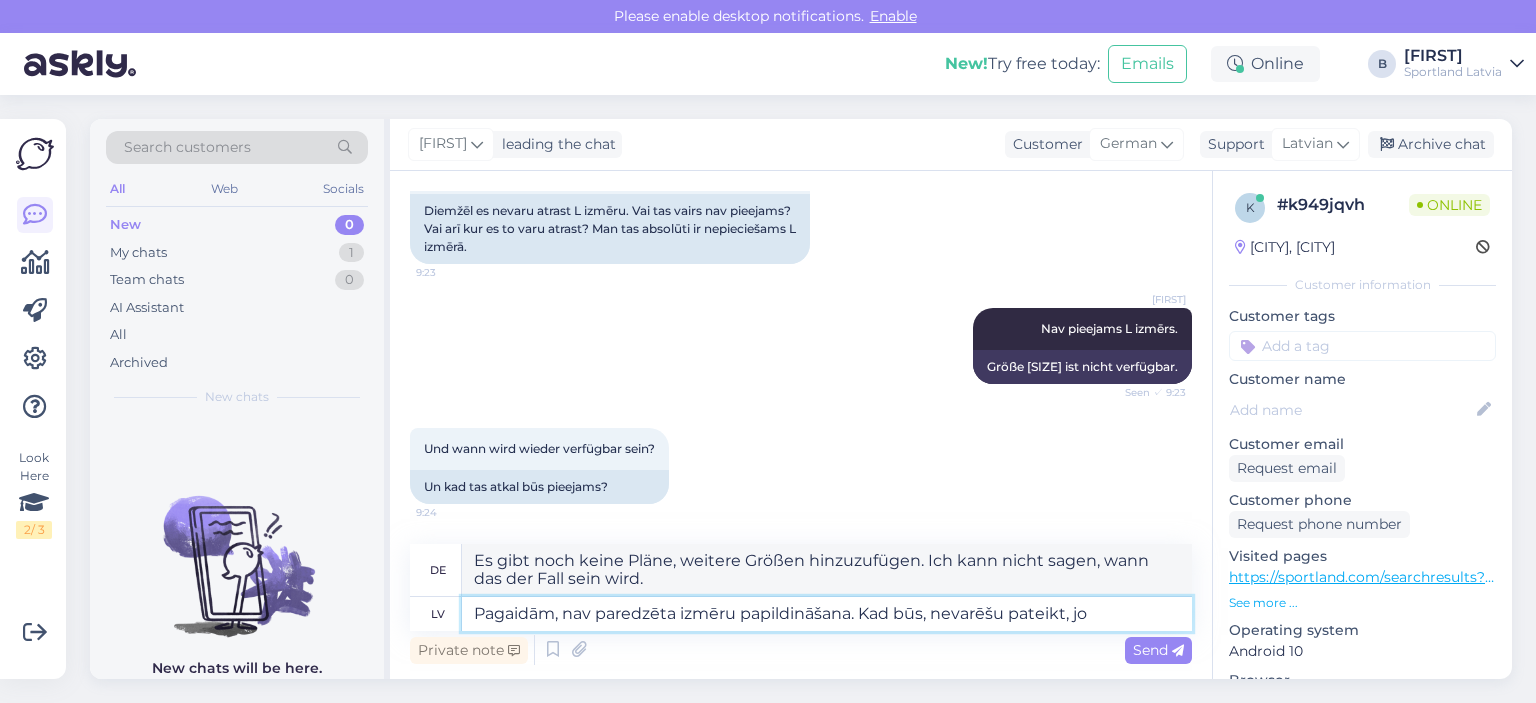 type on "Pagaidām, nav paredzēta izmēru papildināšana. Kad būs, nevarēšu pateikt, jo š" 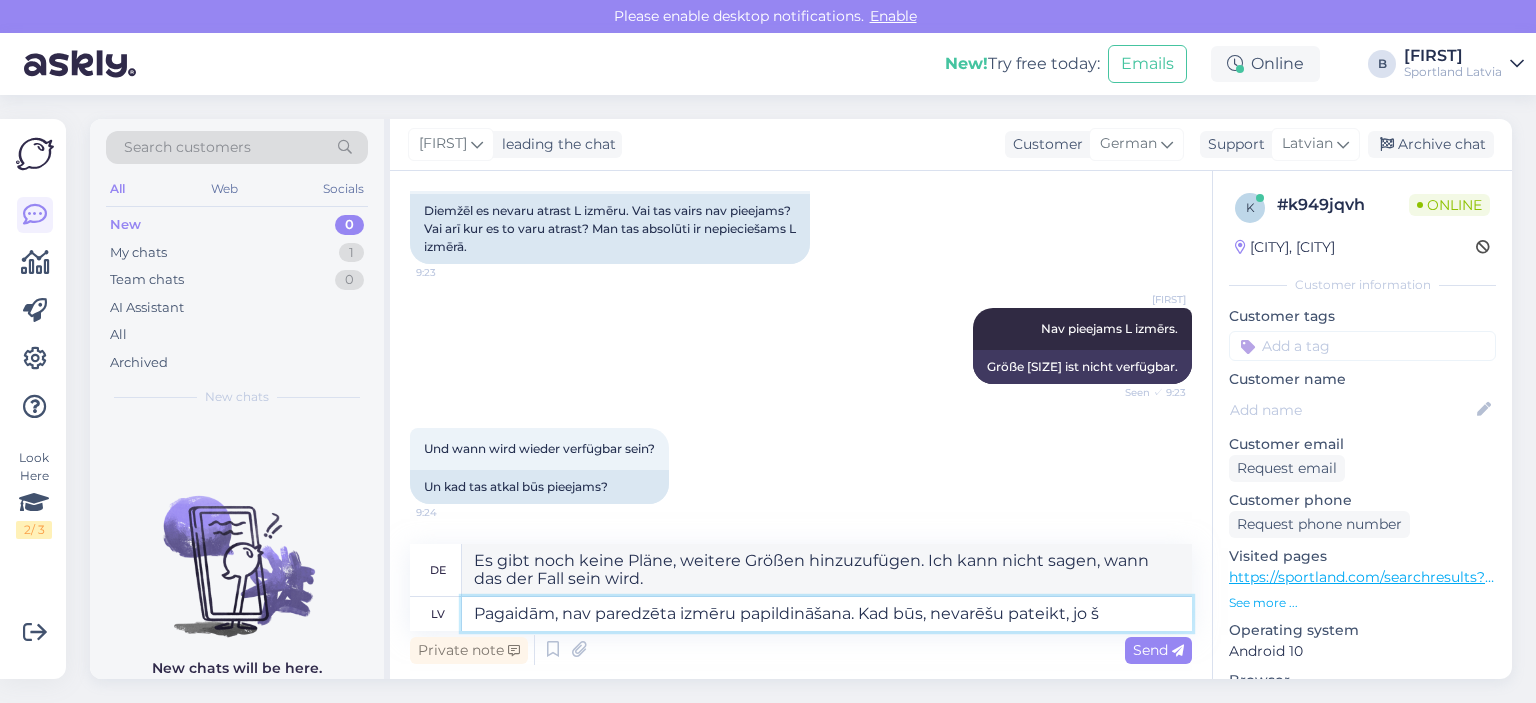 type on "Es gibt derzeit keine Pläne, weitere Größen hinzuzufügen. Ich kann nicht sagen, wann das passieren wird, weil" 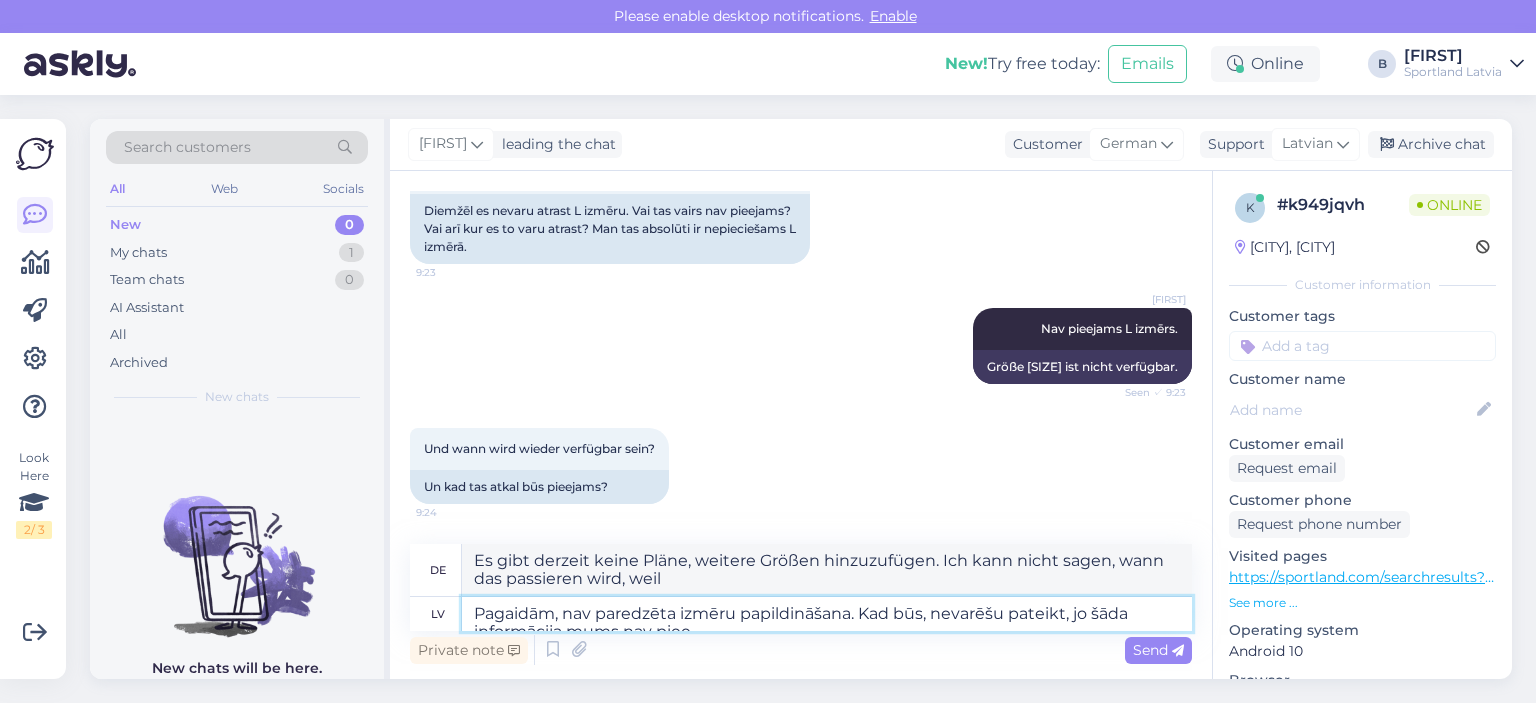 type on "Pagaidām, nav paredzēta izmēru papildināšana. Kad būs, nevarēšu pateikt, jo šāda in" 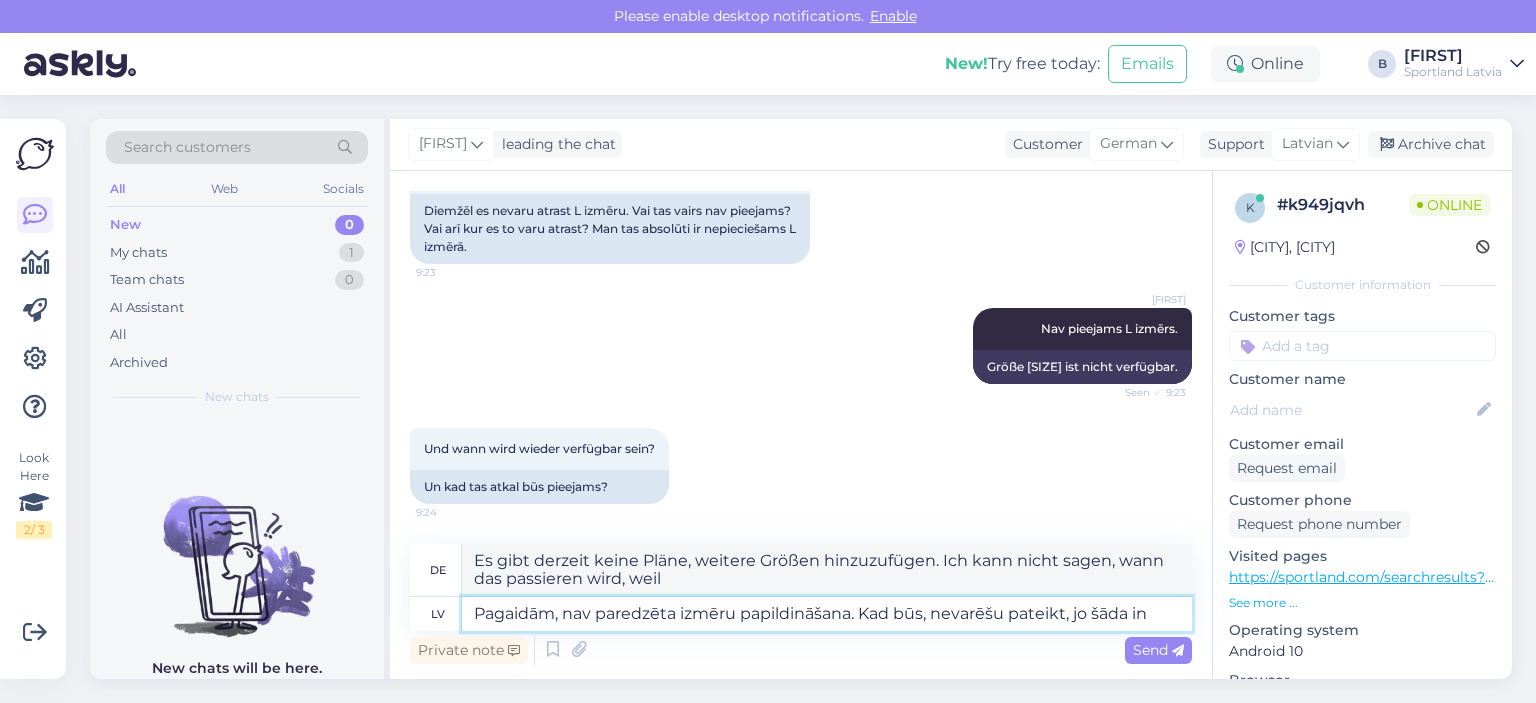 type on "Derzeit gibt es keine Pläne, weitere Größen hinzuzufügen. Ich kann nicht sagen, wann das passieren wird, weil solche" 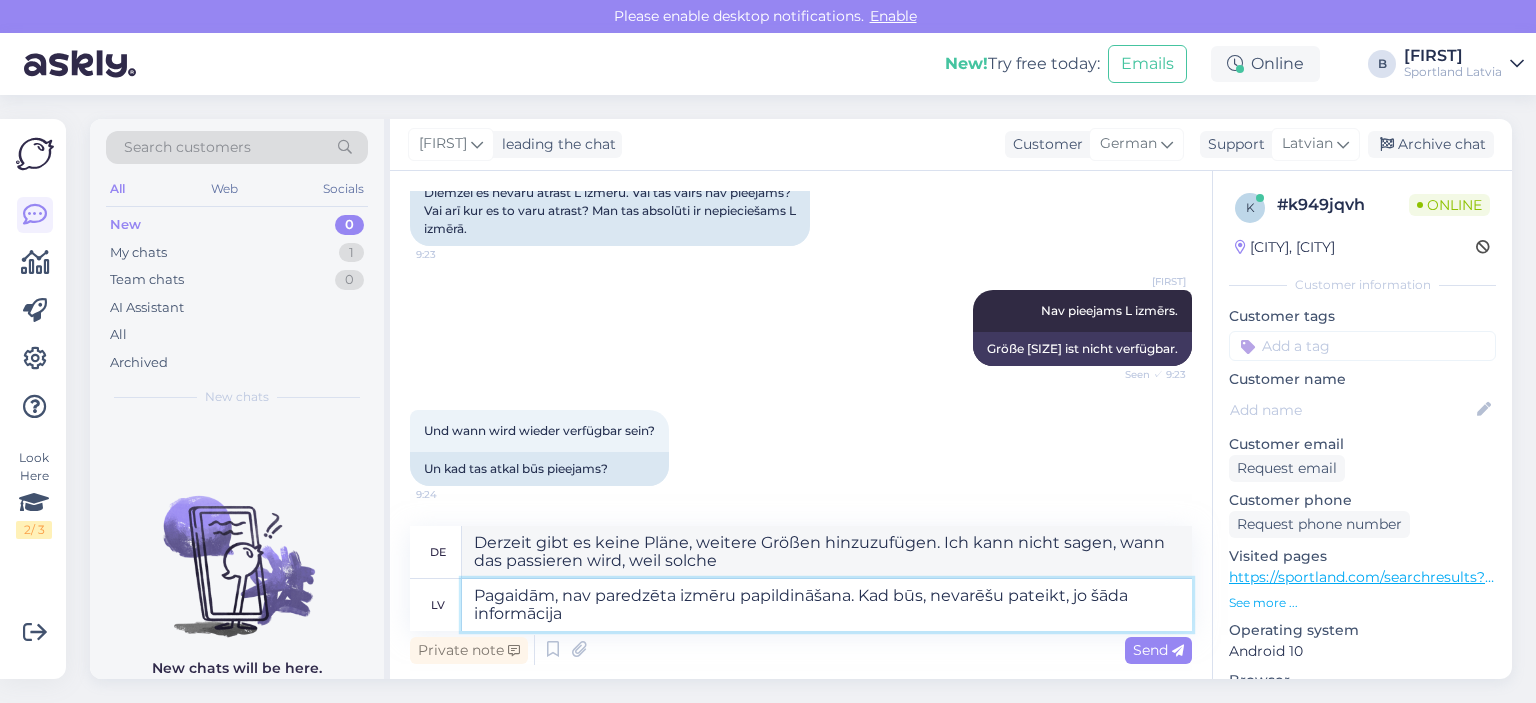 type on "Pagaidām, nav paredzēta izmēru papildināšana. Kad būs, nevarēšu pateikt, jo šāda informācija m" 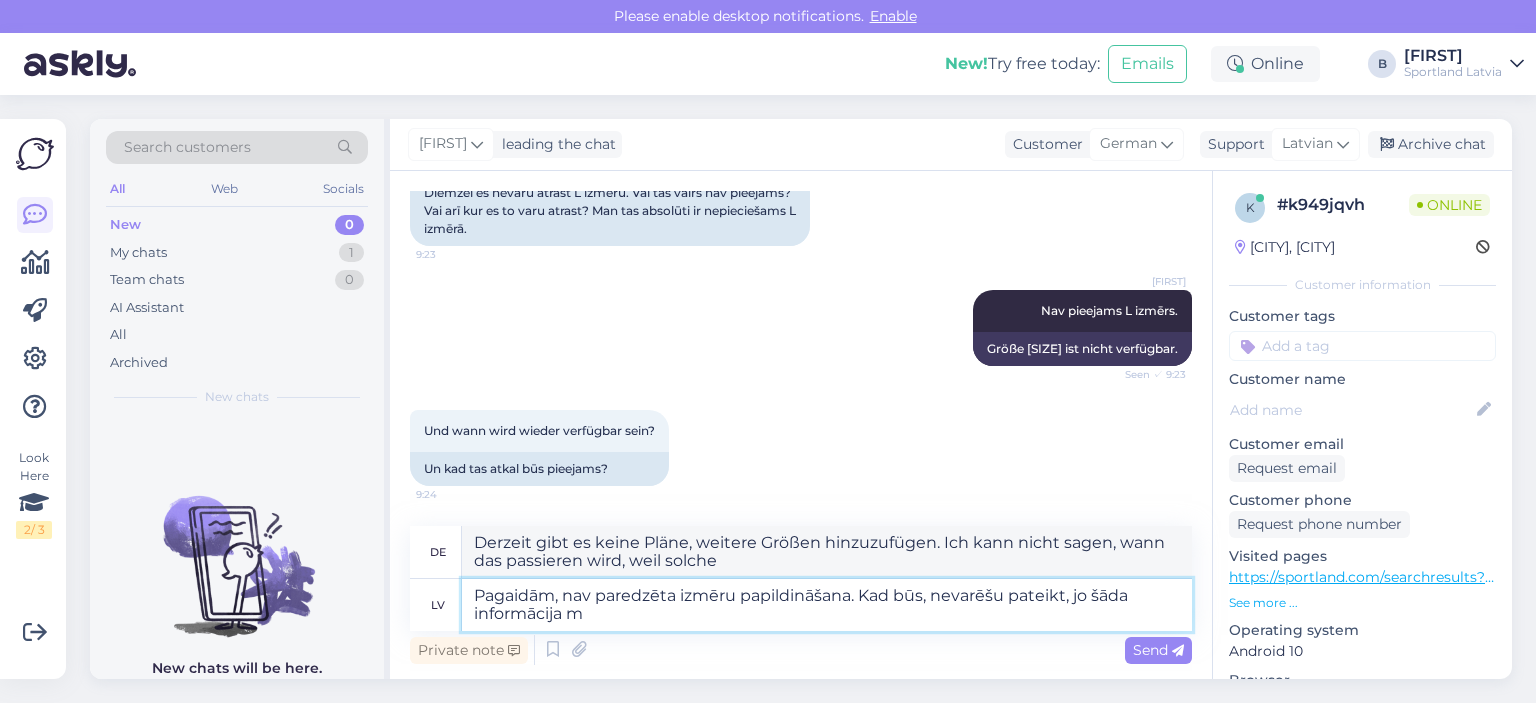 type on "Es gibt derzeit keine Pläne, weitere Größen hinzuzufügen. Ich kann nicht sagen, wann dies der Fall sein wird, da entsprechende Informationen nicht verfügbar sind." 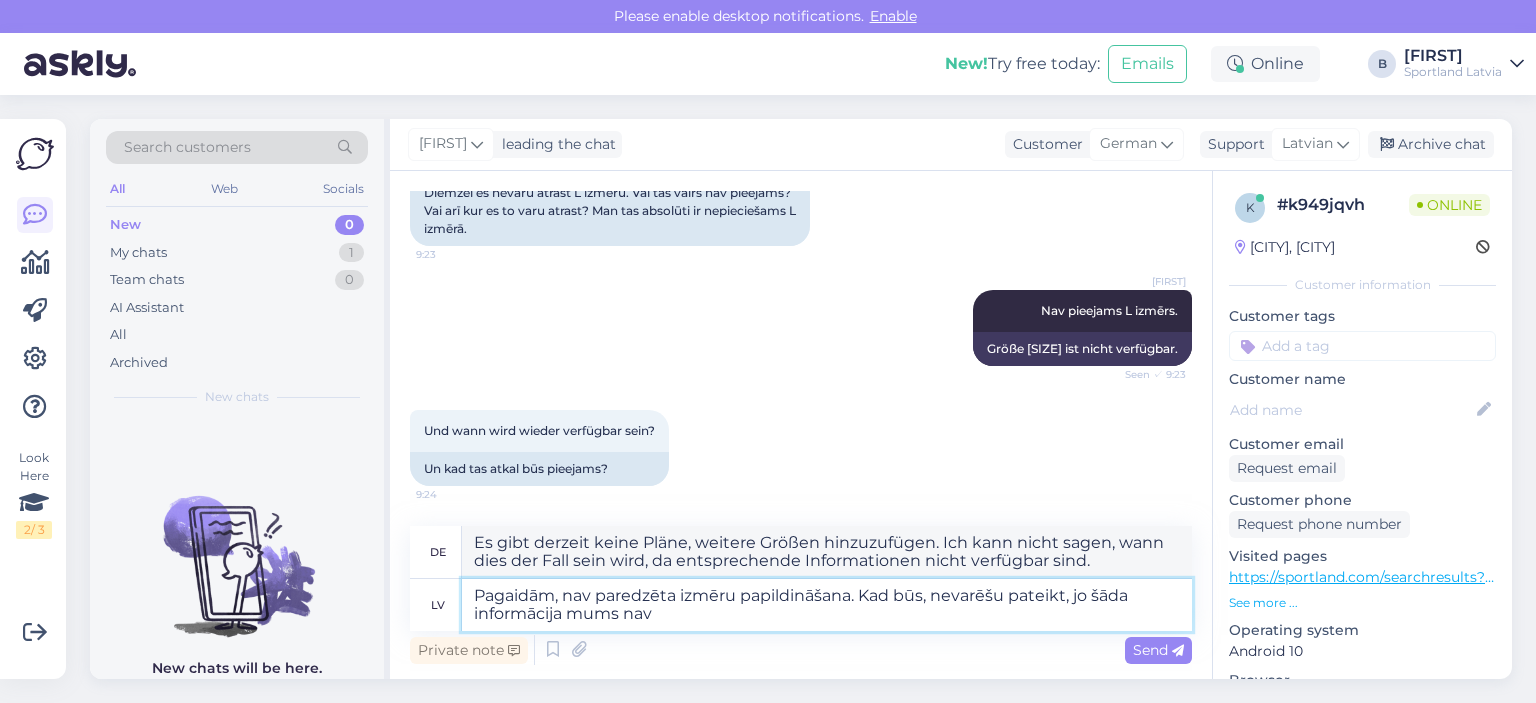 type on "Pagaidām, nav paredzēta izmēru papildināšana. Kad būs, nevarēšu pateikt, jo šāda informācija mums nav" 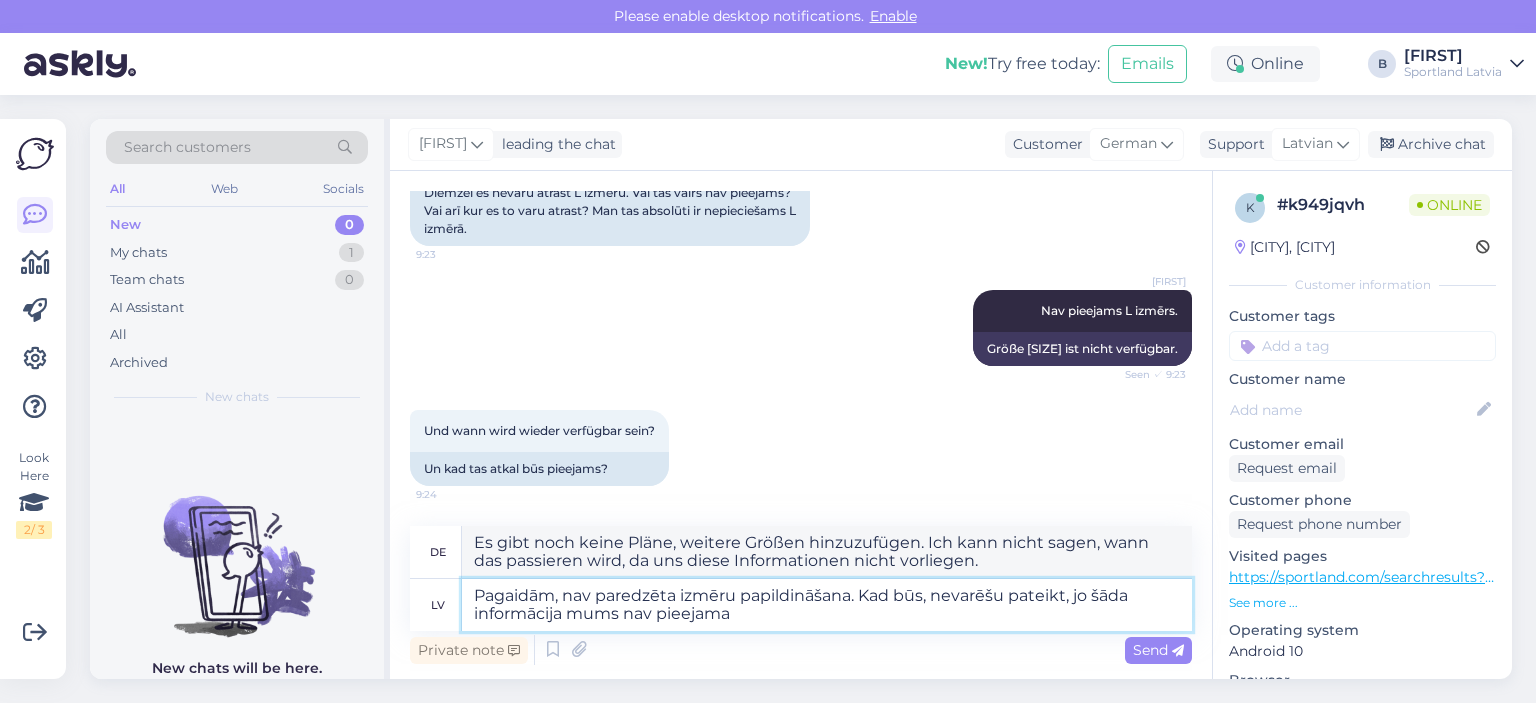 type on "Pagaidām, nav paredzēta izmēru papildināšana. Kad būs, nevarēšu pateikt, jo šāda informācija mums nav pieejama." 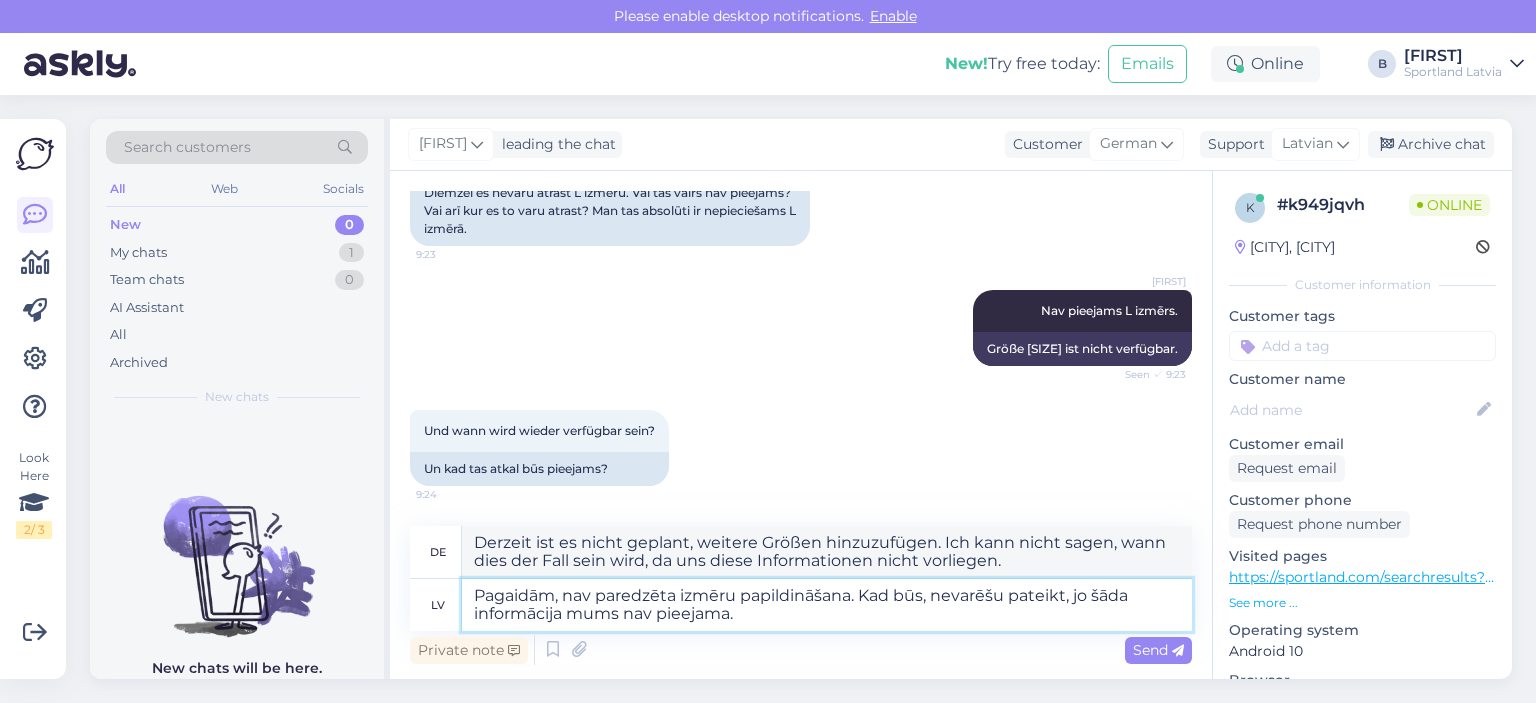 type on "Derzeit gibt es keine Pläne, die Größen zu erweitern. Ich kann nicht sagen, wann das sein wird, da uns diese Informationen nicht vorliegen." 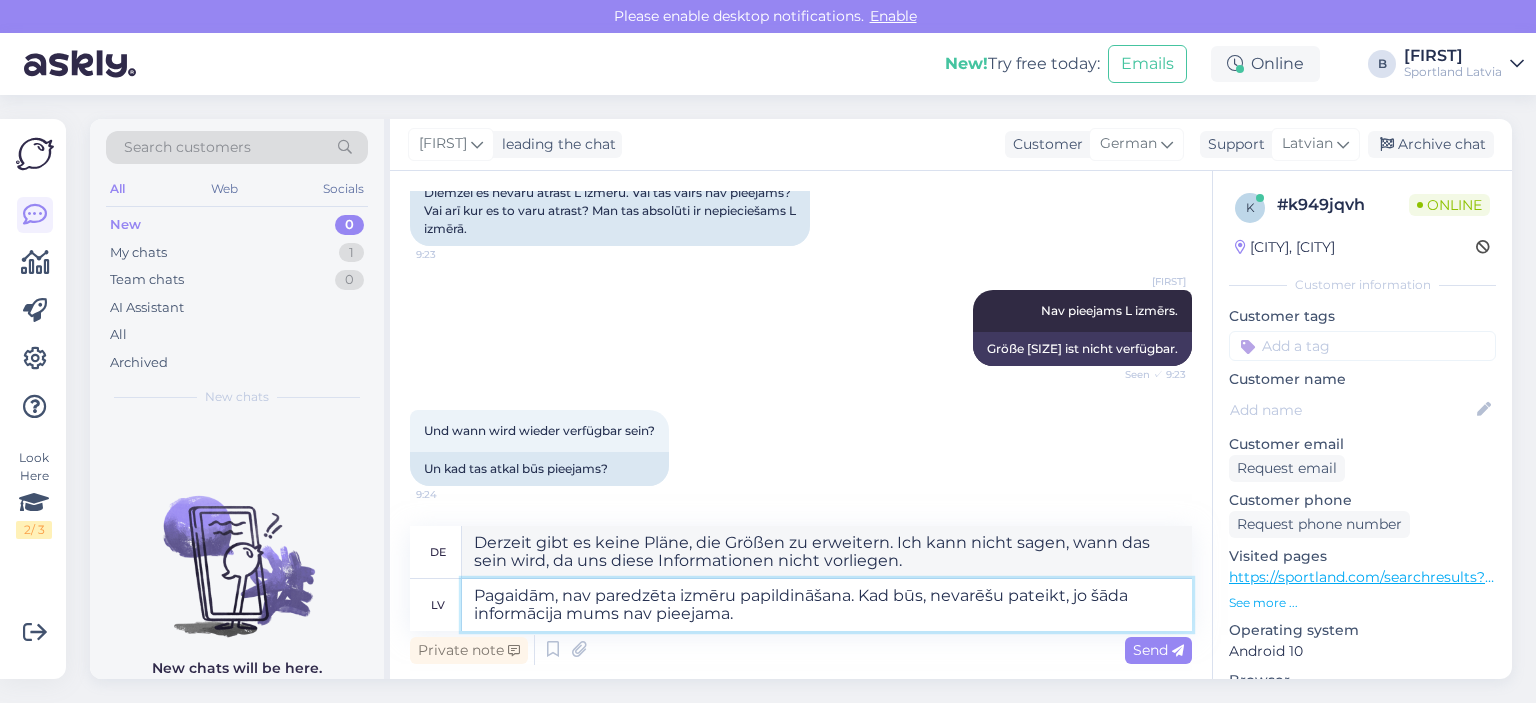type on "Pagaidām, nav paredzēta izmēru papildināšana. Kad būs, nevarēšu pateikt, jo šāda informācija mums nav pieejama." 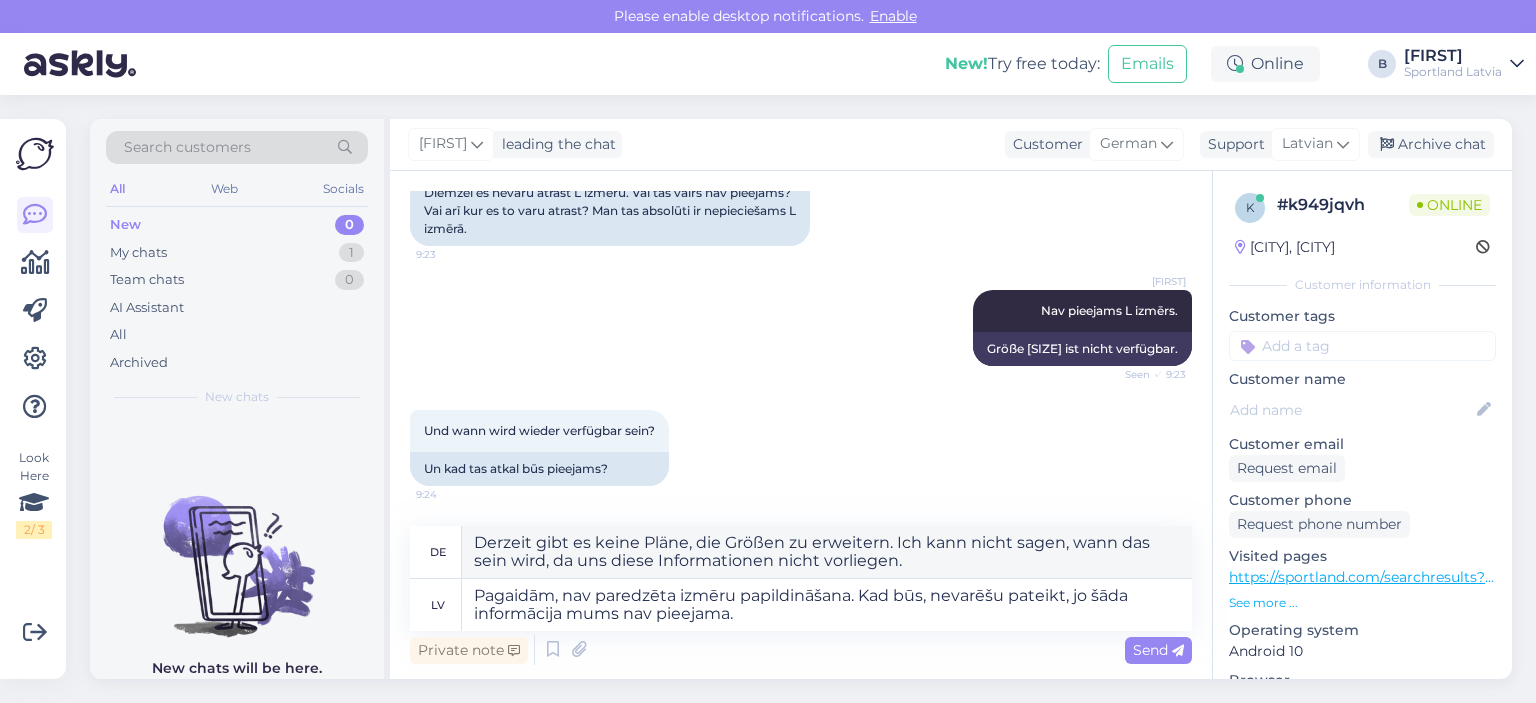 click on "Send" at bounding box center (1158, 650) 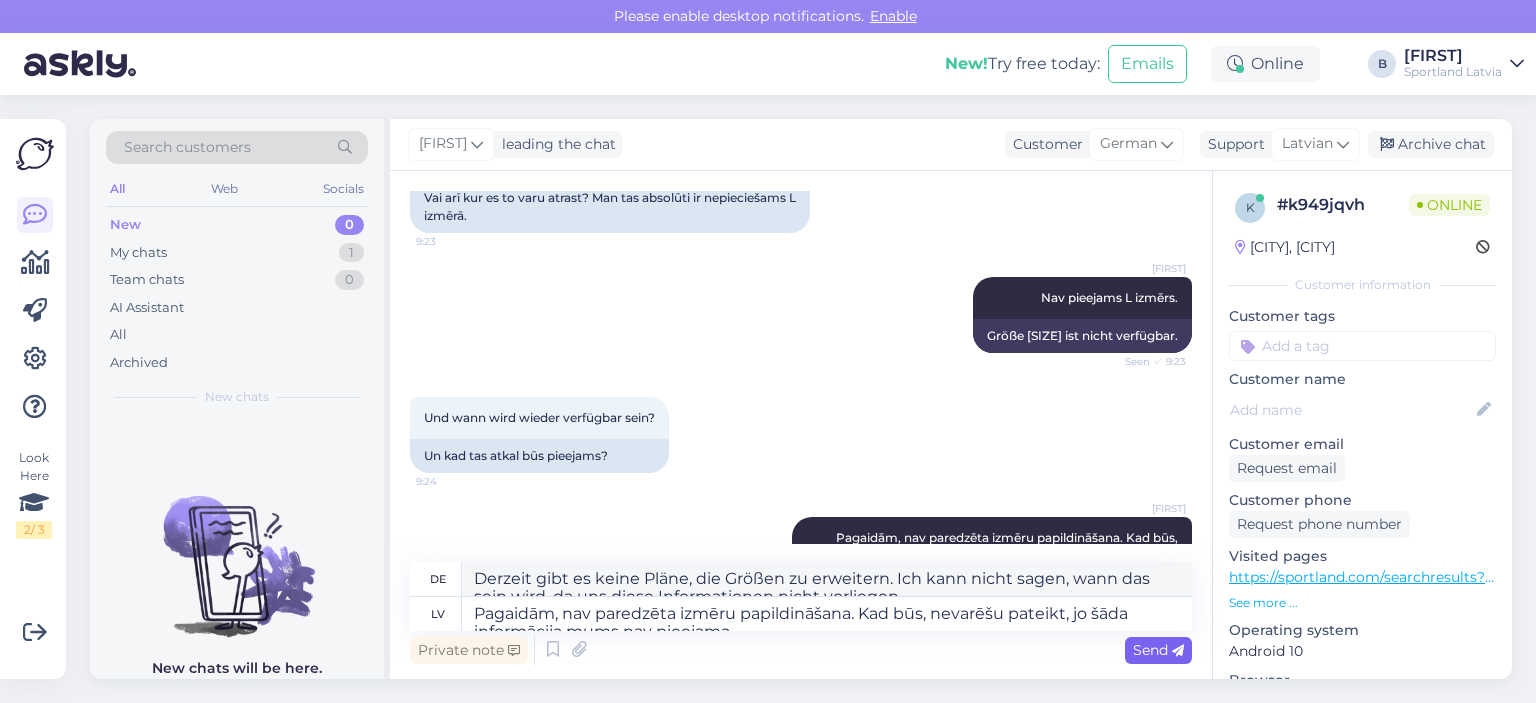 type 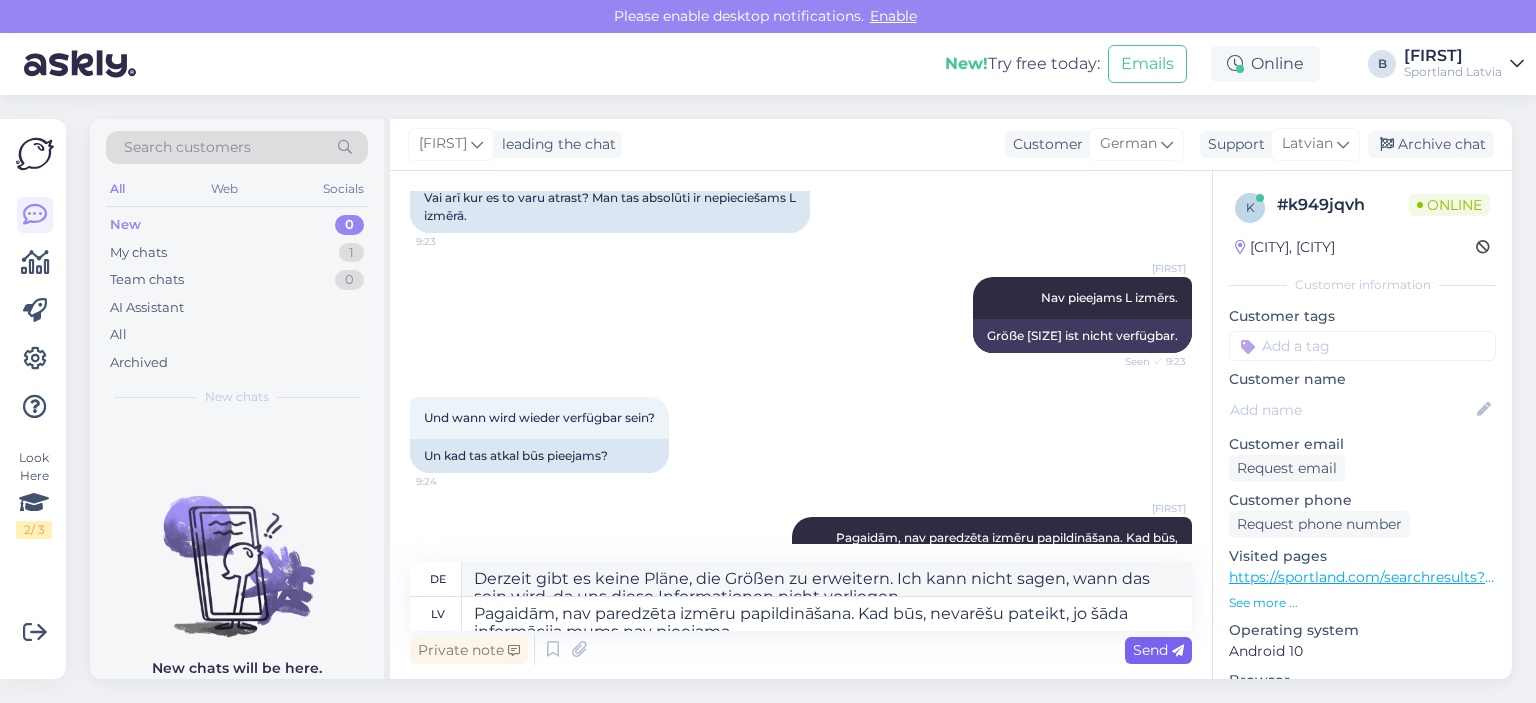 type 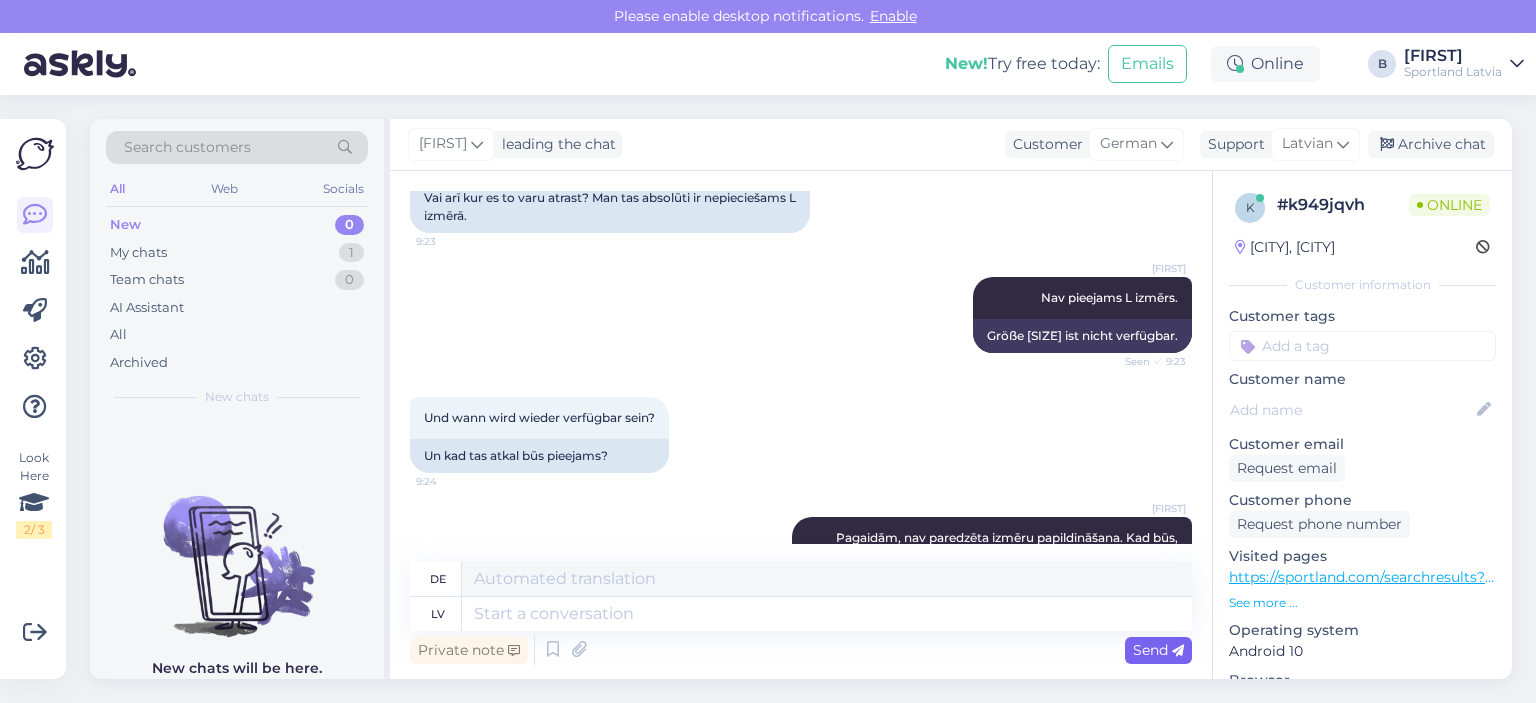 scroll, scrollTop: 612, scrollLeft: 0, axis: vertical 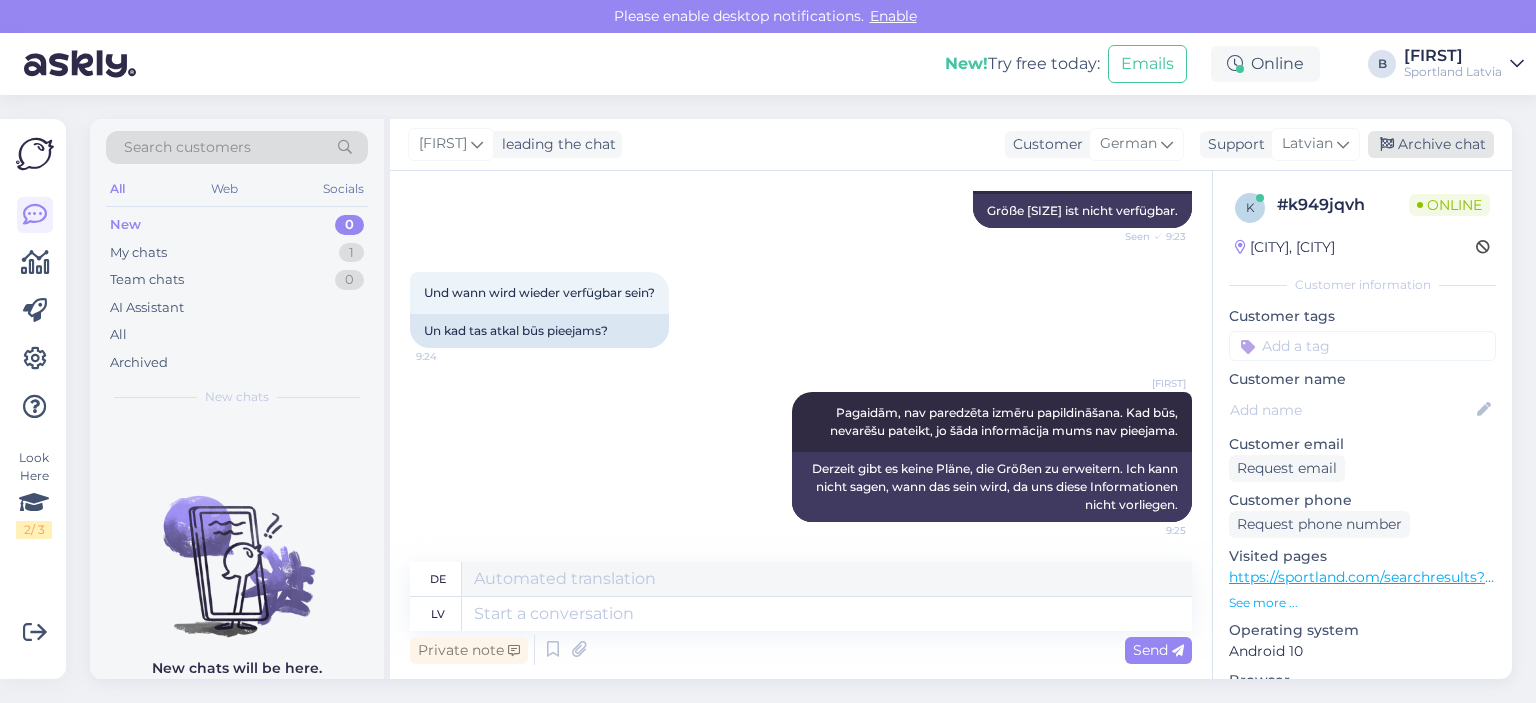 click on "Archive chat" at bounding box center (1431, 144) 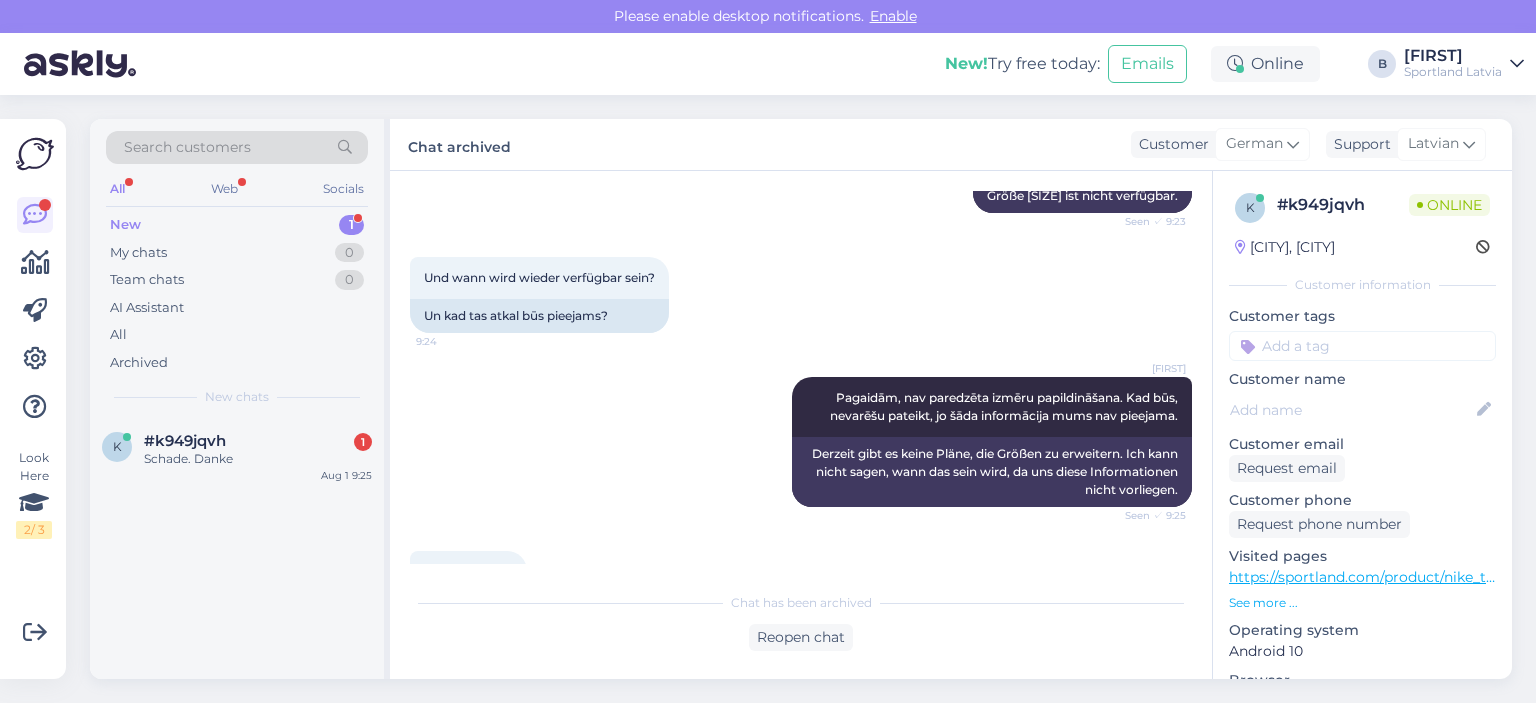 scroll, scrollTop: 678, scrollLeft: 0, axis: vertical 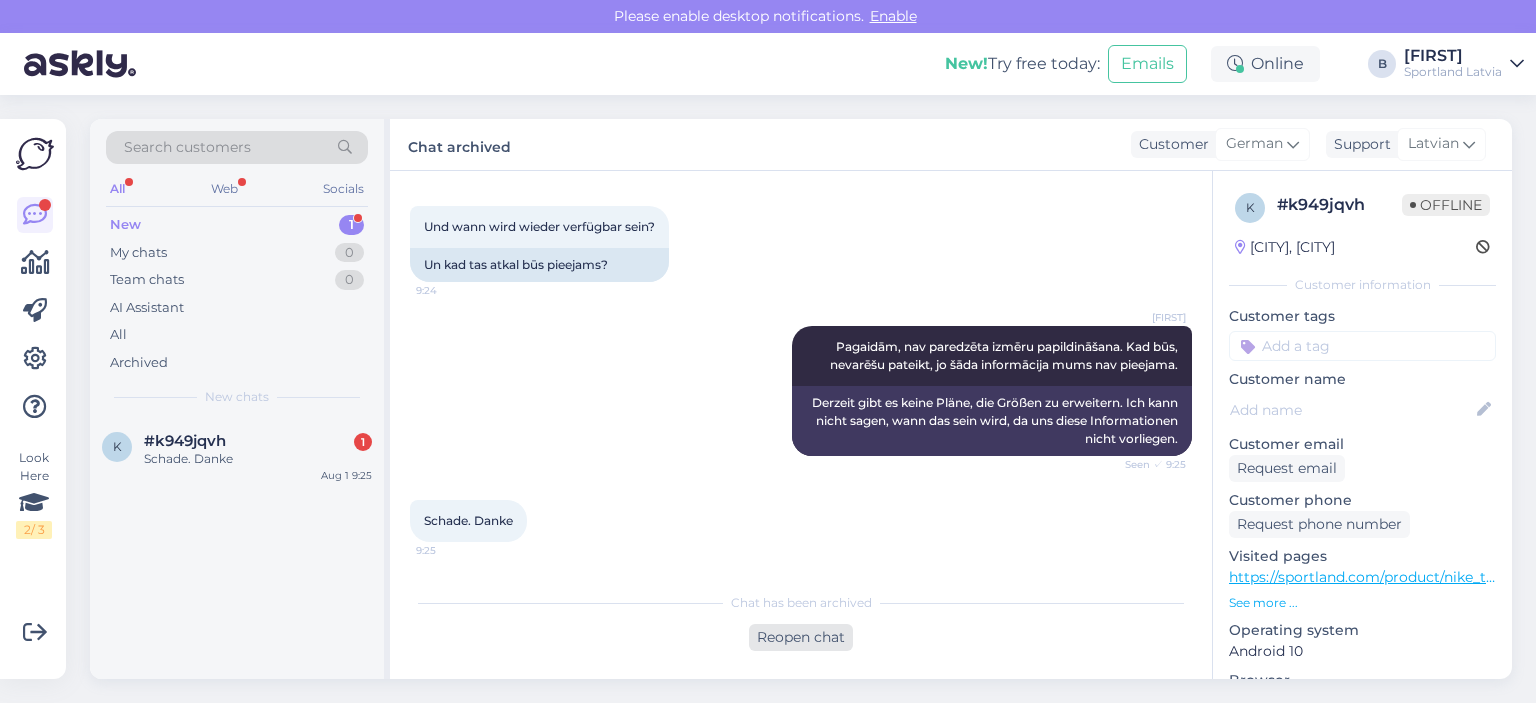 click on "Reopen chat" at bounding box center [801, 637] 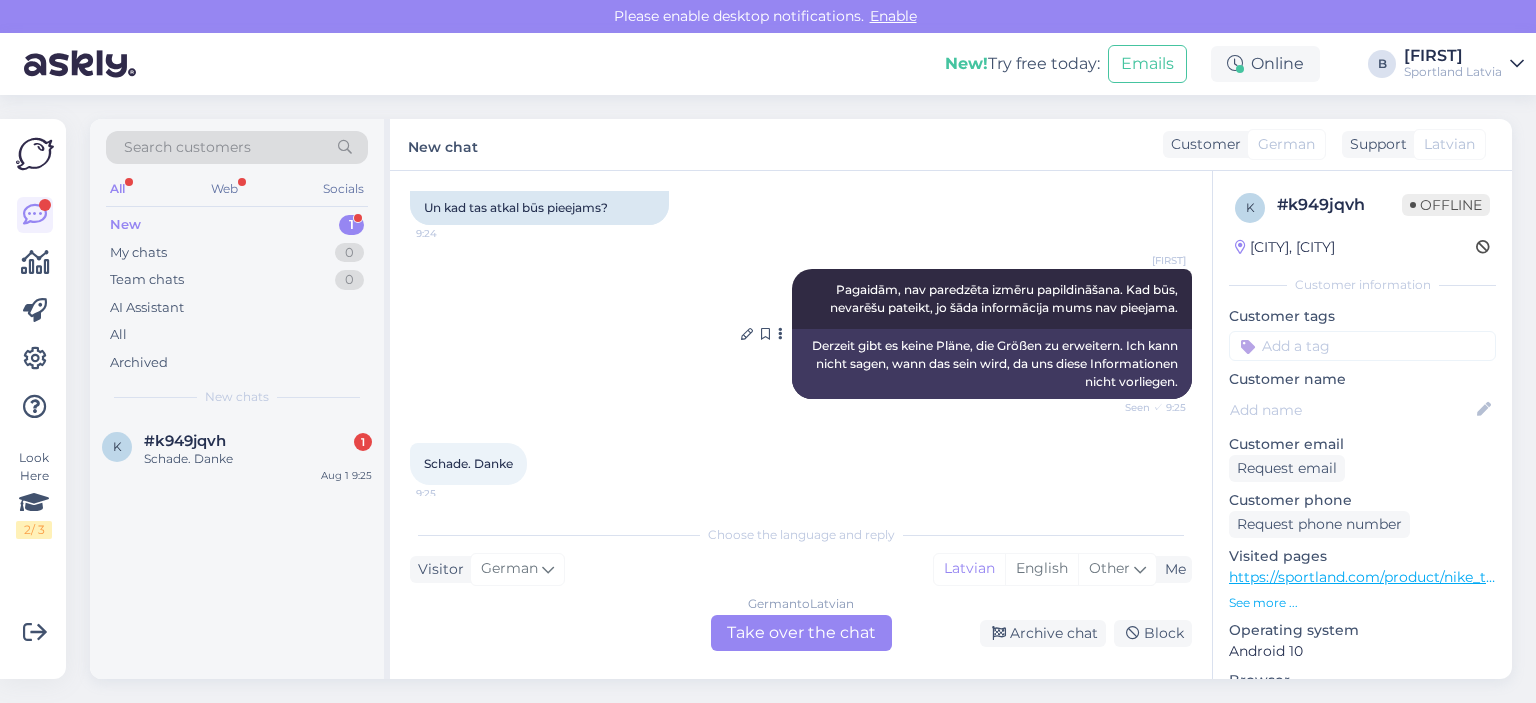 scroll, scrollTop: 746, scrollLeft: 0, axis: vertical 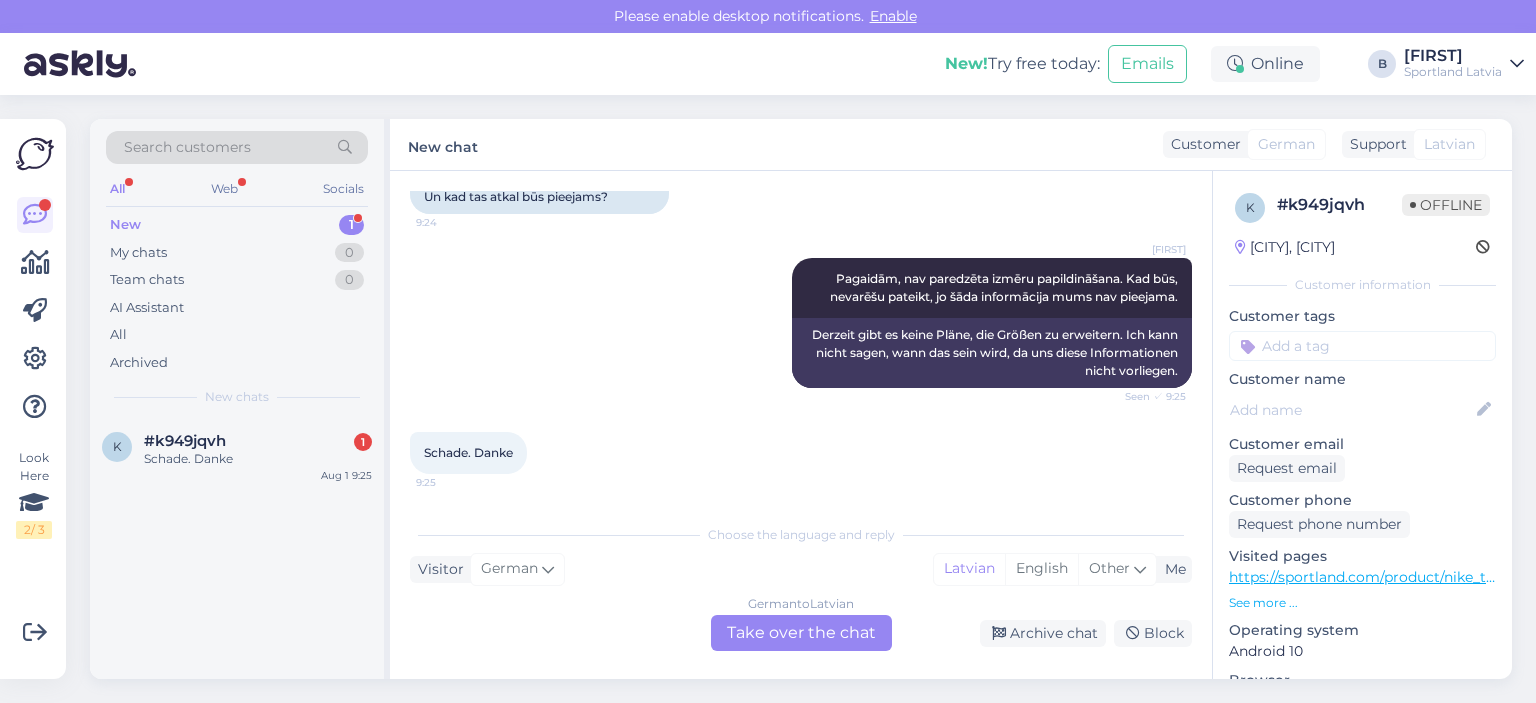 click on "German to Latvian Take over the chat" at bounding box center (801, 633) 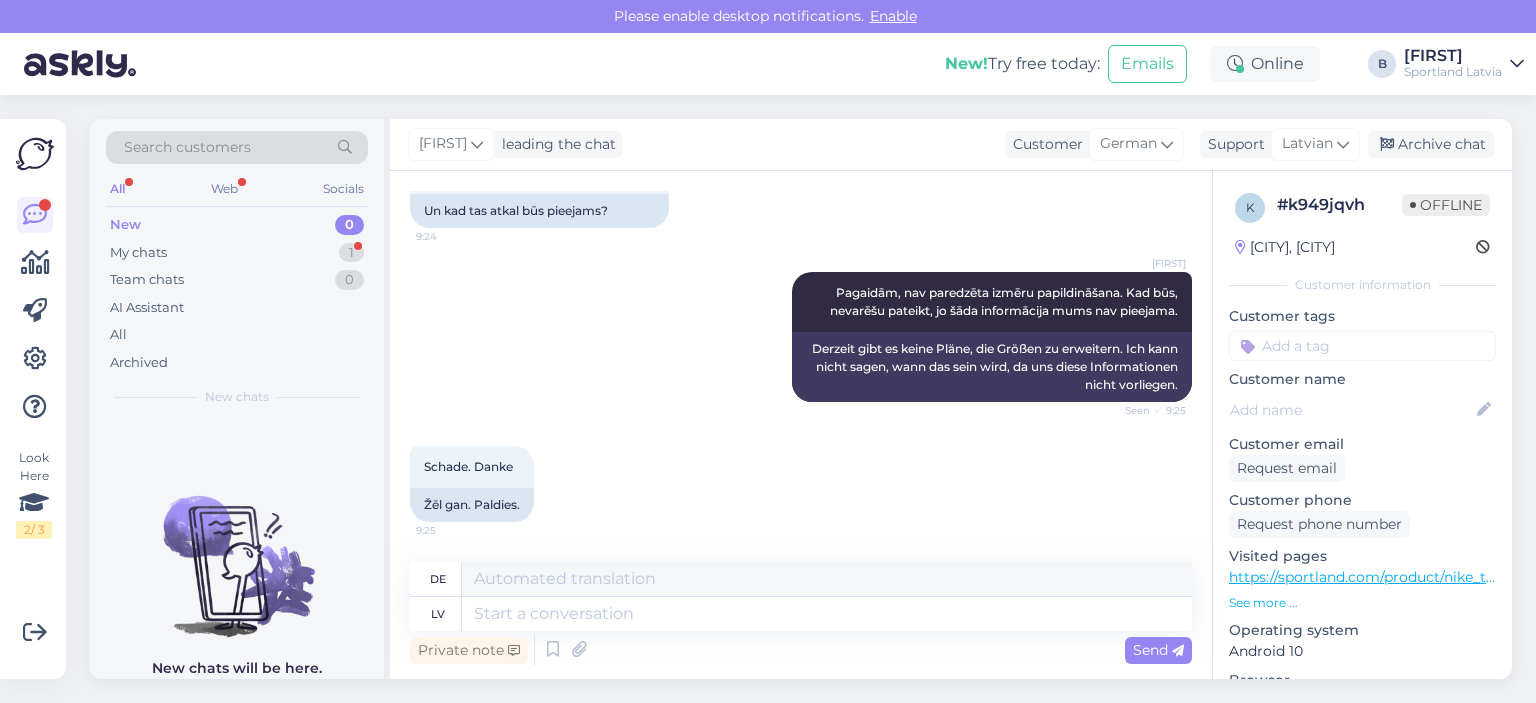 scroll, scrollTop: 732, scrollLeft: 0, axis: vertical 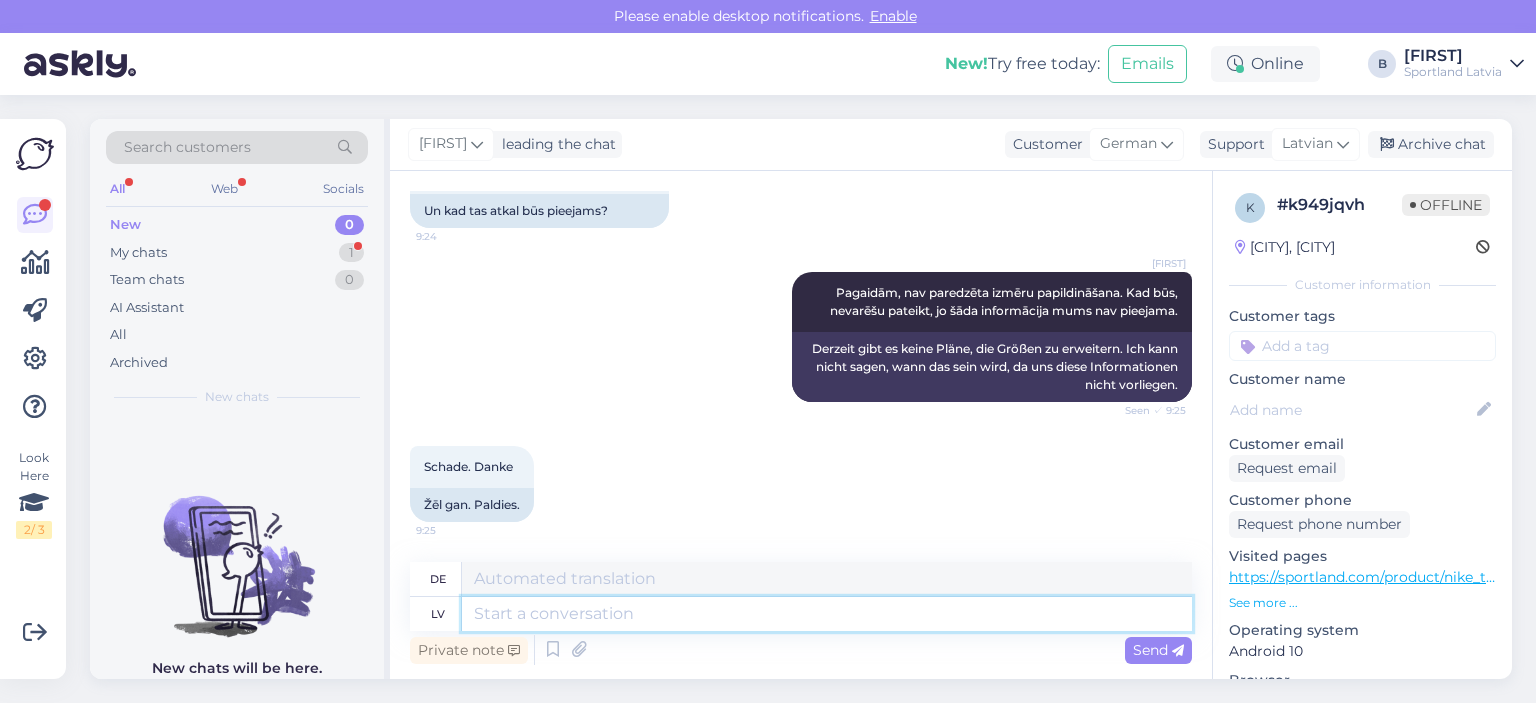 click at bounding box center [827, 614] 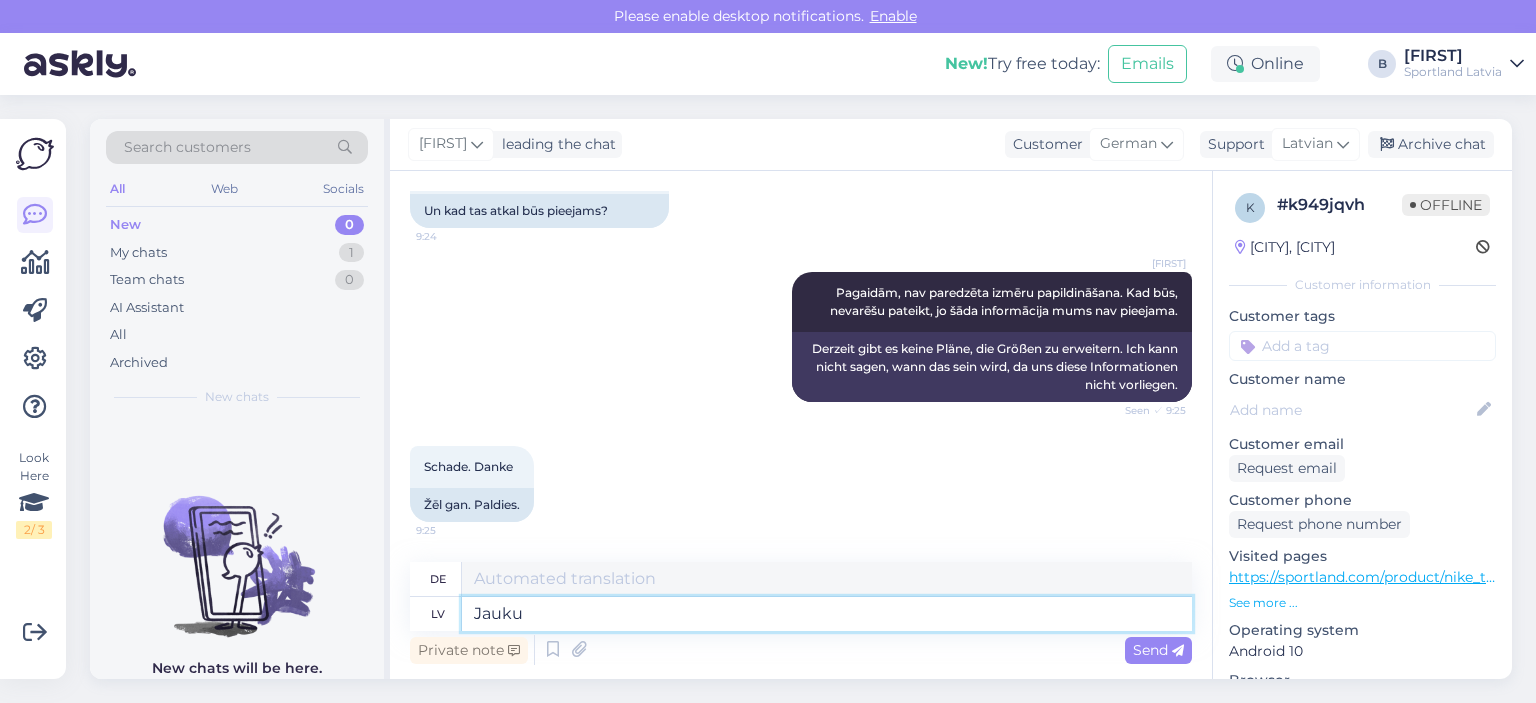 type on "Jauku J" 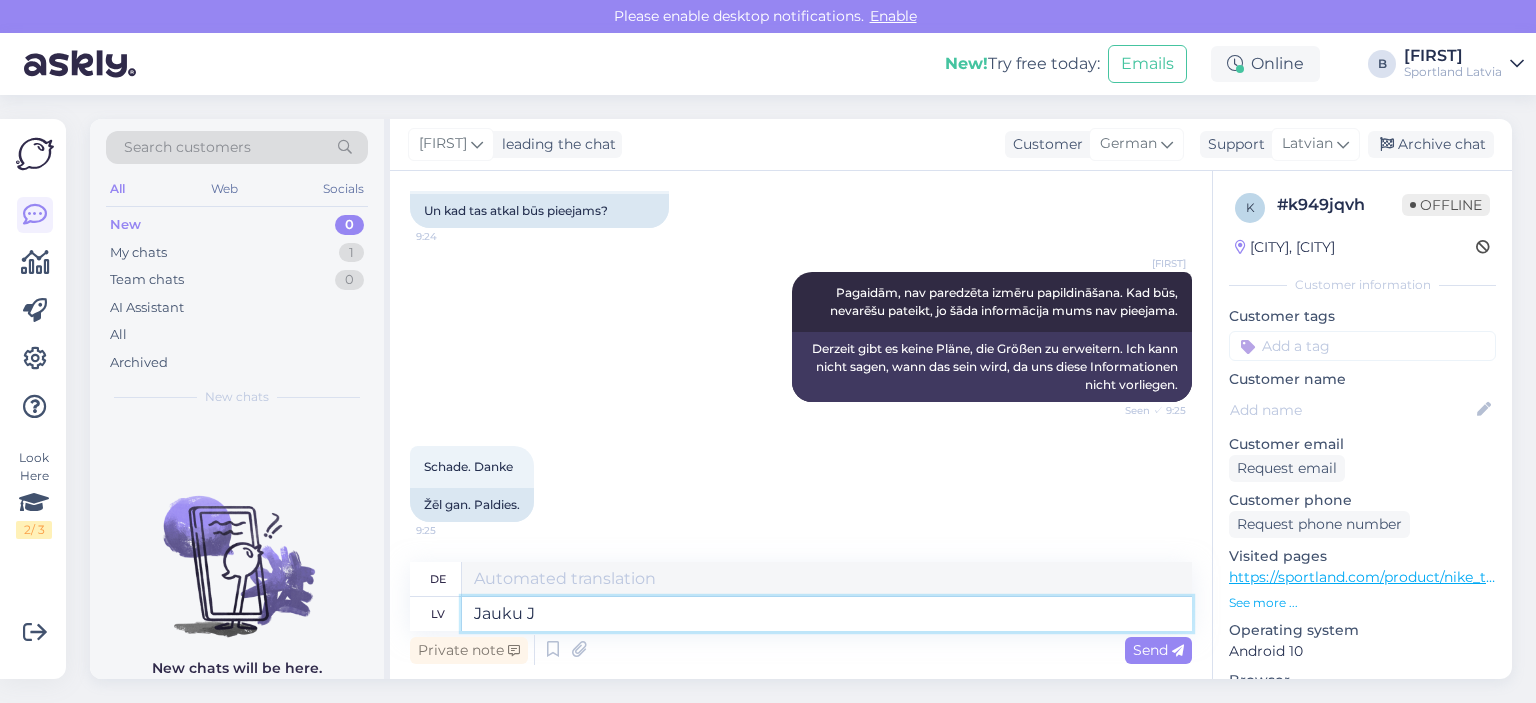 type on "Hübsch" 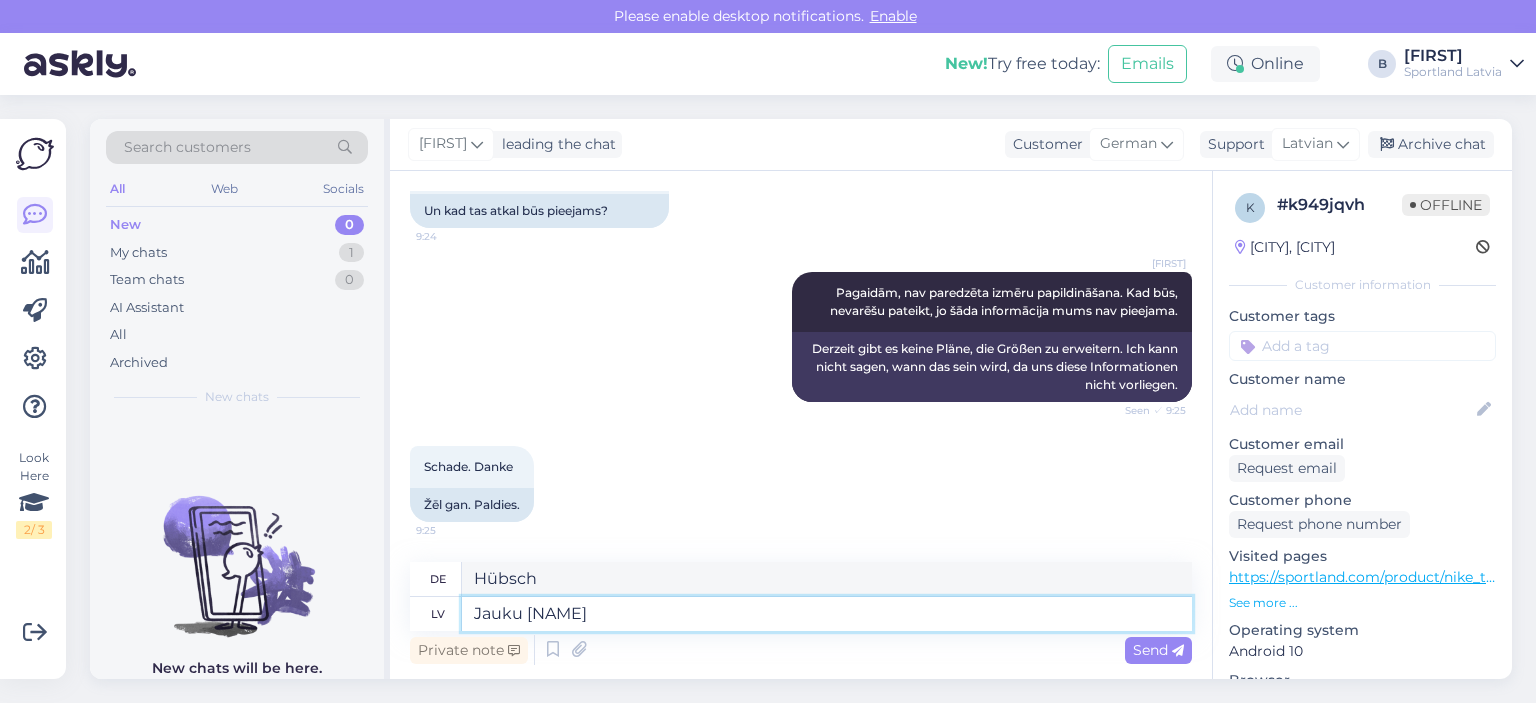 type on "Jauku Jums d" 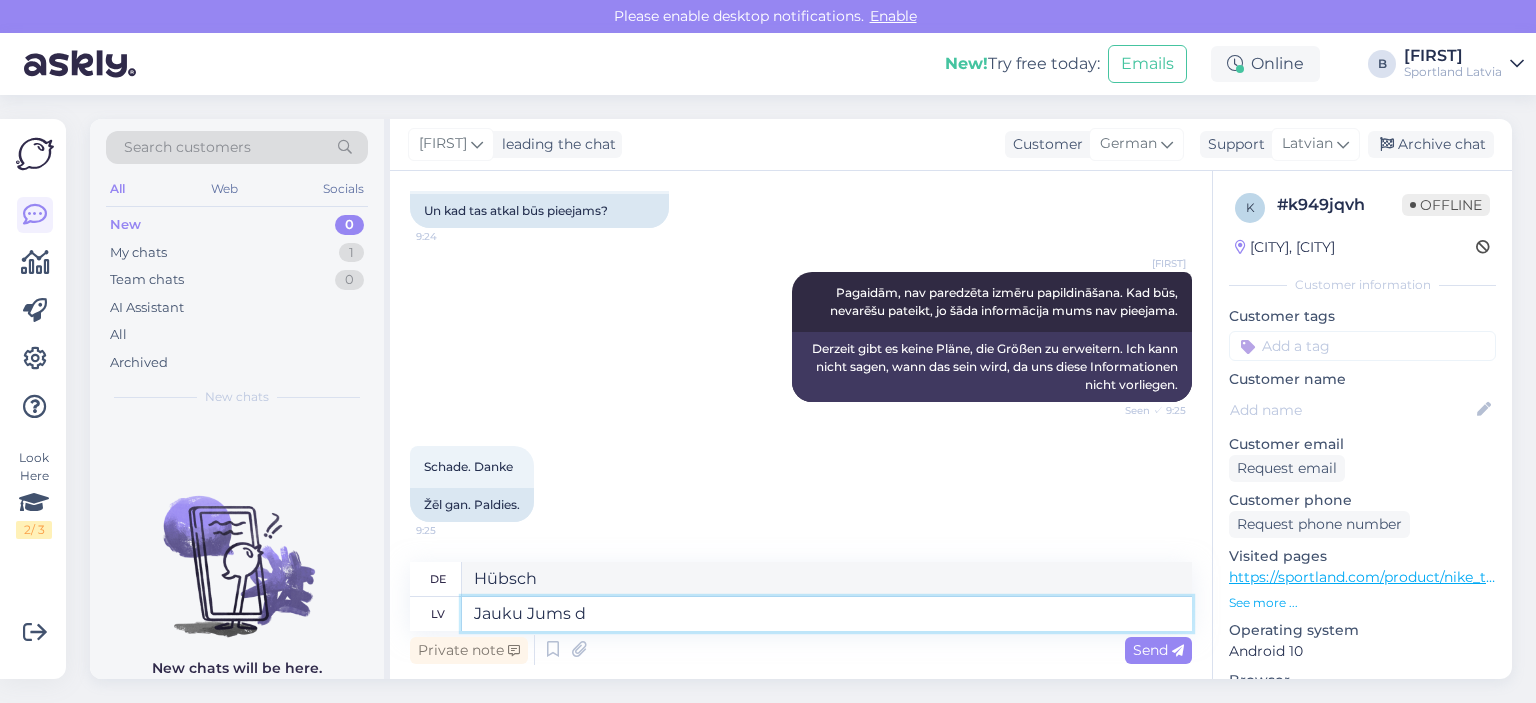 type on "Freut mich, Sie kennenzulernen" 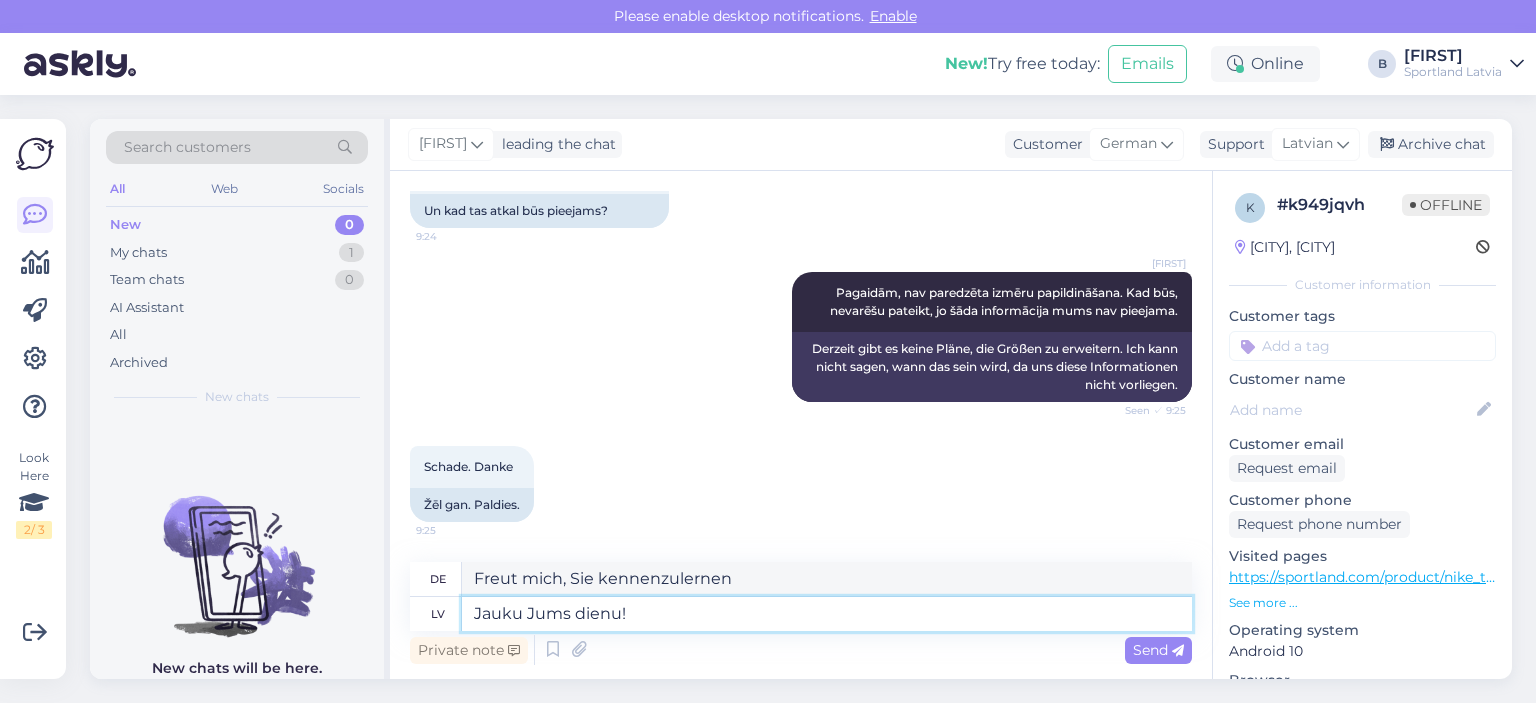 type on "Jauku Jums dienu!" 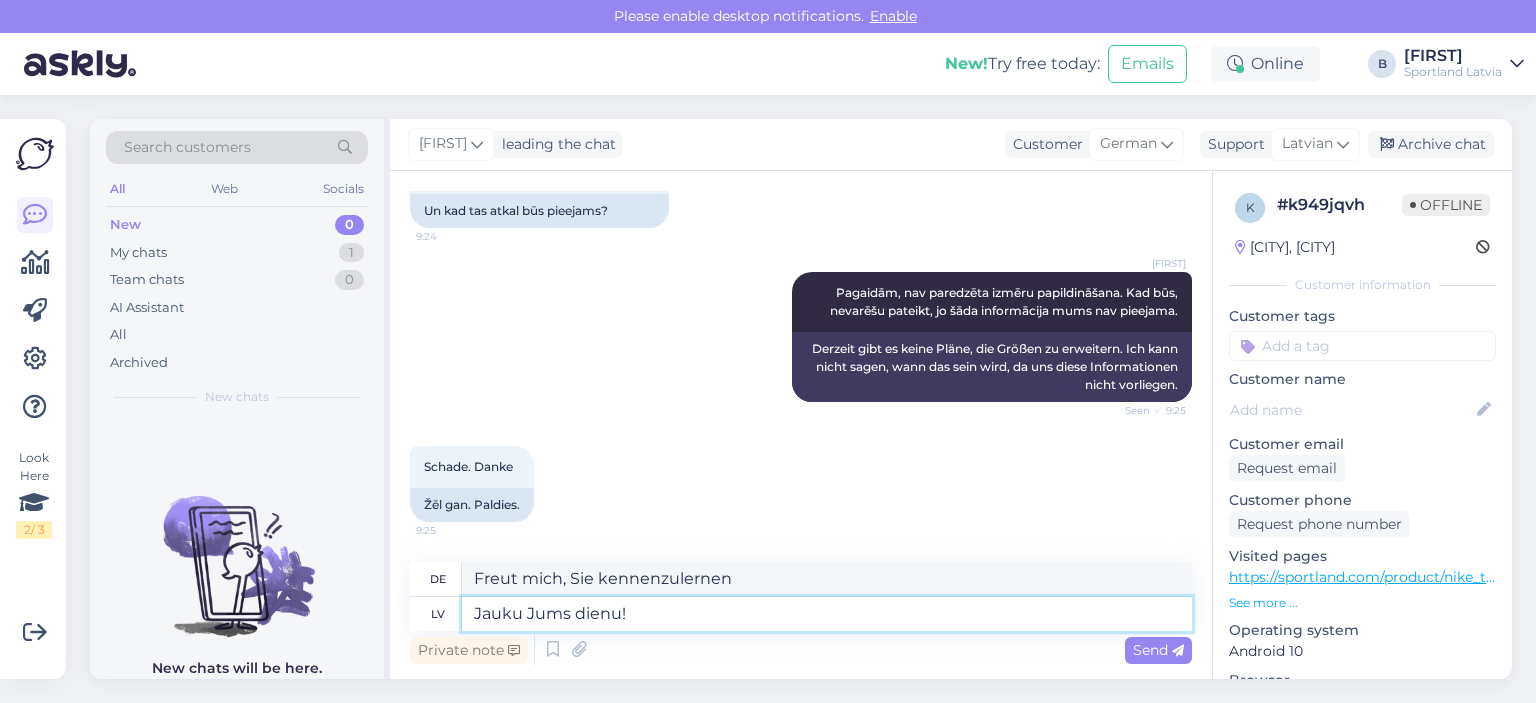 type on "Einen schönen Tag noch!" 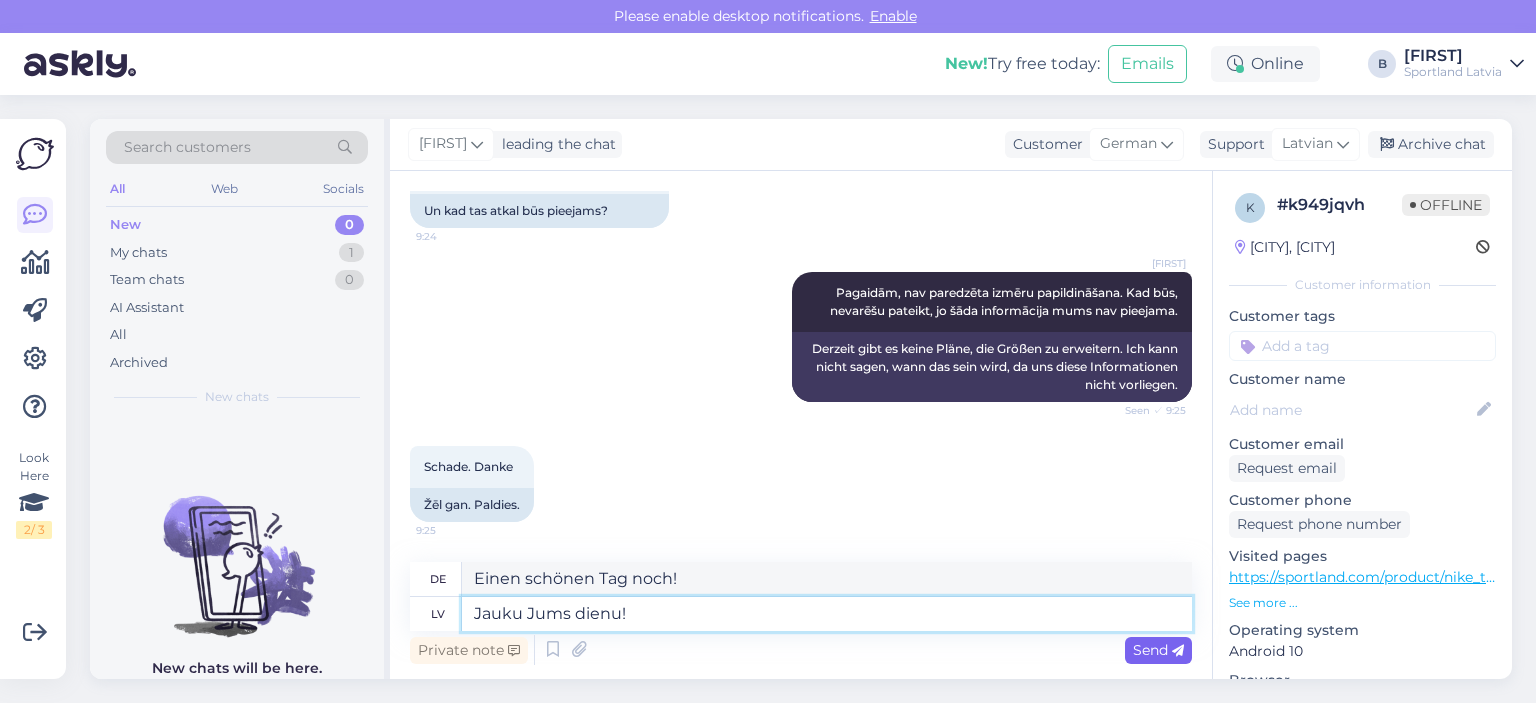 type on "Jauku Jums dienu!" 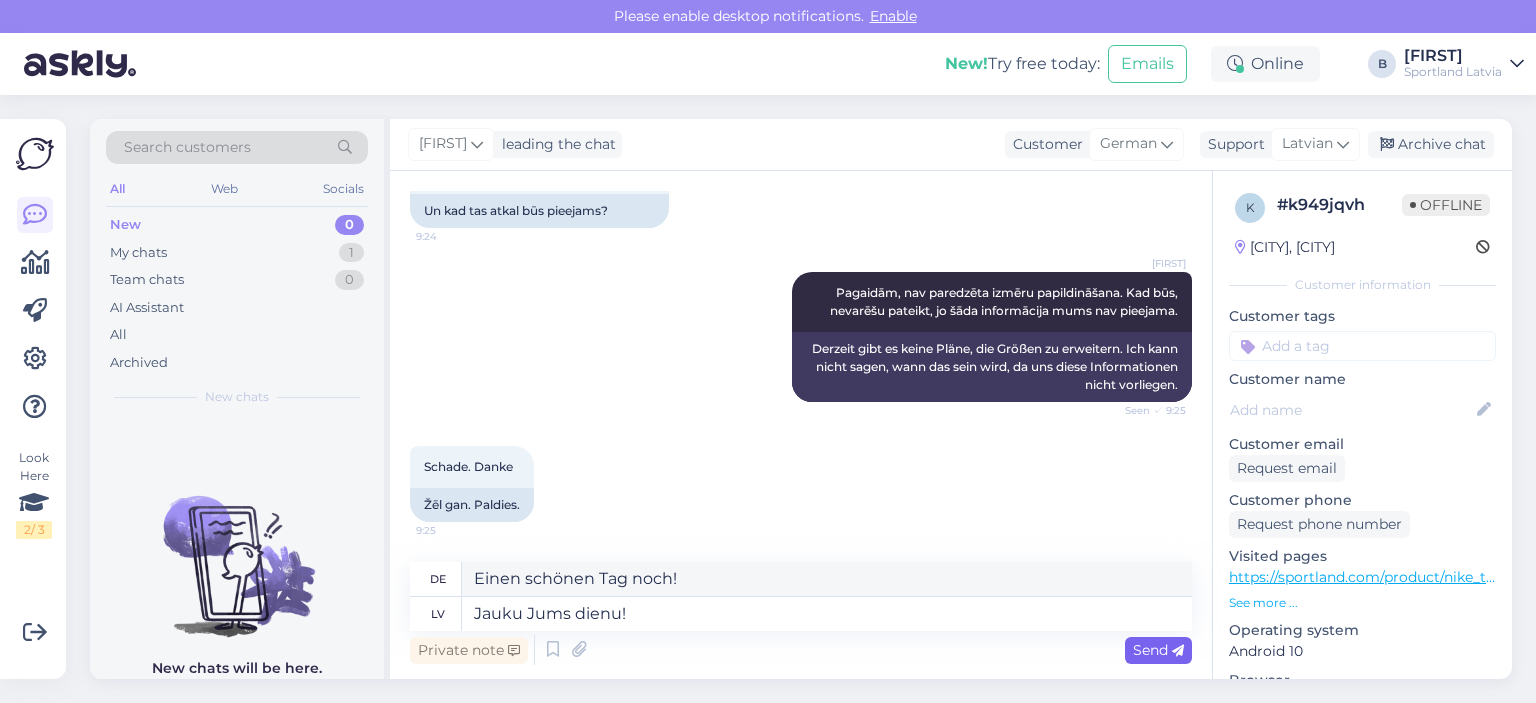 click on "Send" at bounding box center [1158, 650] 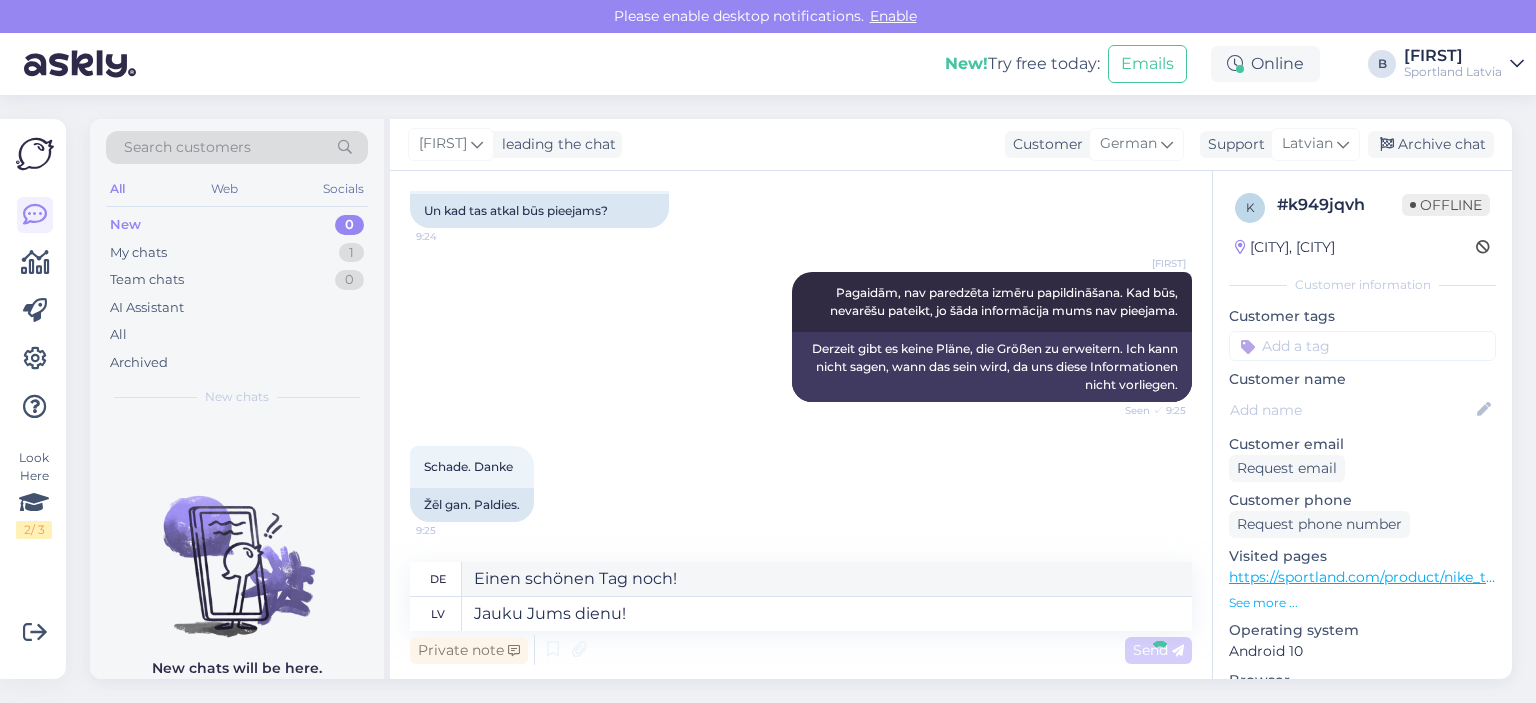 type 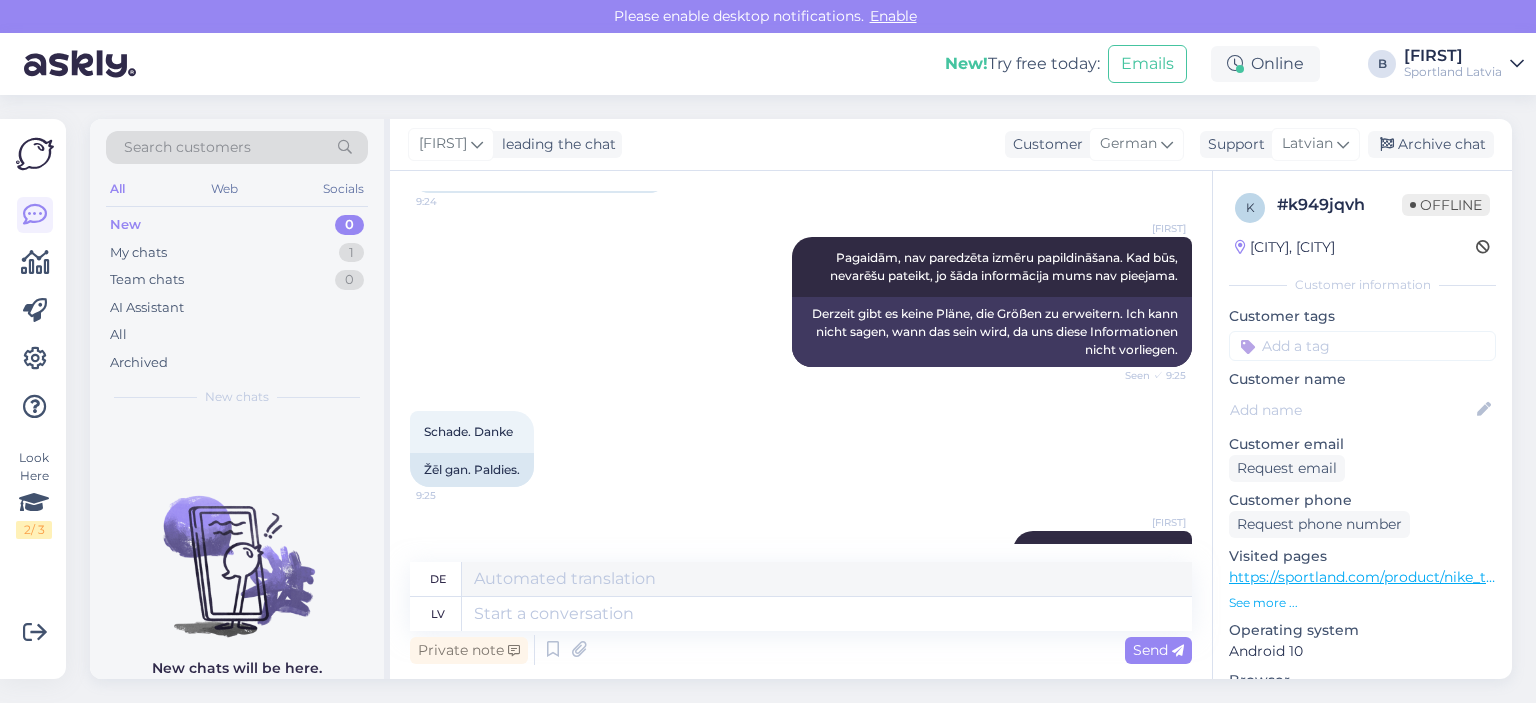 scroll, scrollTop: 852, scrollLeft: 0, axis: vertical 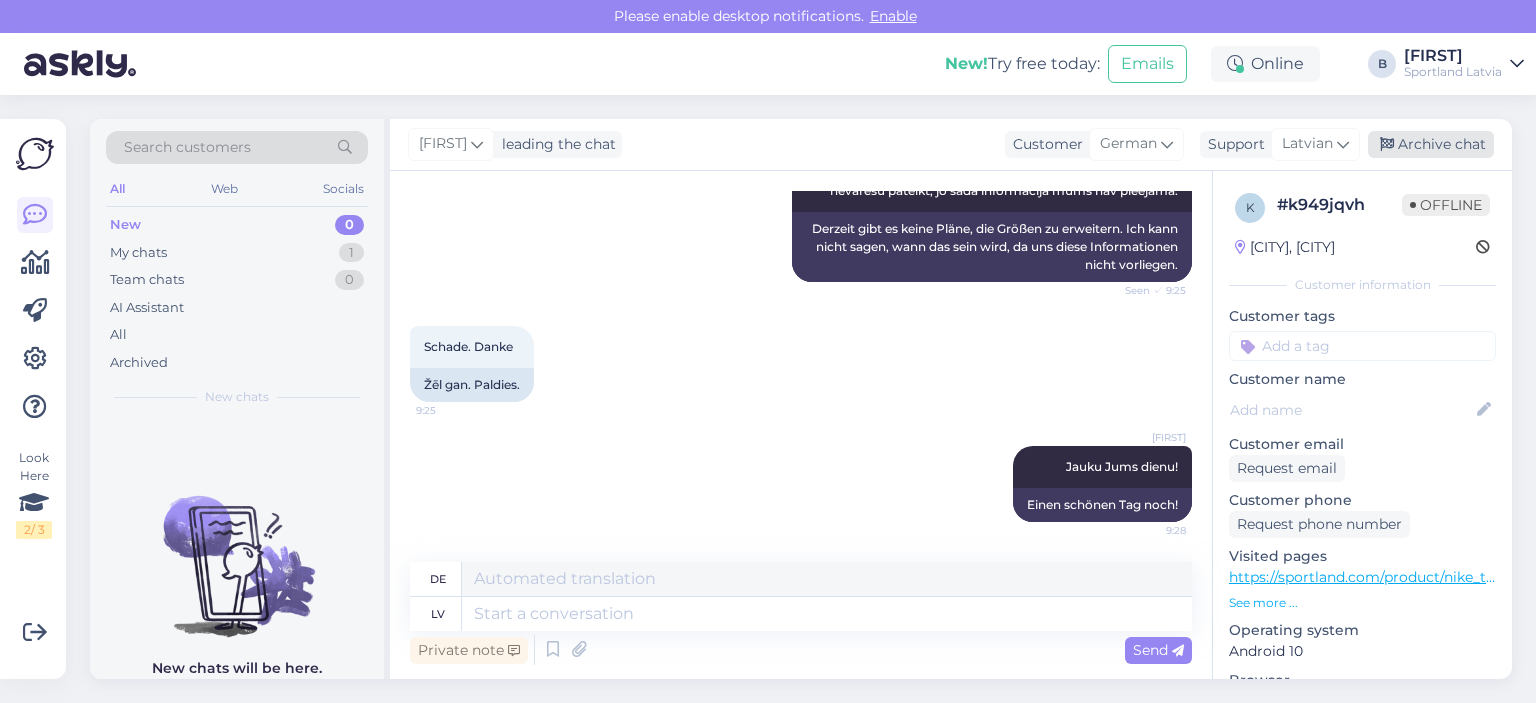 click on "Archive chat" at bounding box center [1431, 144] 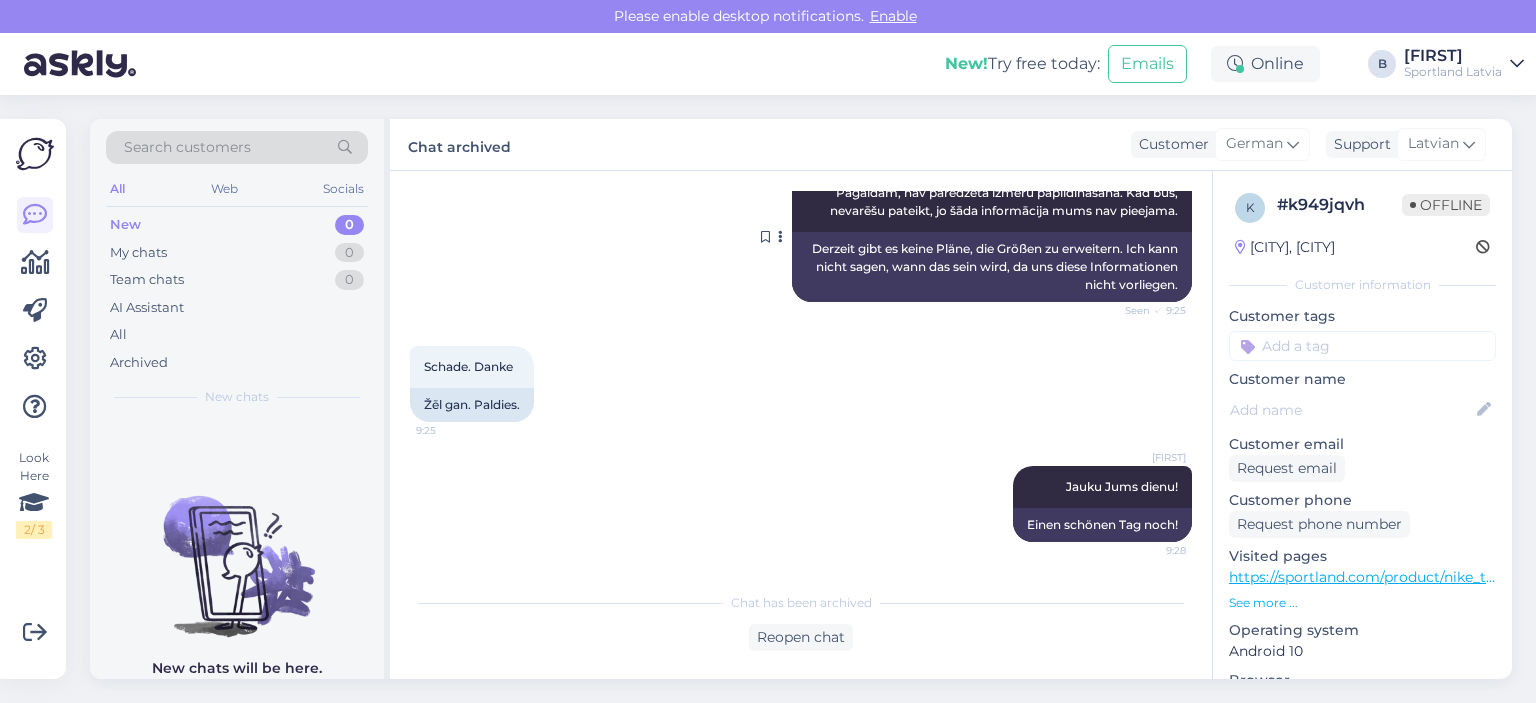 scroll, scrollTop: 832, scrollLeft: 0, axis: vertical 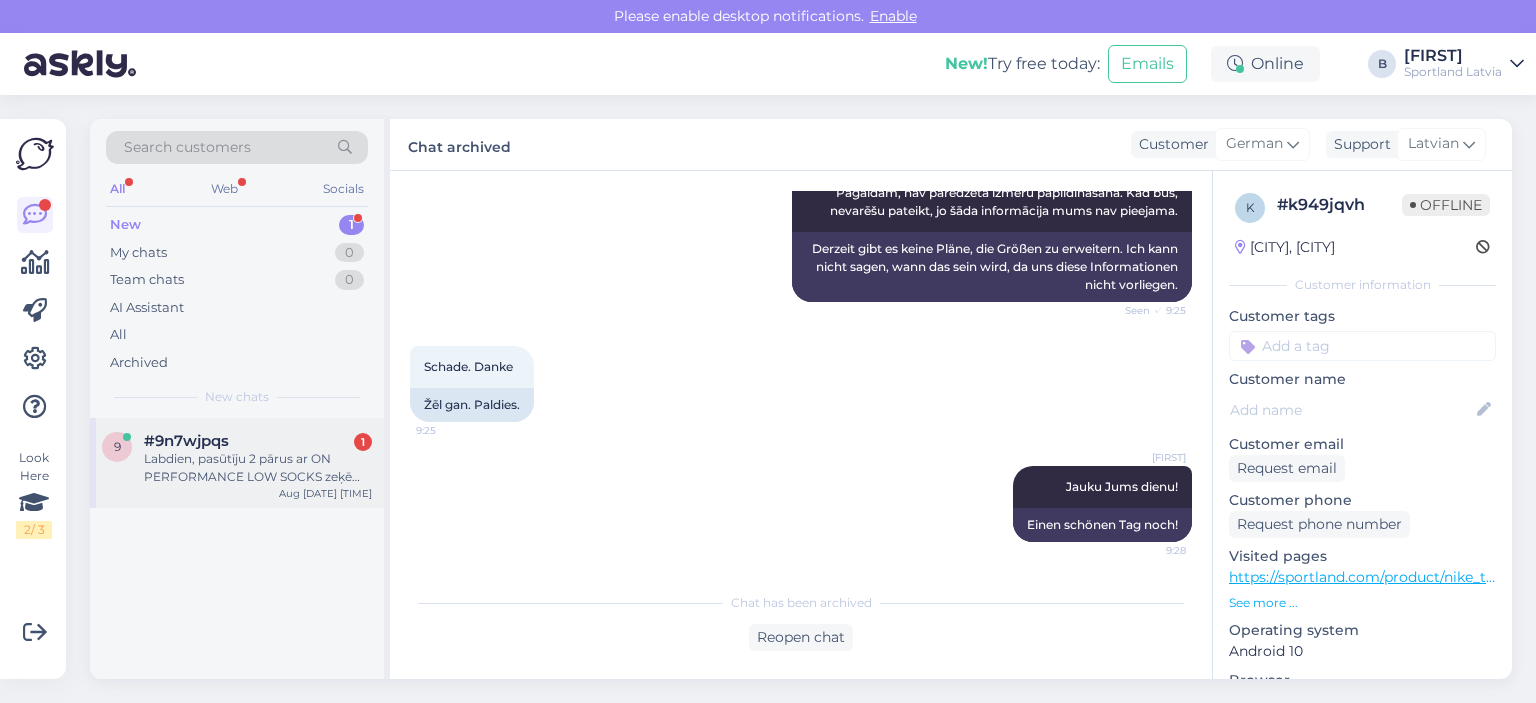 click on "Labdien, pasūtīju 2 pārus ar
ON PERFORMANCE LOW SOCKS
zeķēm (Pasūtījums #[ORDER_NUMBER]). 23.07. sūtījums atnāca, bet esmu saņēmusi tikai 1 pāri ar šīm zeķēm. Neesmu saņēmusi nekādas ziņas, ka otr" at bounding box center (258, 468) 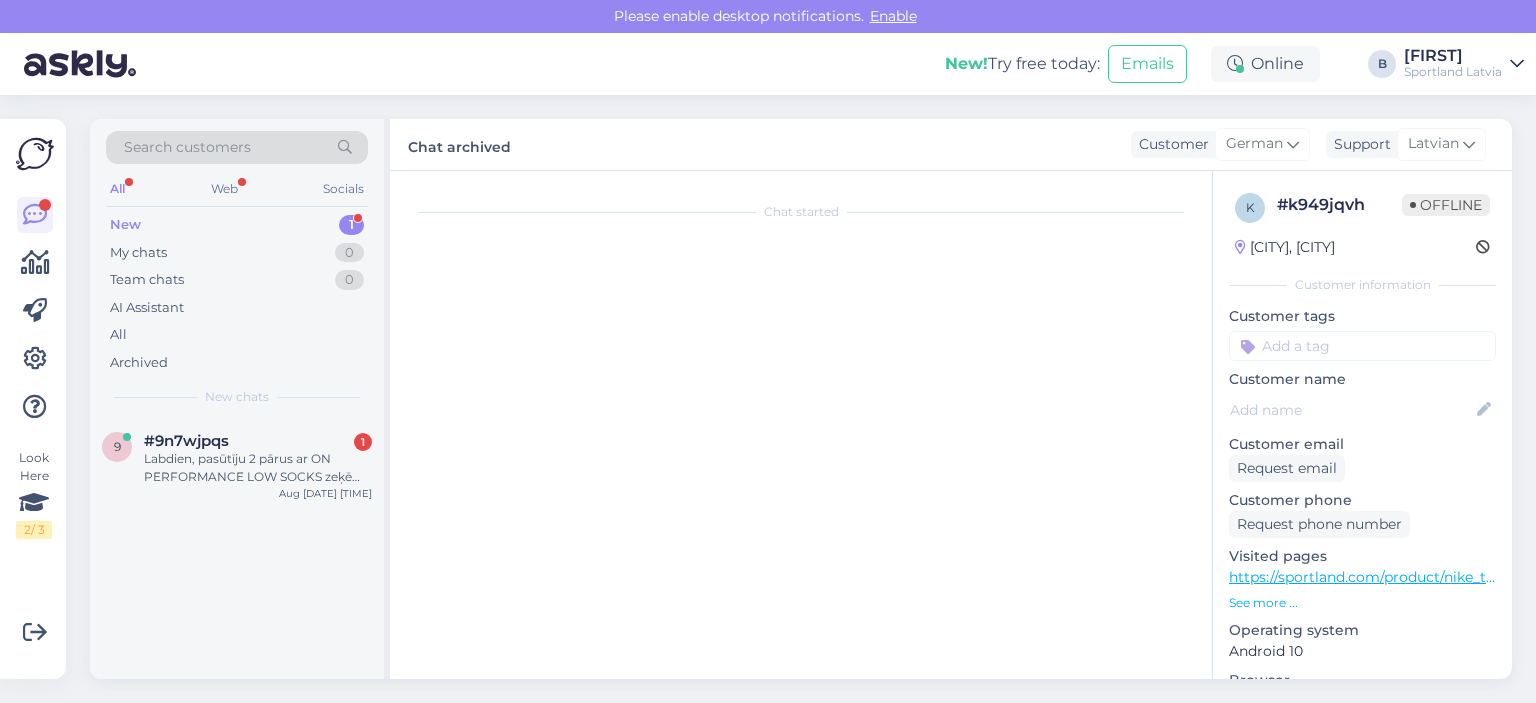 scroll, scrollTop: 0, scrollLeft: 0, axis: both 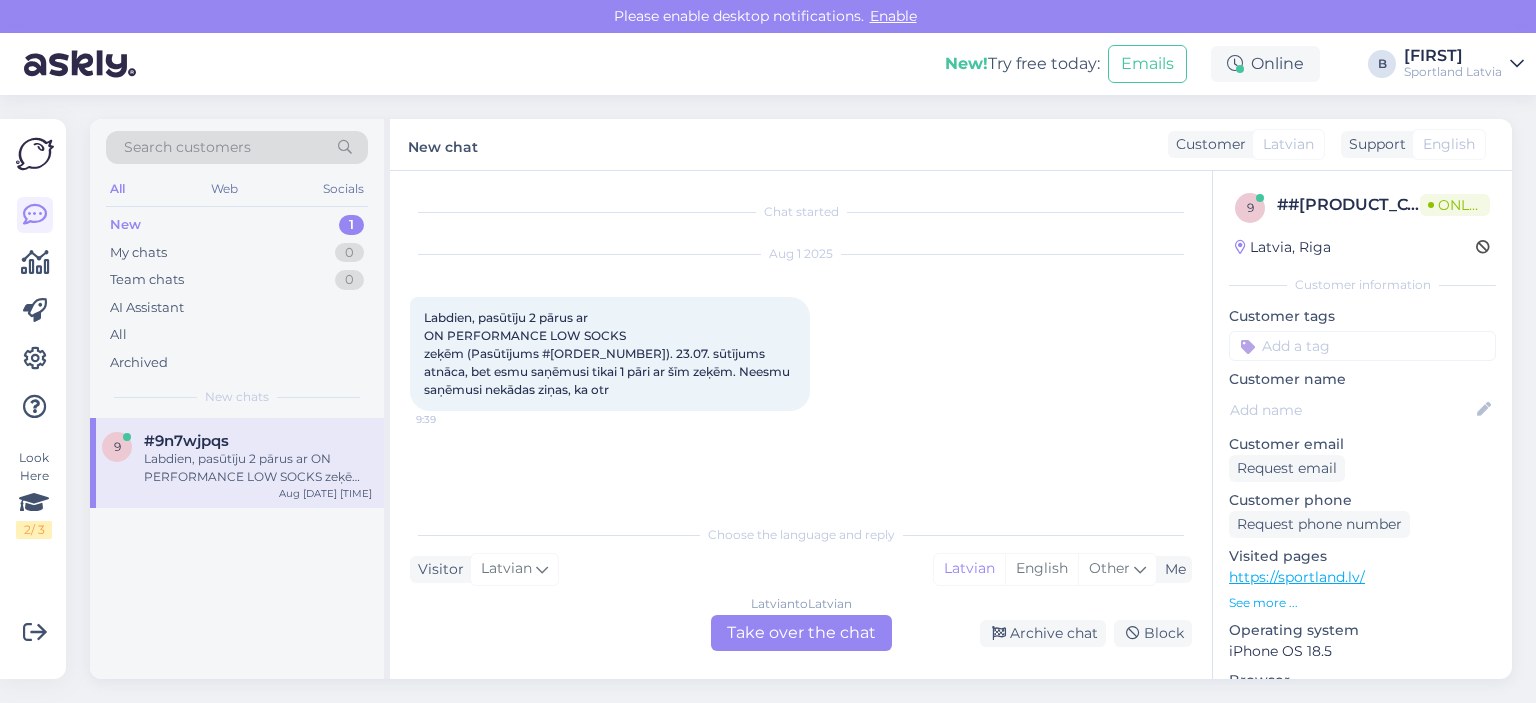 click on "Latvian  to  Latvian Take over the chat" at bounding box center (801, 633) 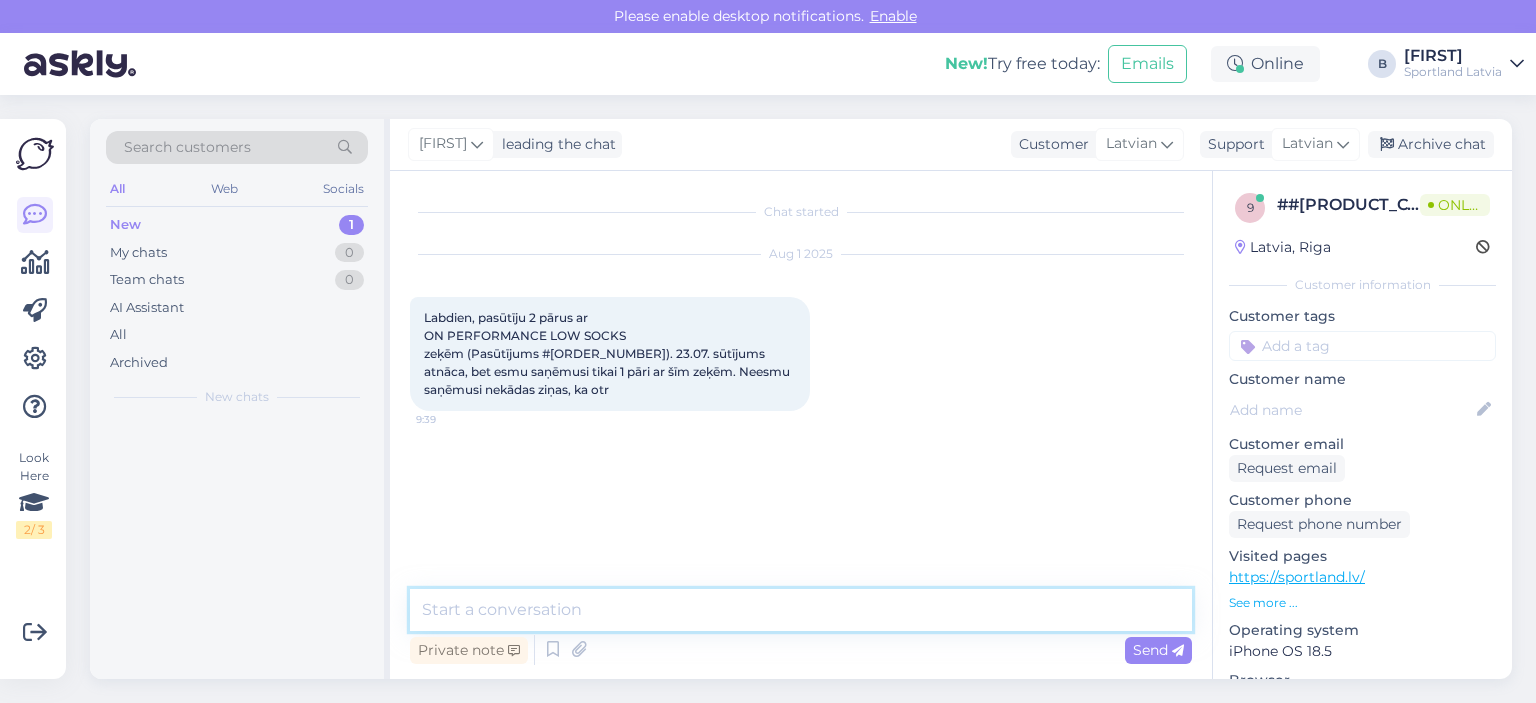 click at bounding box center (801, 610) 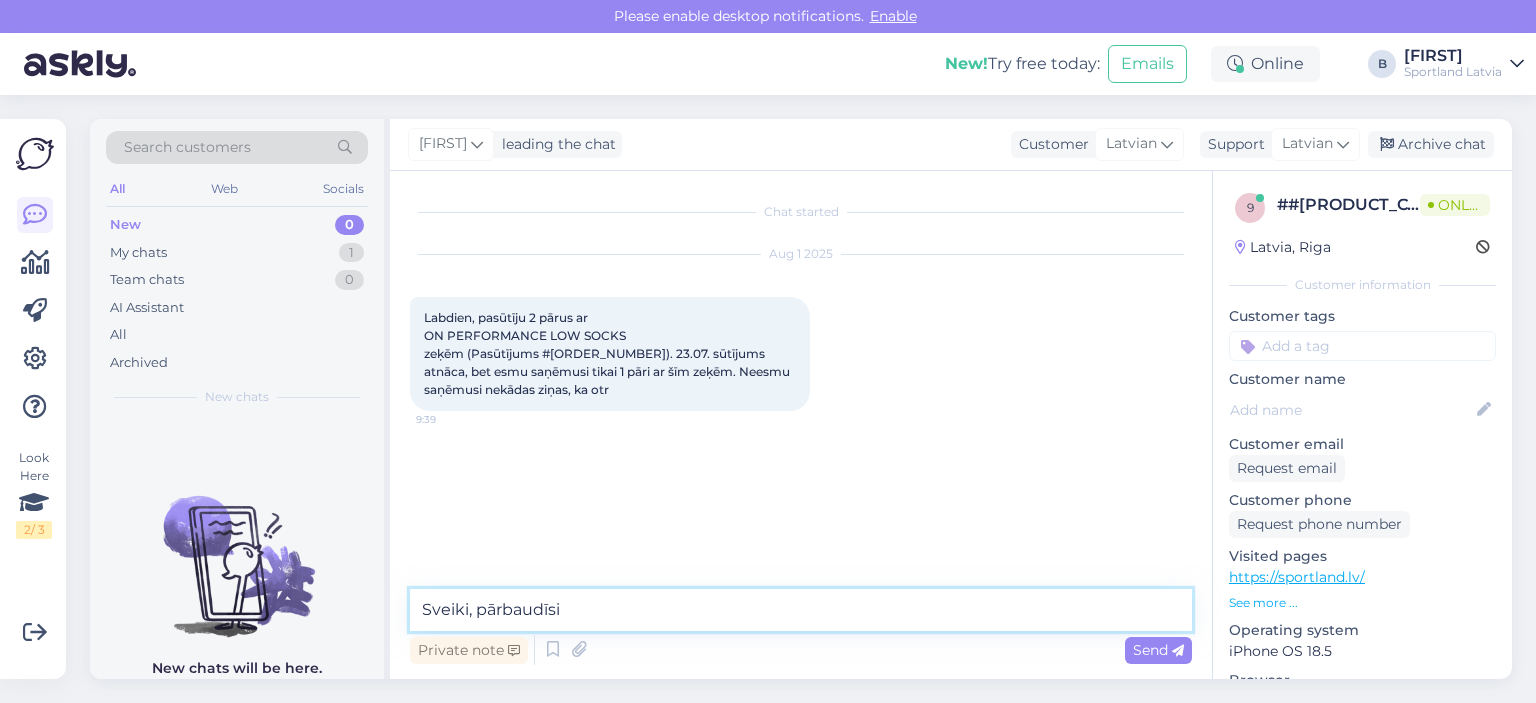 type on "Sveiki, pārbaudīsim" 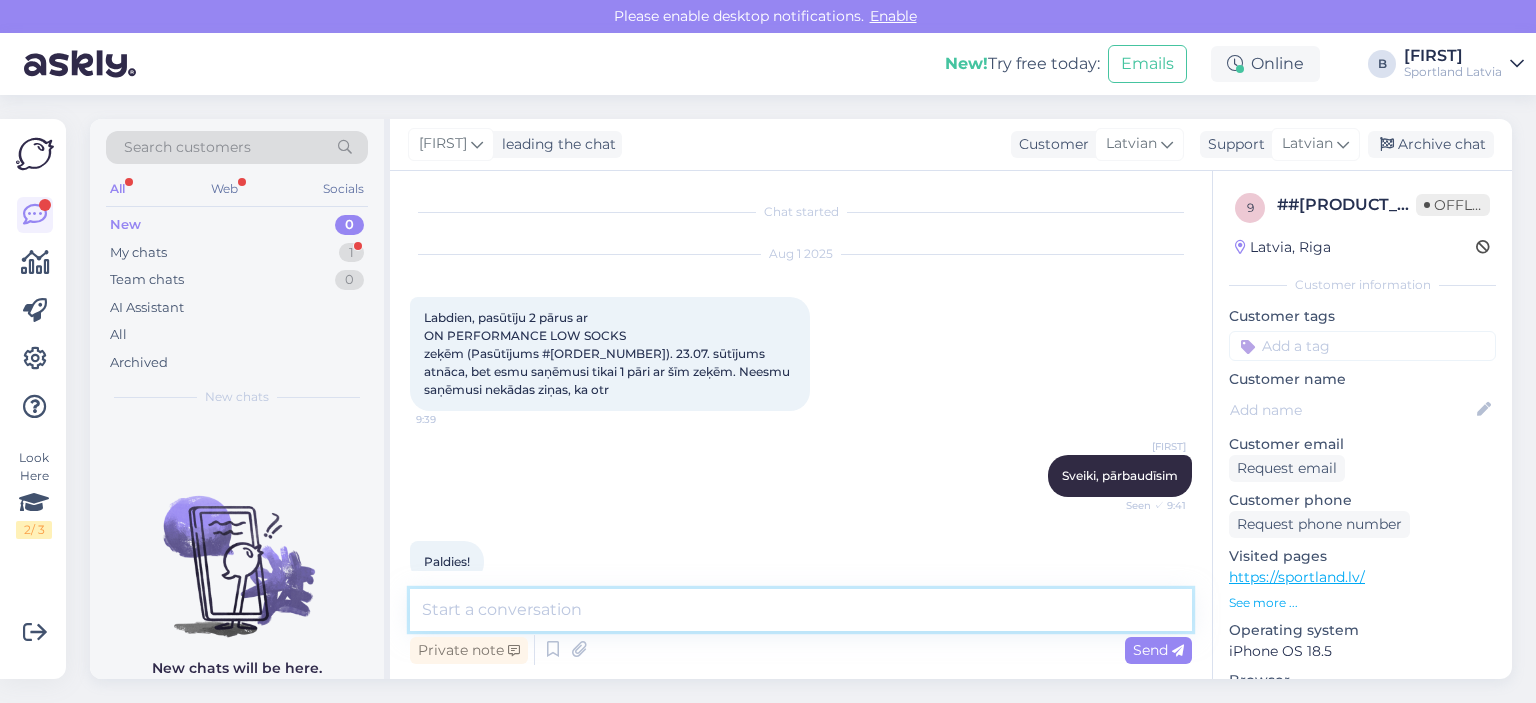 scroll, scrollTop: 52, scrollLeft: 0, axis: vertical 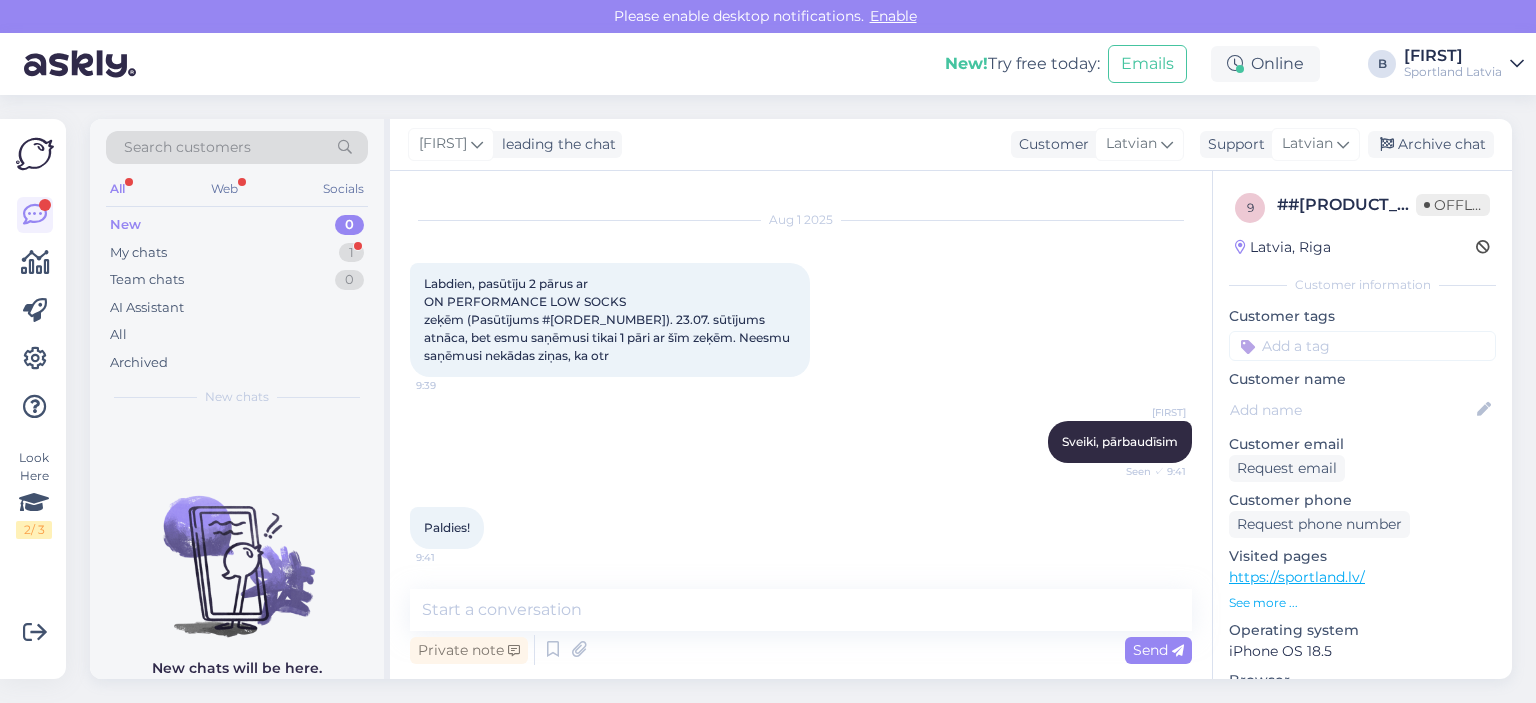 click on "Labdien, pasūtīju 2 pārus ar
ON PERFORMANCE LOW SOCKS
zeķēm (Pasūtījums #[ORDER_NUMBER]). 23.07. sūtījums atnāca, bet esmu saņēmusi tikai 1 pāri ar šīm zeķēm. Neesmu saņēmusi nekādas ziņas, ka otr" at bounding box center [608, 319] 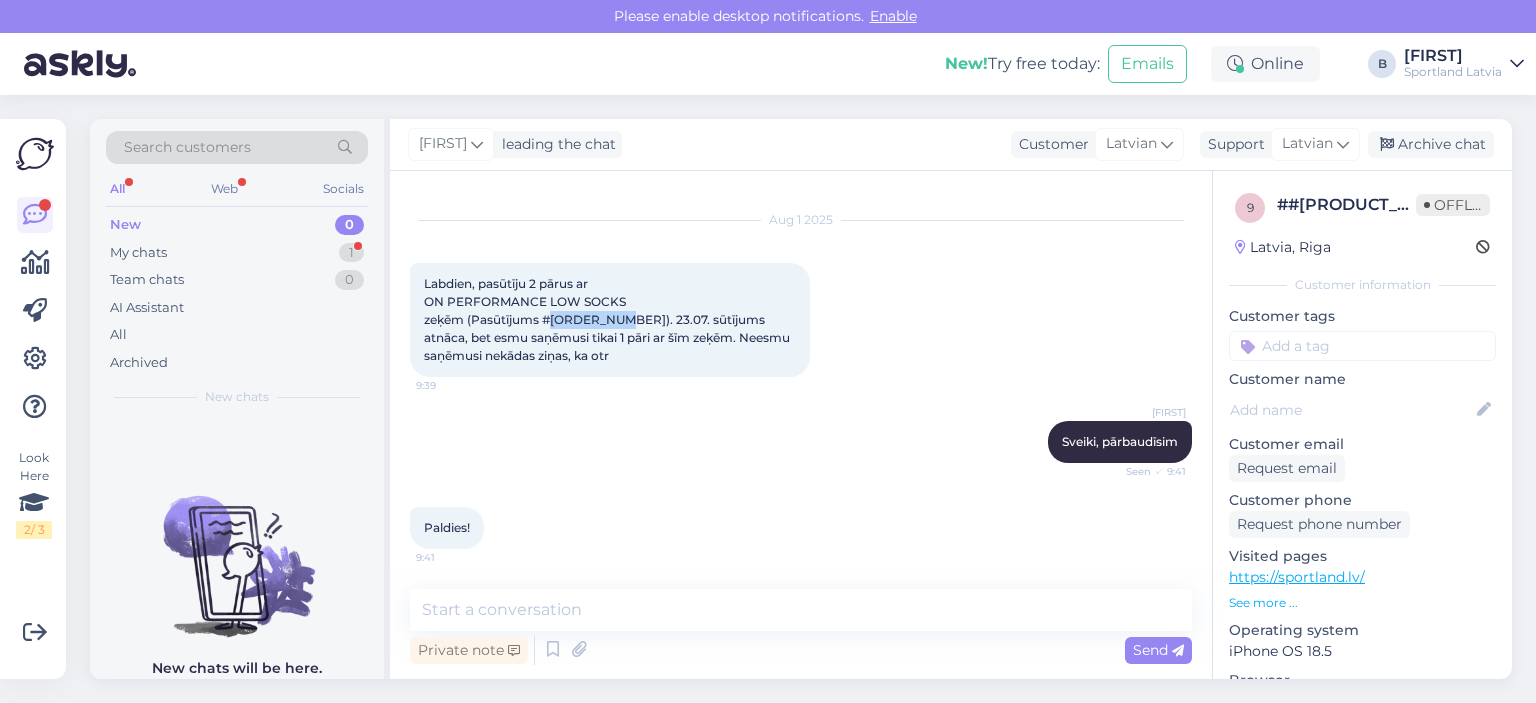 click on "Labdien, pasūtīju 2 pārus ar
ON PERFORMANCE LOW SOCKS
zeķēm (Pasūtījums #[ORDER_NUMBER]). 23.07. sūtījums atnāca, bet esmu saņēmusi tikai 1 pāri ar šīm zeķēm. Neesmu saņēmusi nekādas ziņas, ka otr" at bounding box center [608, 319] 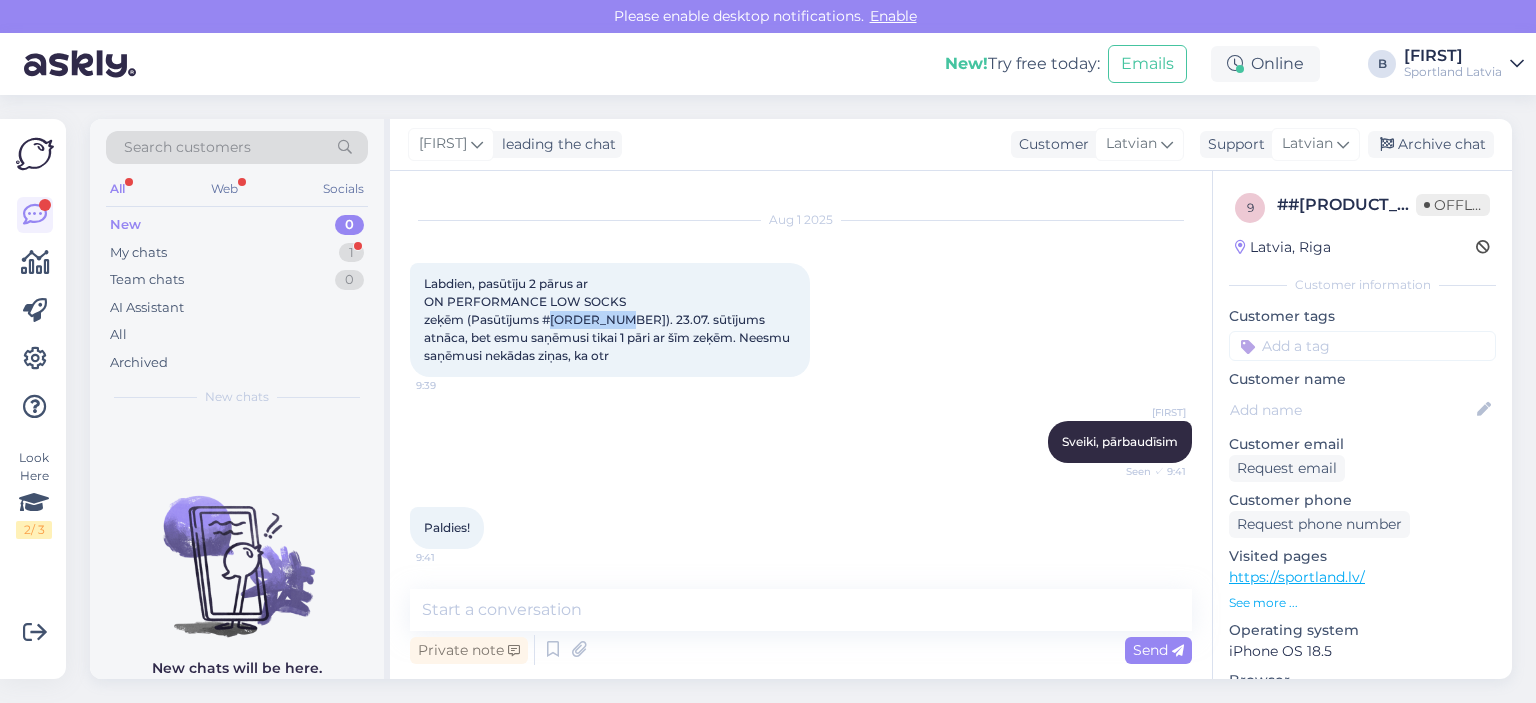 copy on "[NUMBER]" 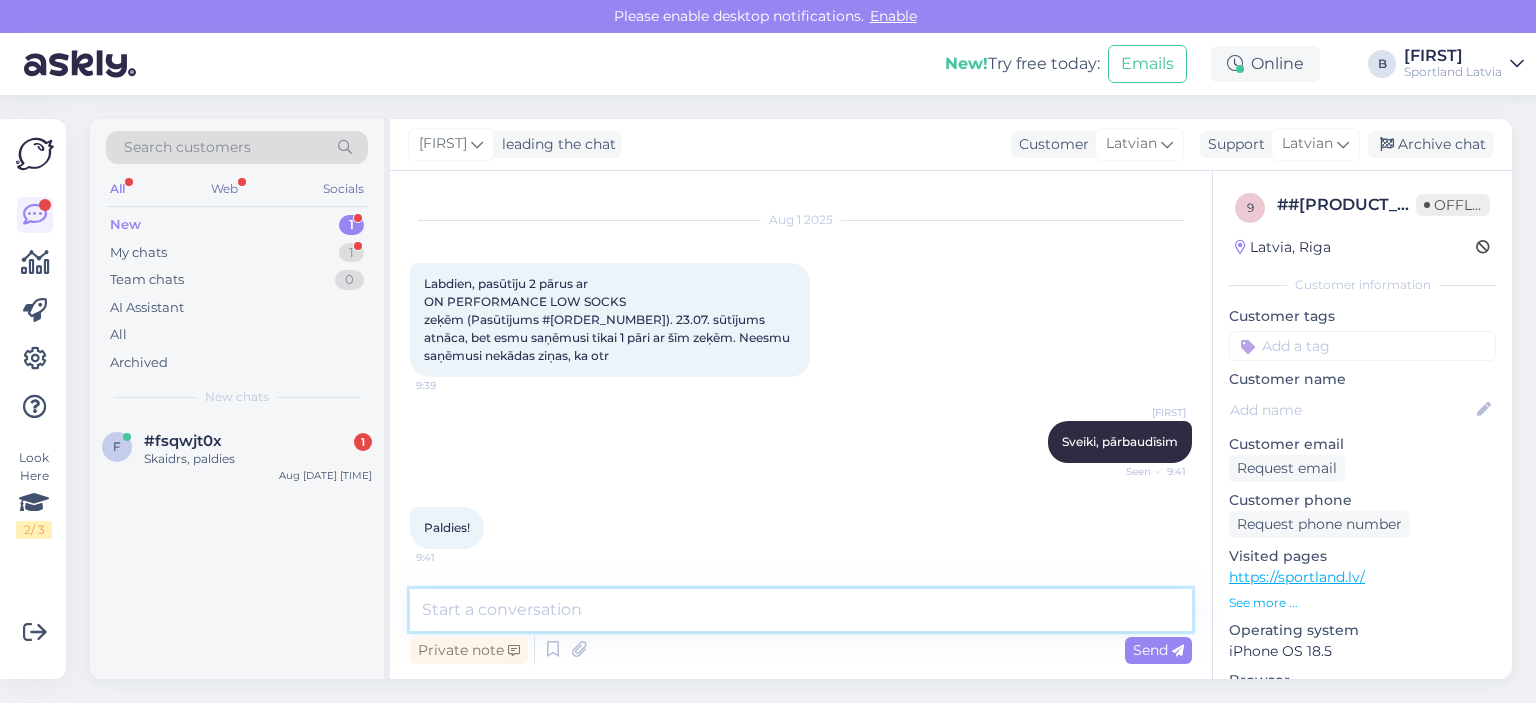 click at bounding box center (801, 610) 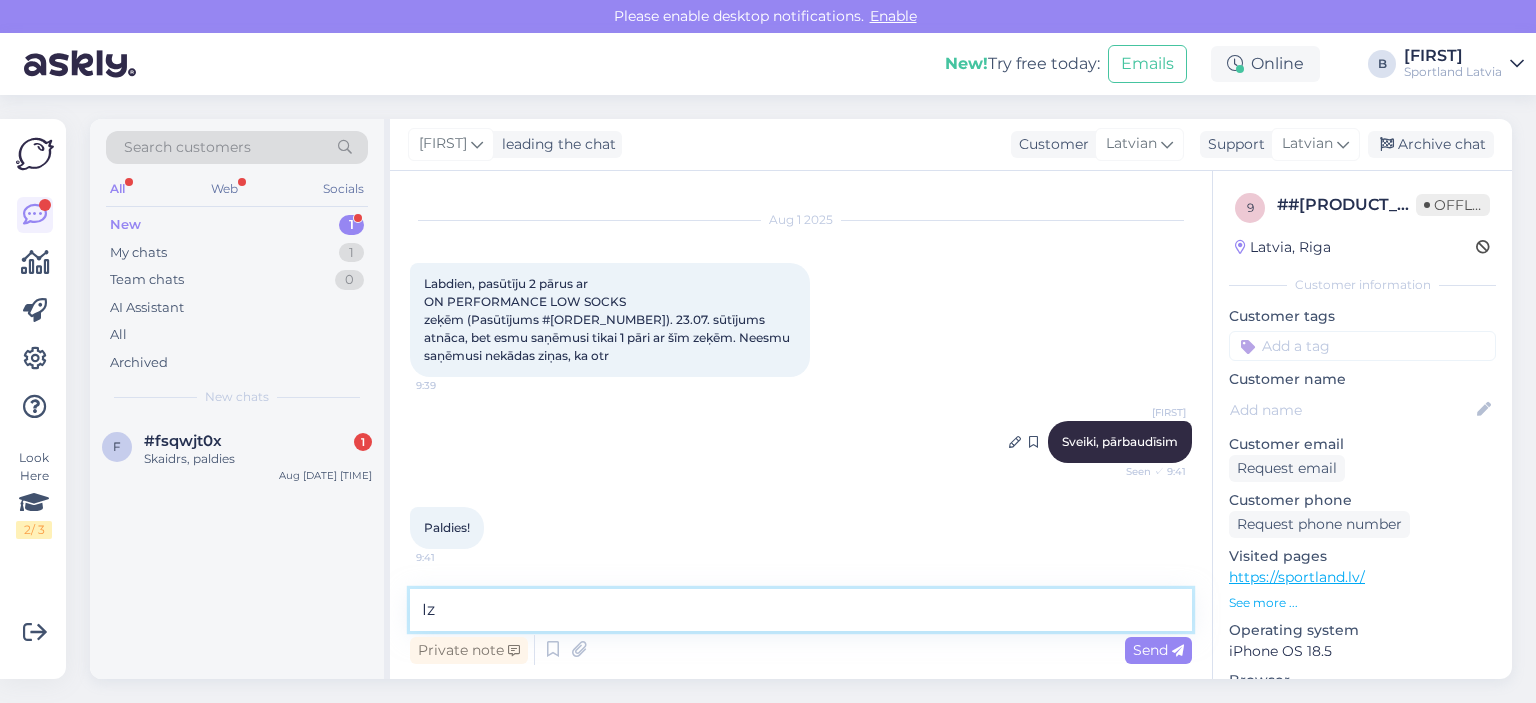 type on "I" 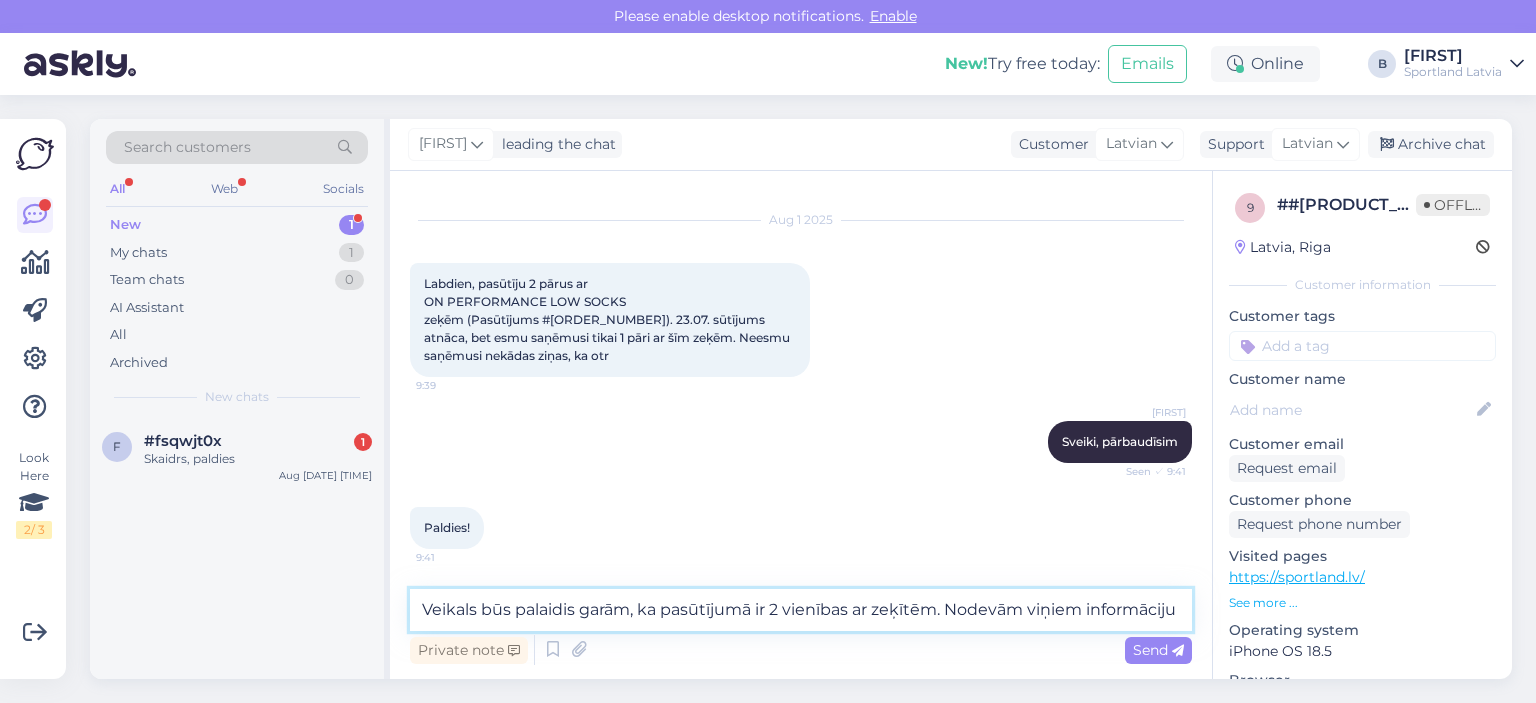 scroll, scrollTop: 72, scrollLeft: 0, axis: vertical 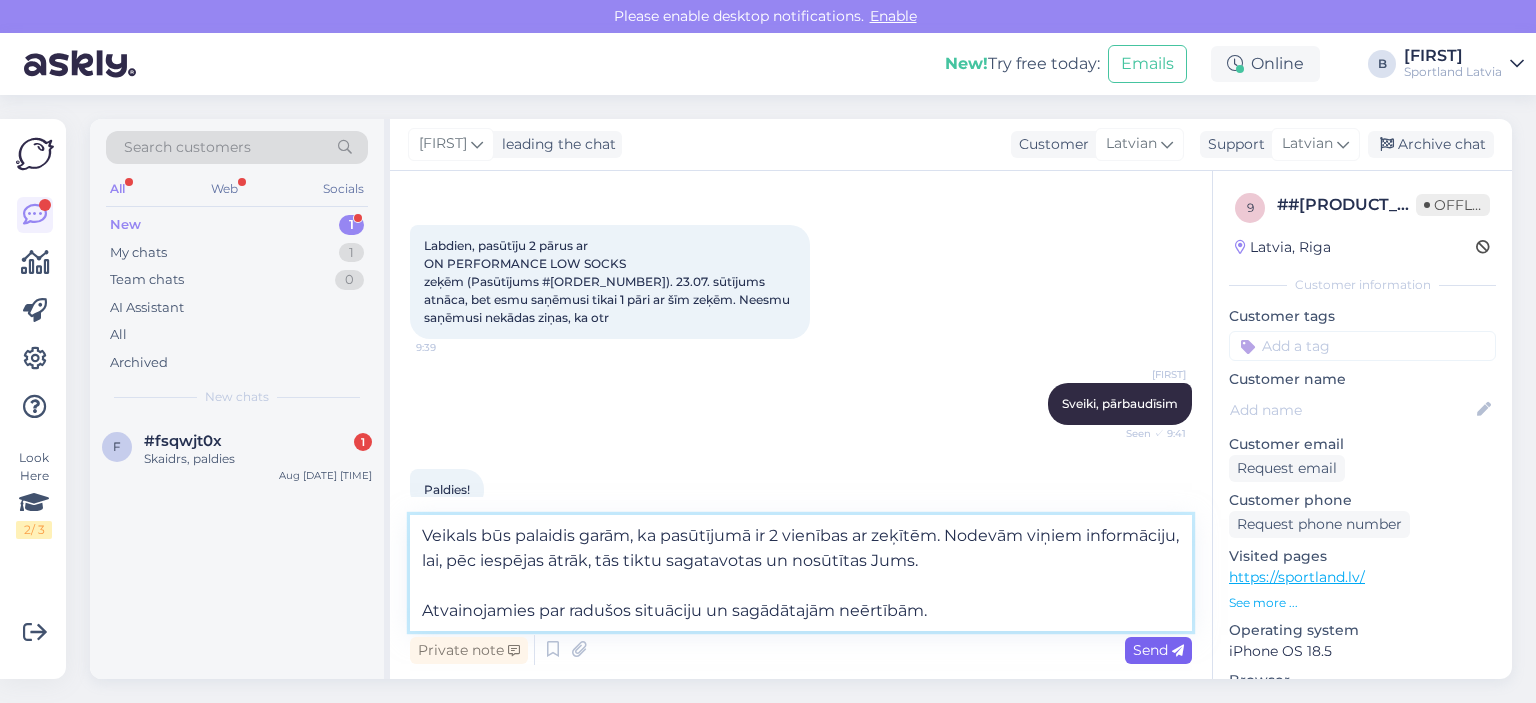 type on "Veikals būs palaidis garām, ka pasūtījumā ir 2 vienības ar zeķītēm. Nodevām viņiem informāciju, lai, pēc iespējas ātrāk, tās tiktu sagatavotas un nosūtītas Jums.
Atvainojamies par radušos situāciju un sagādātajām neērtībām." 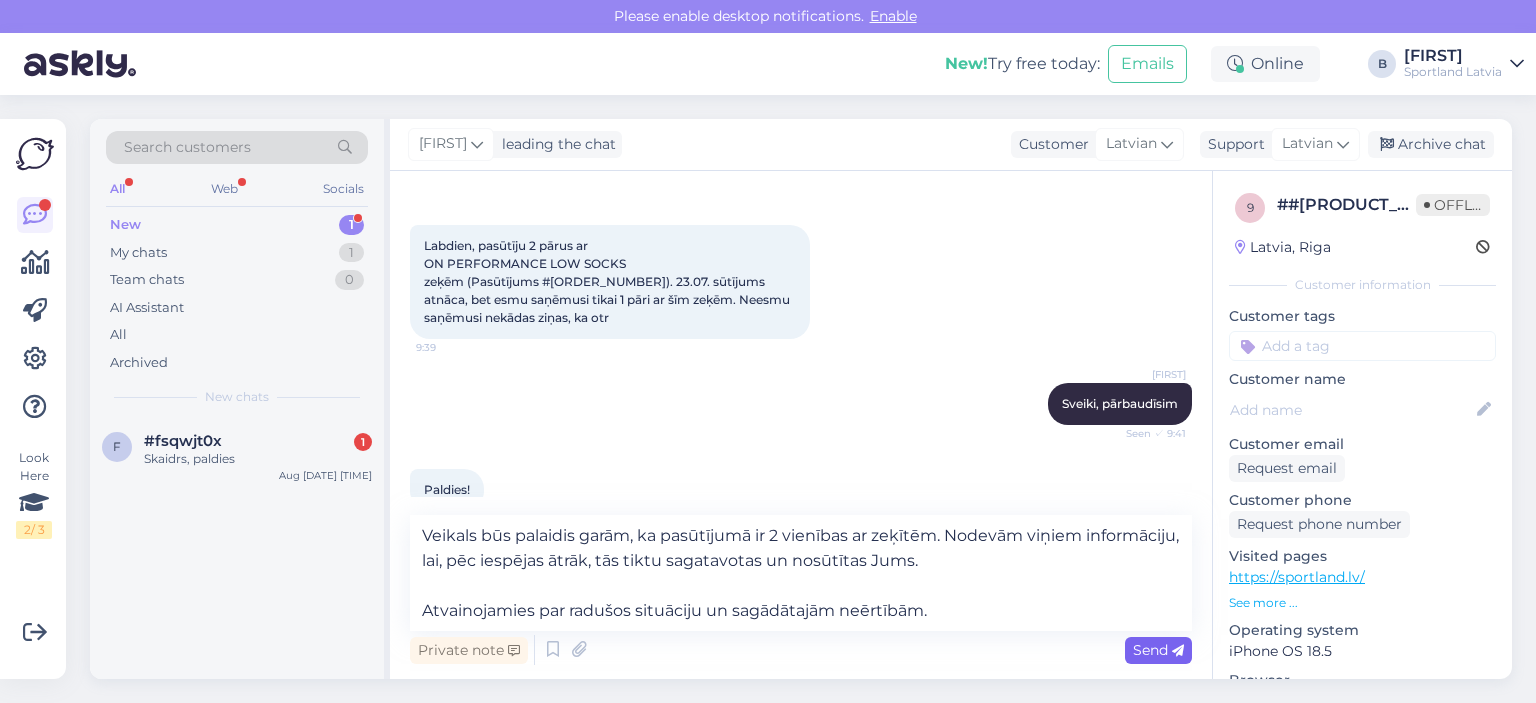click on "Send" at bounding box center [1158, 650] 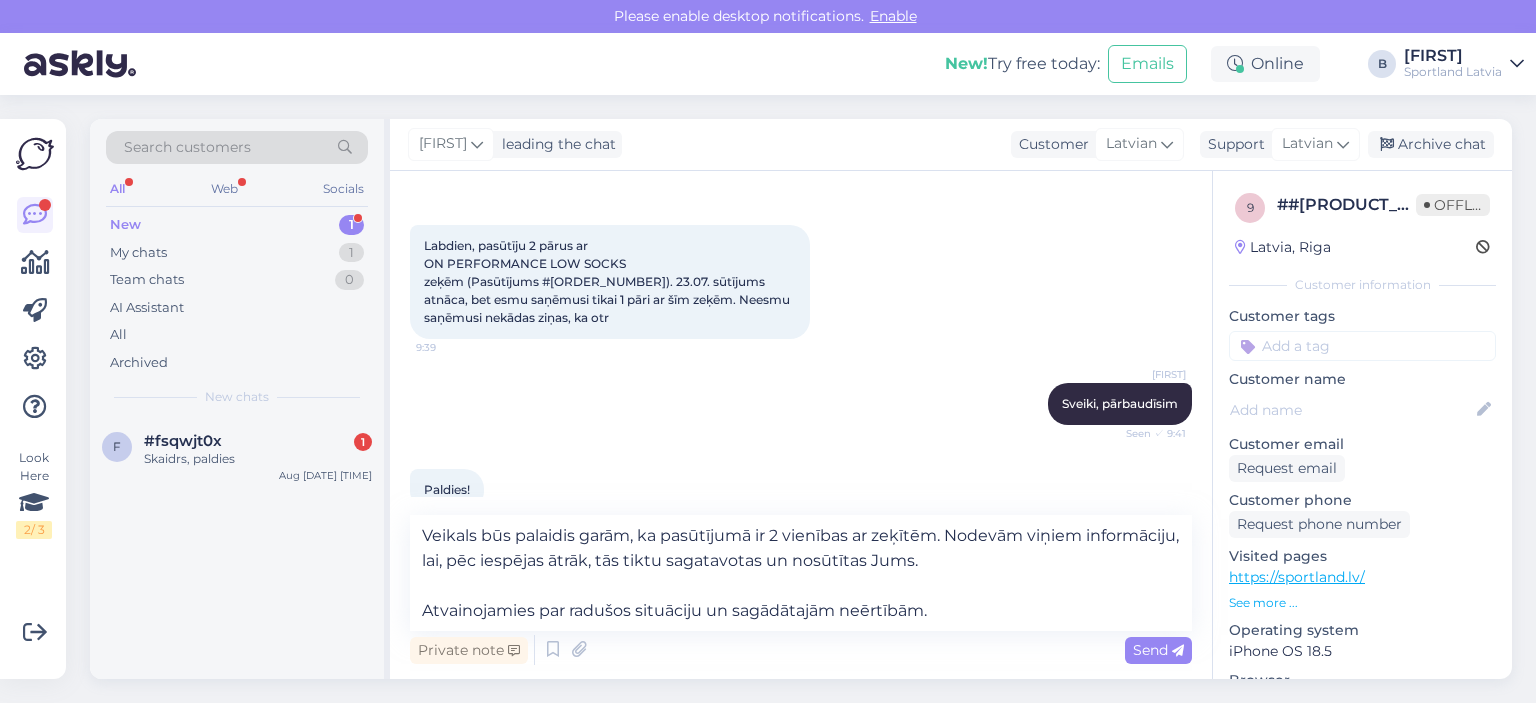 type 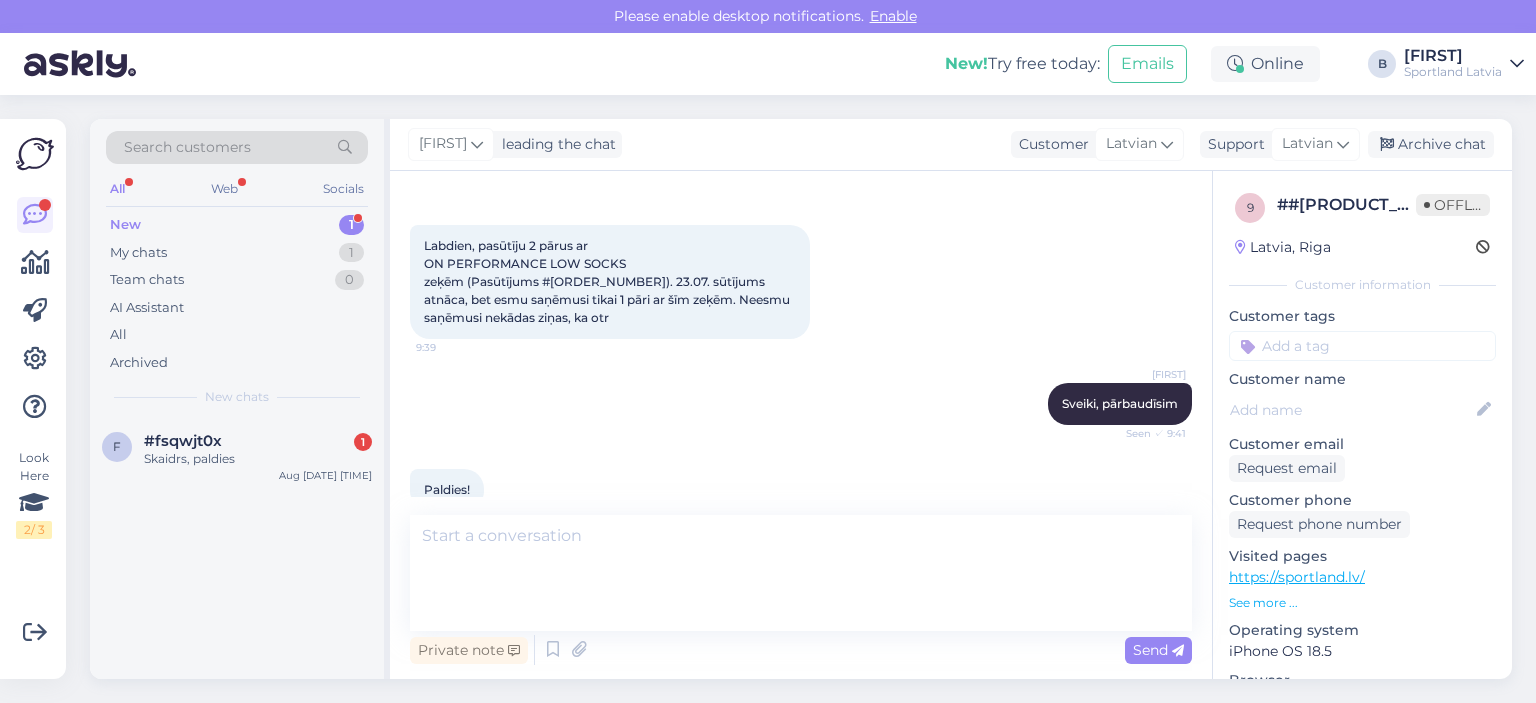 scroll, scrollTop: 228, scrollLeft: 0, axis: vertical 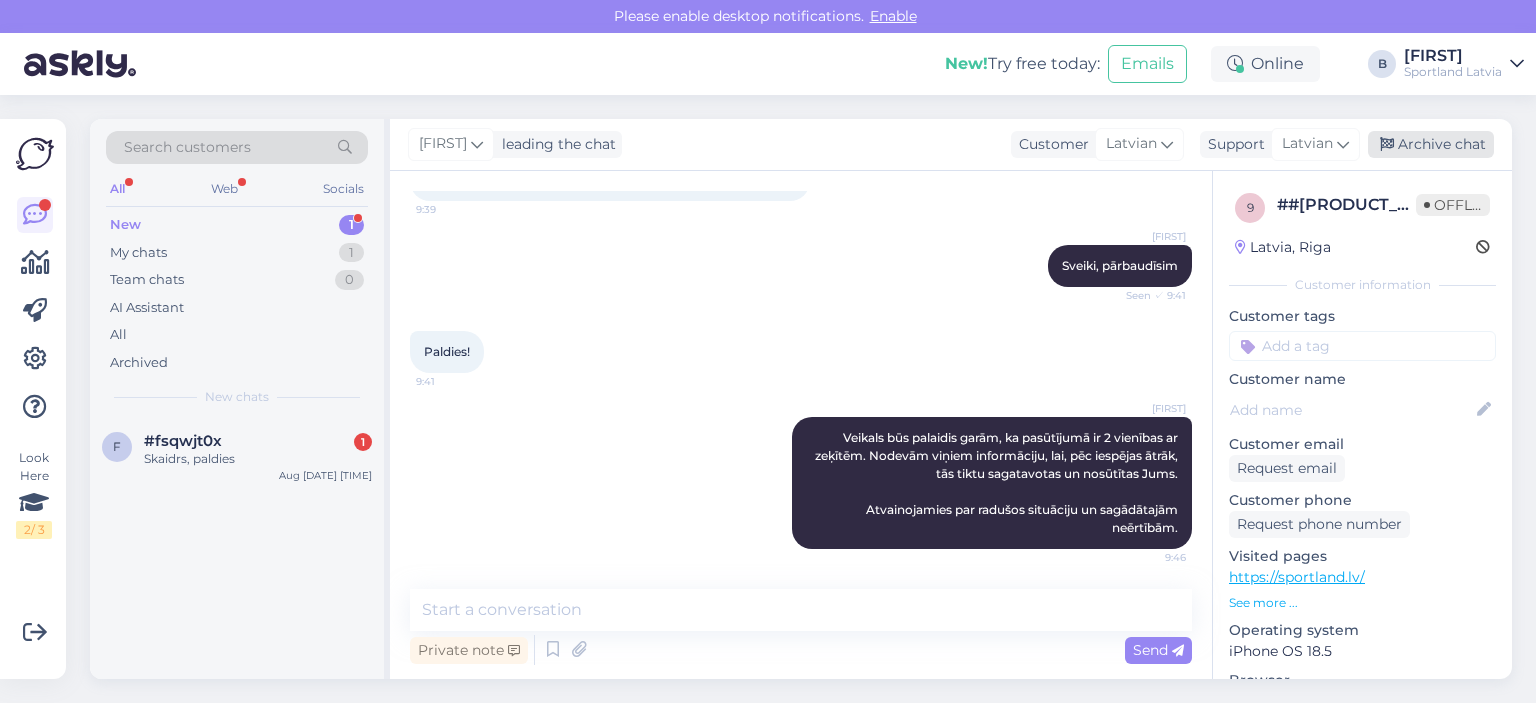 click on "Archive chat" at bounding box center (1431, 144) 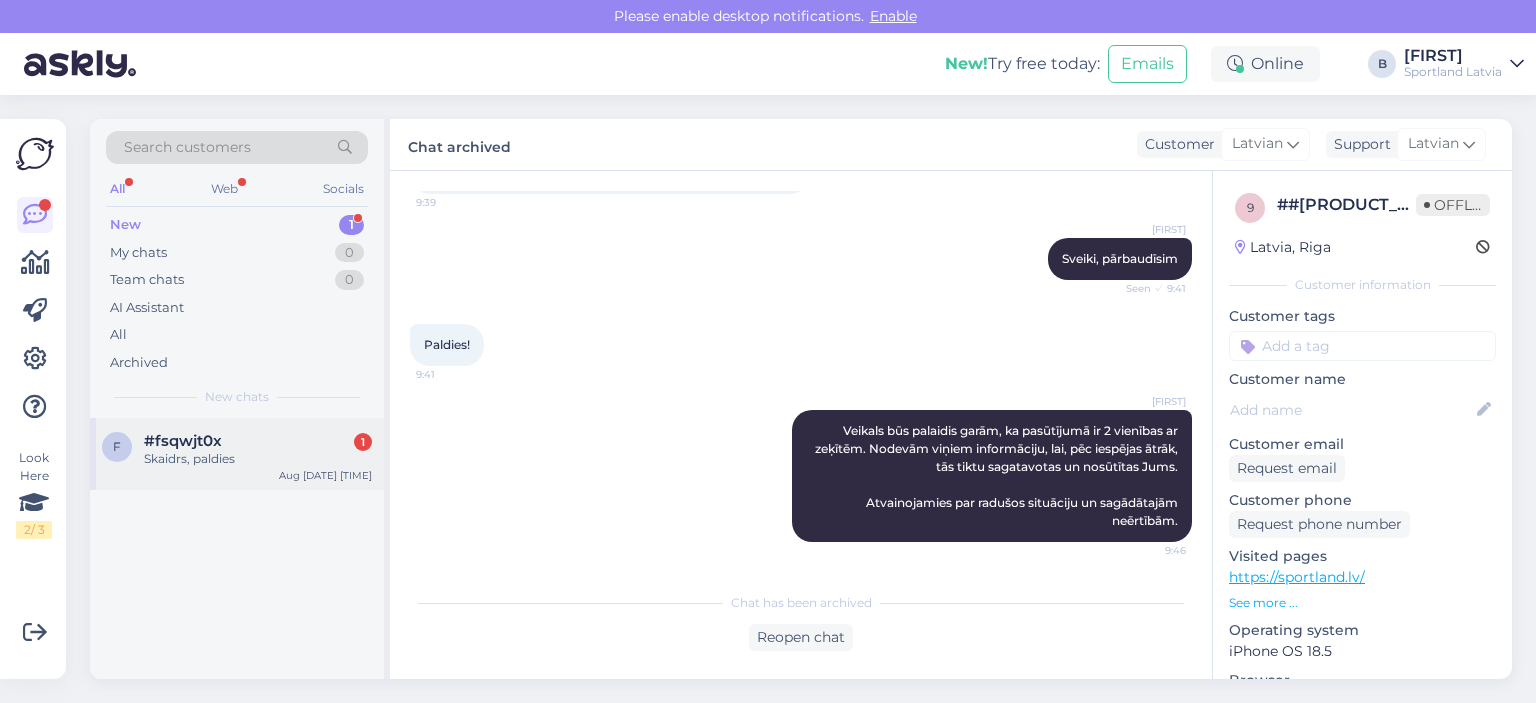 click on "Skaidrs, paldies" at bounding box center (258, 459) 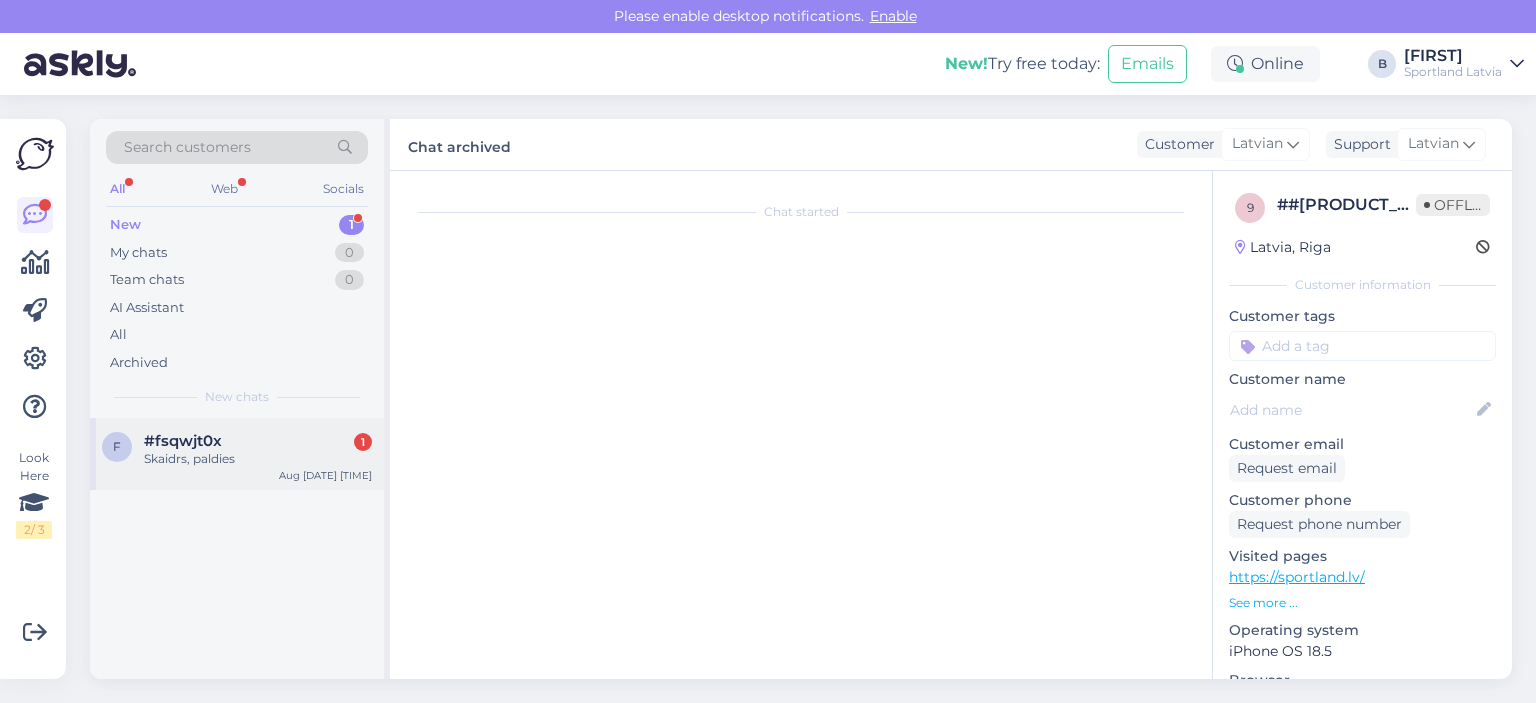 scroll, scrollTop: 72, scrollLeft: 0, axis: vertical 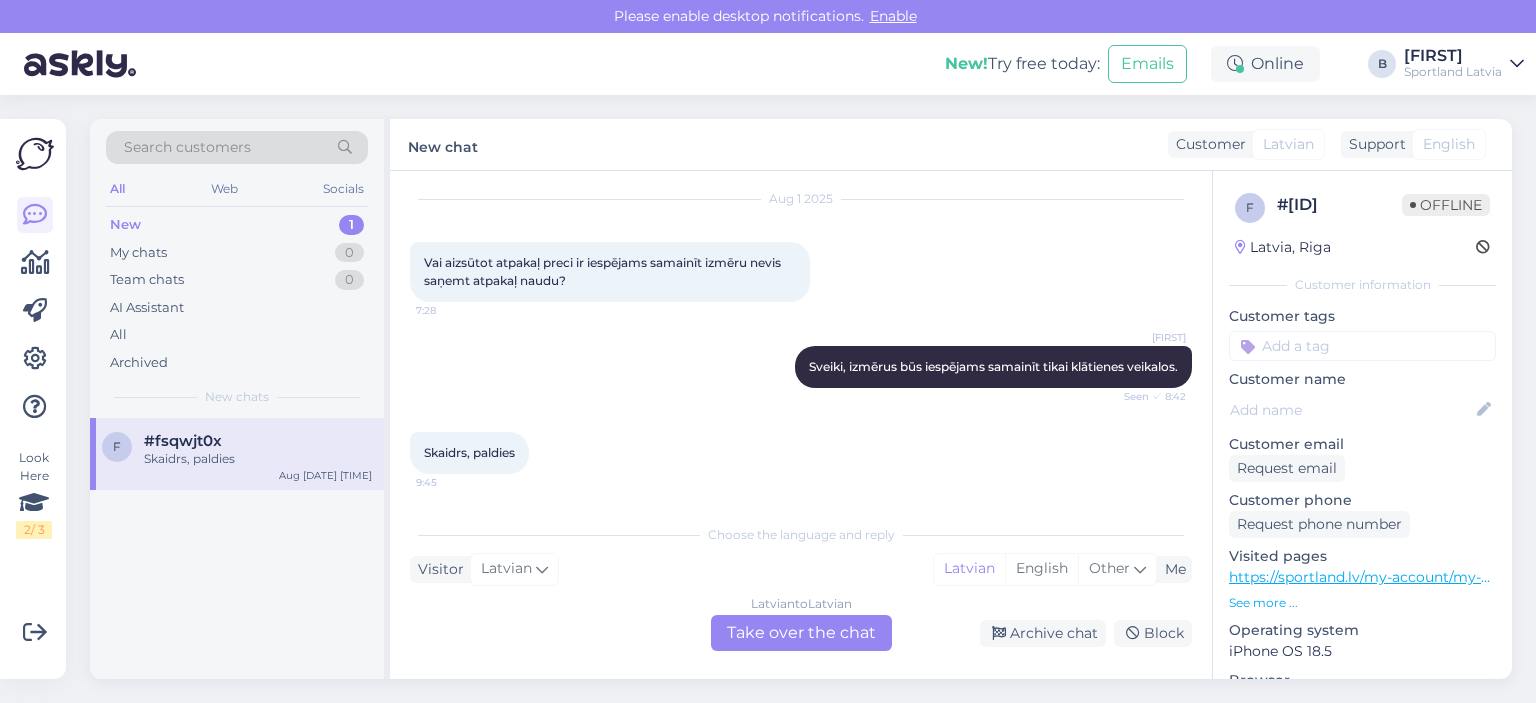 click on "Latvian  to  Latvian Take over the chat" at bounding box center [801, 633] 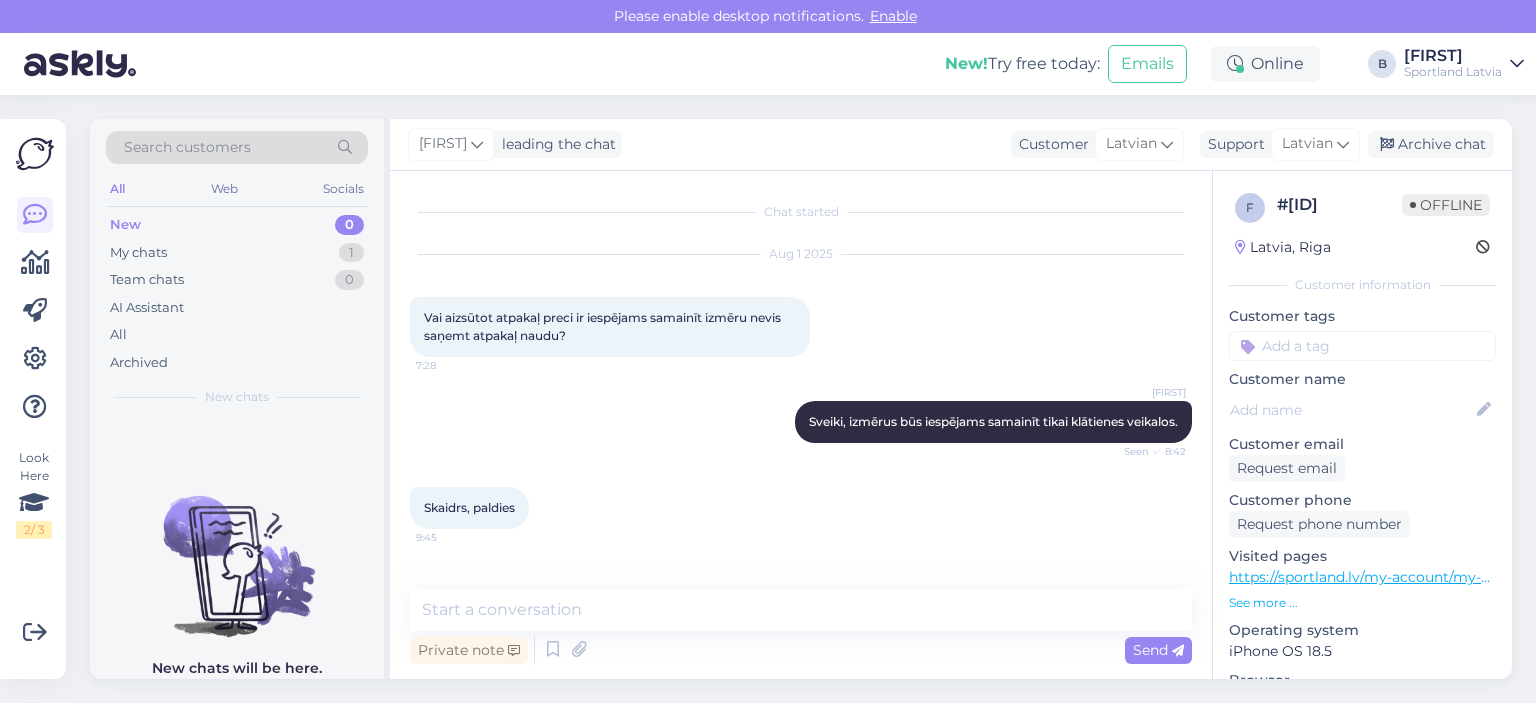 click on "Beāte leading the chat Customer Latvian Support Latvian Archive chat" at bounding box center [951, 145] 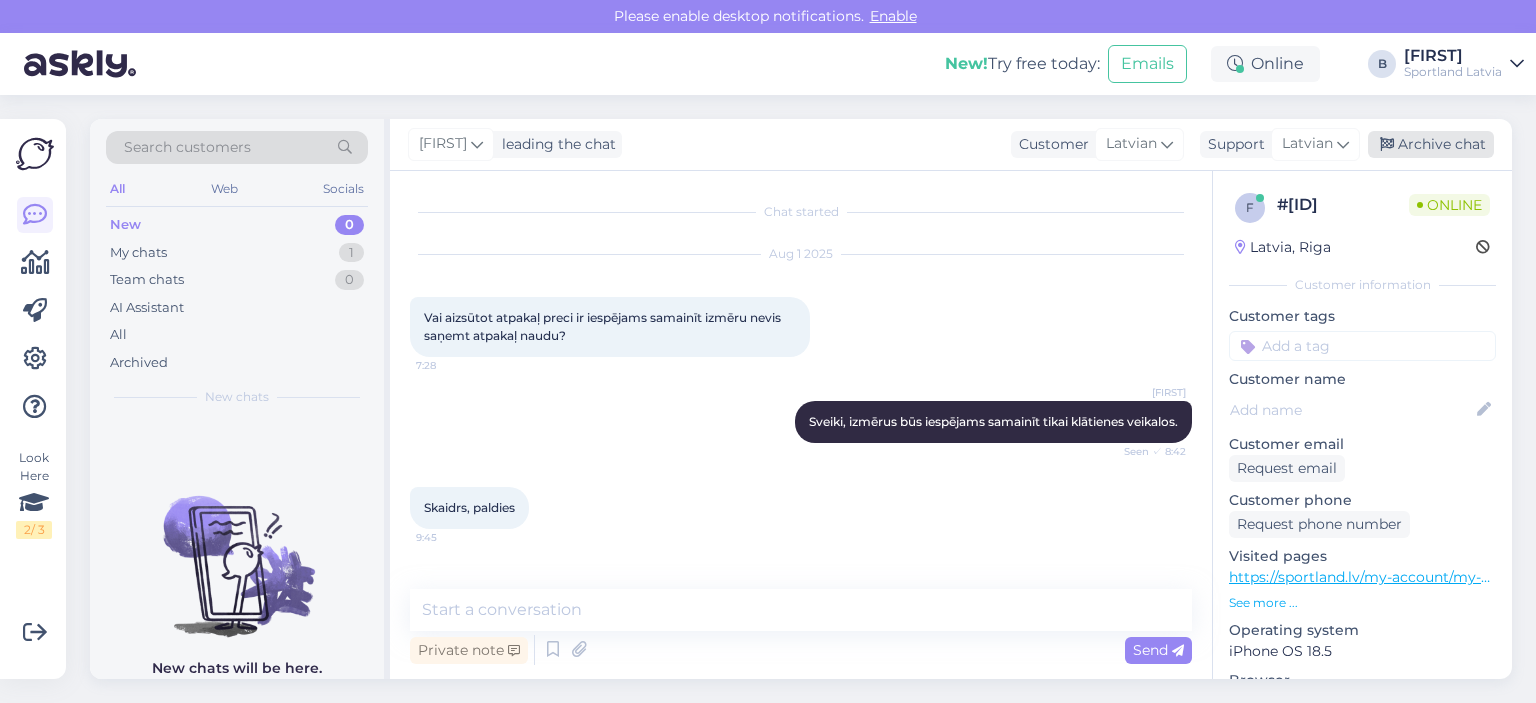 click on "Archive chat" at bounding box center (1431, 144) 